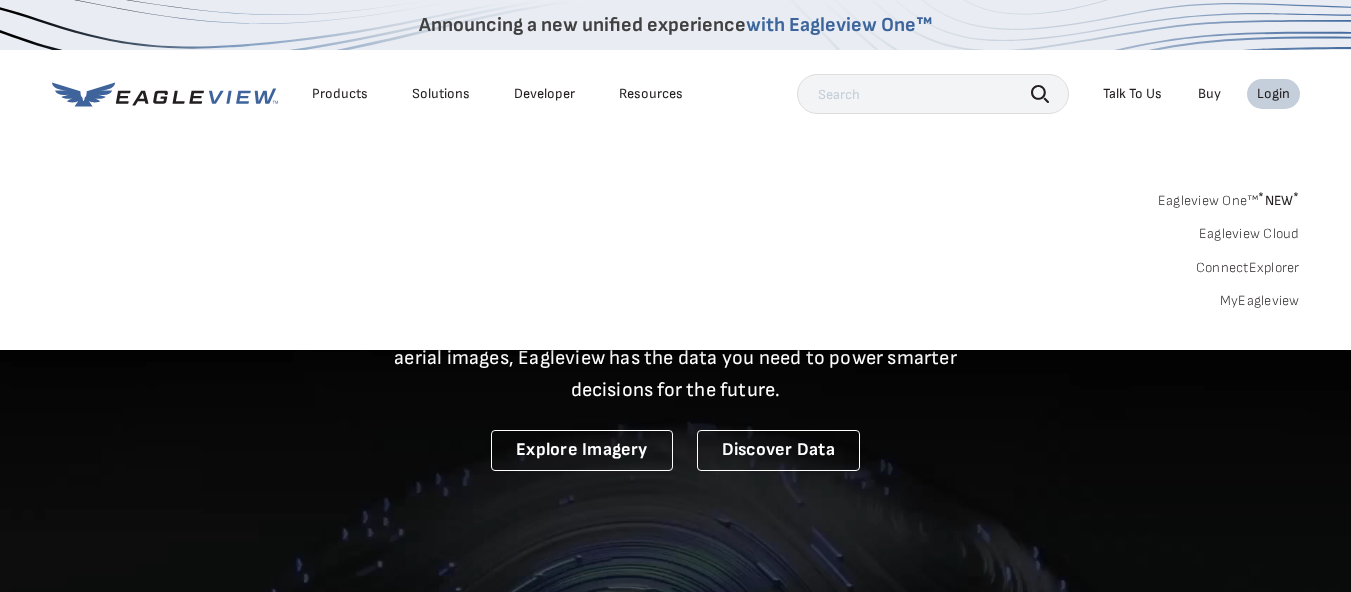 scroll, scrollTop: 0, scrollLeft: 0, axis: both 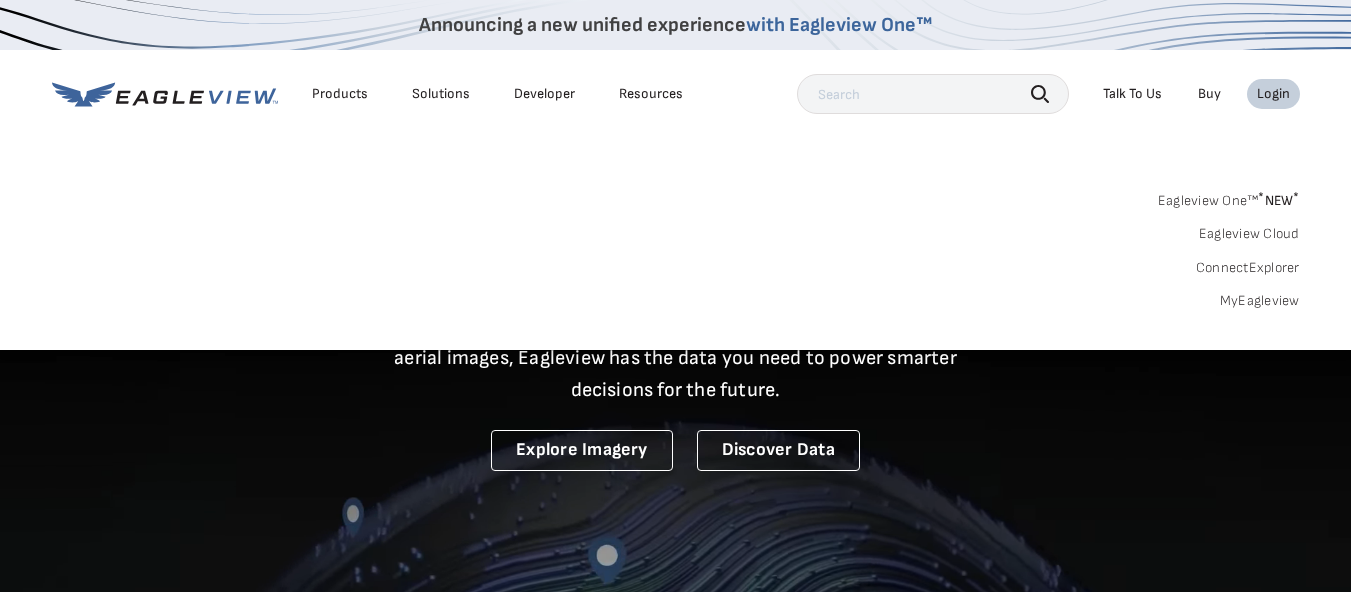 click on "MyEagleview" at bounding box center [1260, 301] 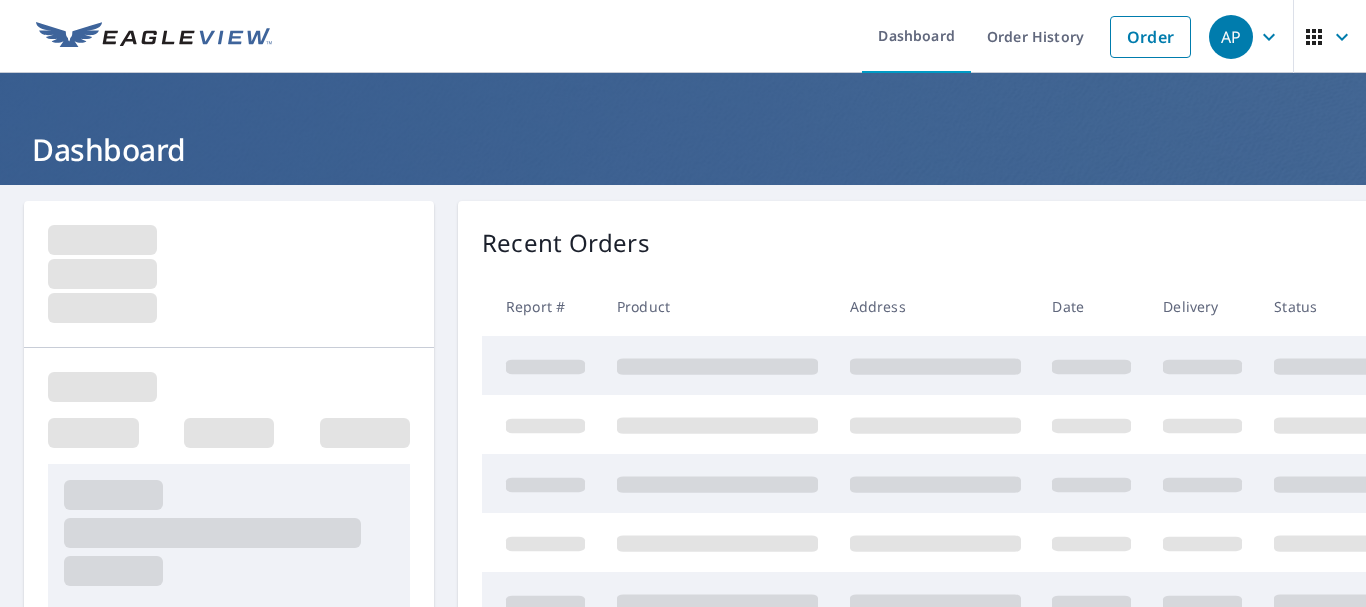 scroll, scrollTop: 0, scrollLeft: 0, axis: both 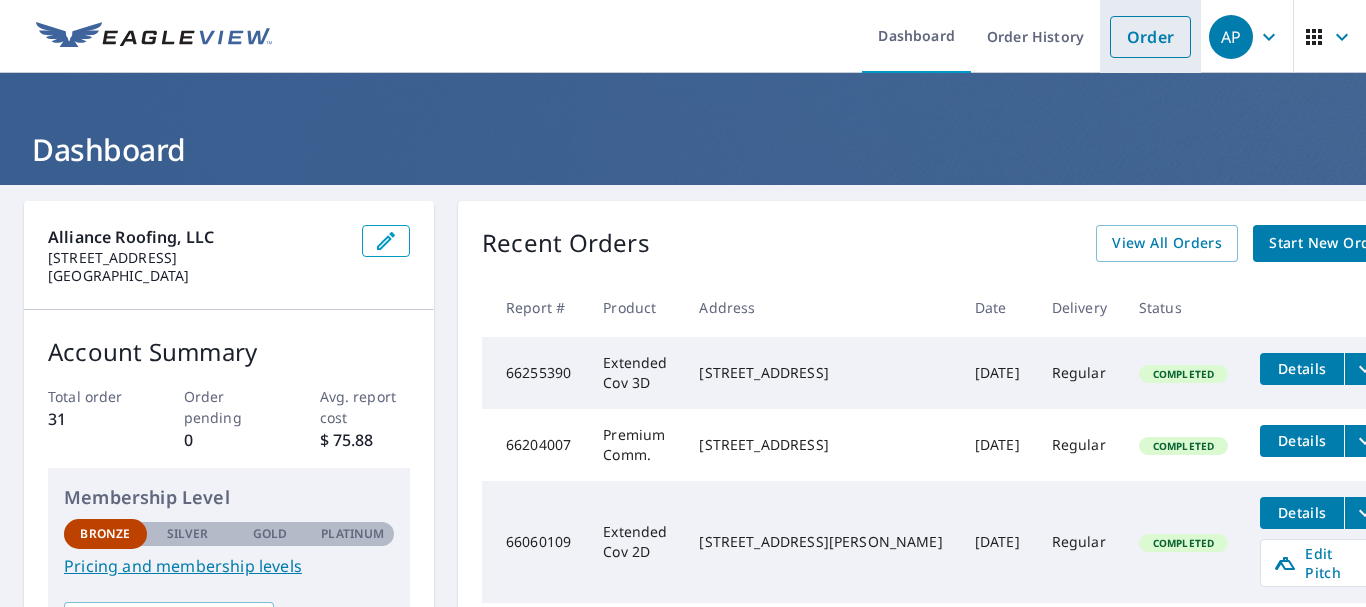 click on "Order" at bounding box center [1150, 36] 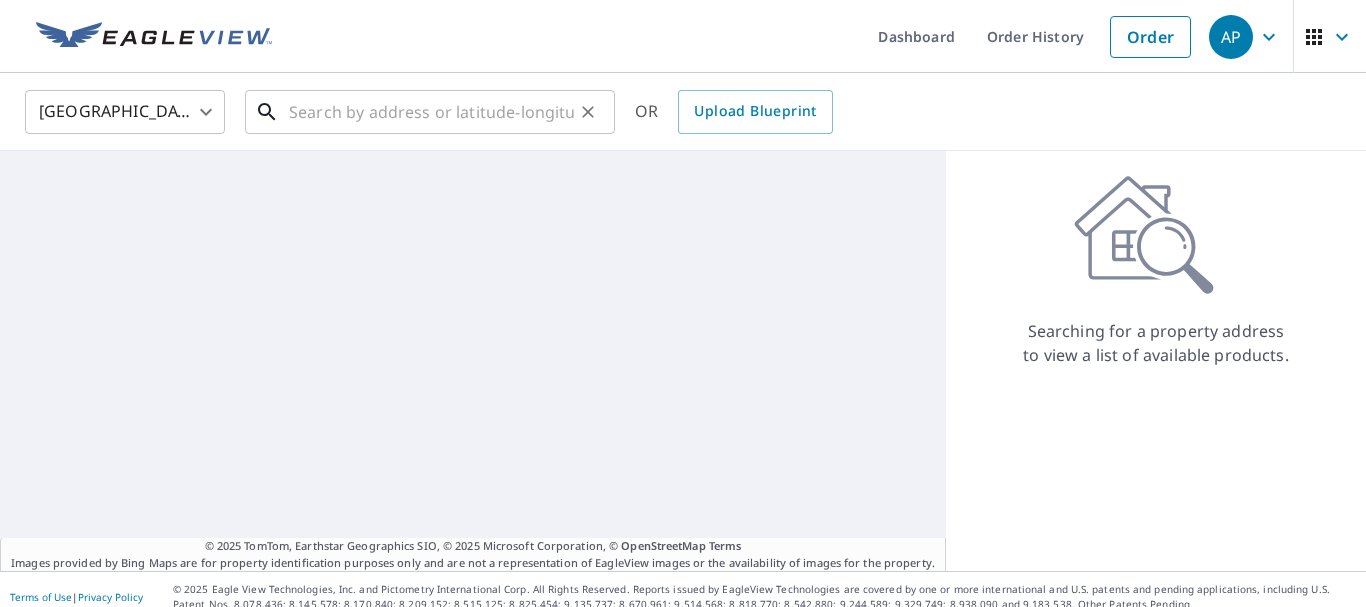 click at bounding box center (431, 112) 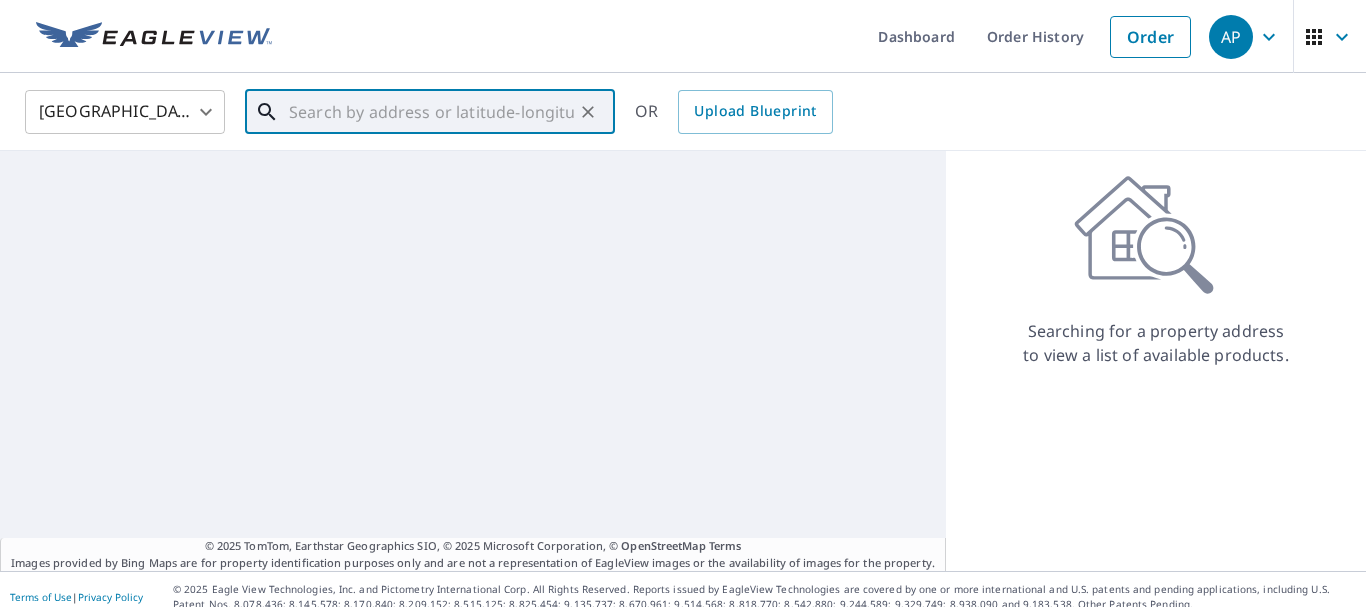 paste on "1026 Old Peachtree Rd Lawrenceville, GA 30043" 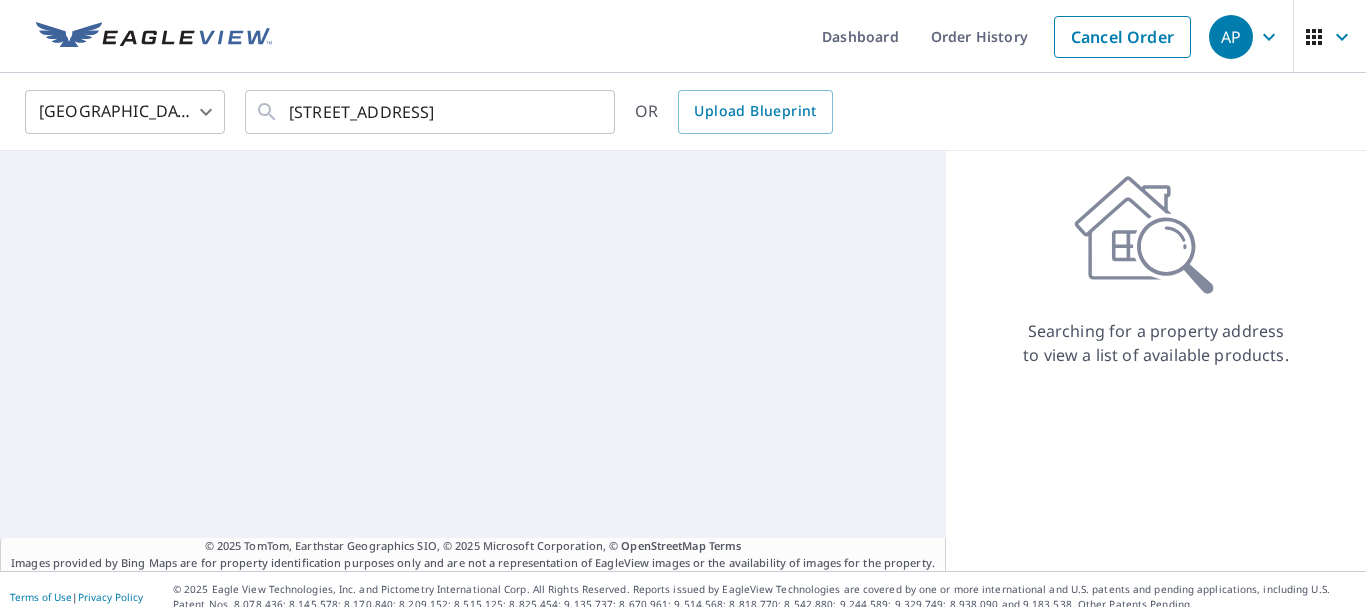 scroll, scrollTop: 0, scrollLeft: 0, axis: both 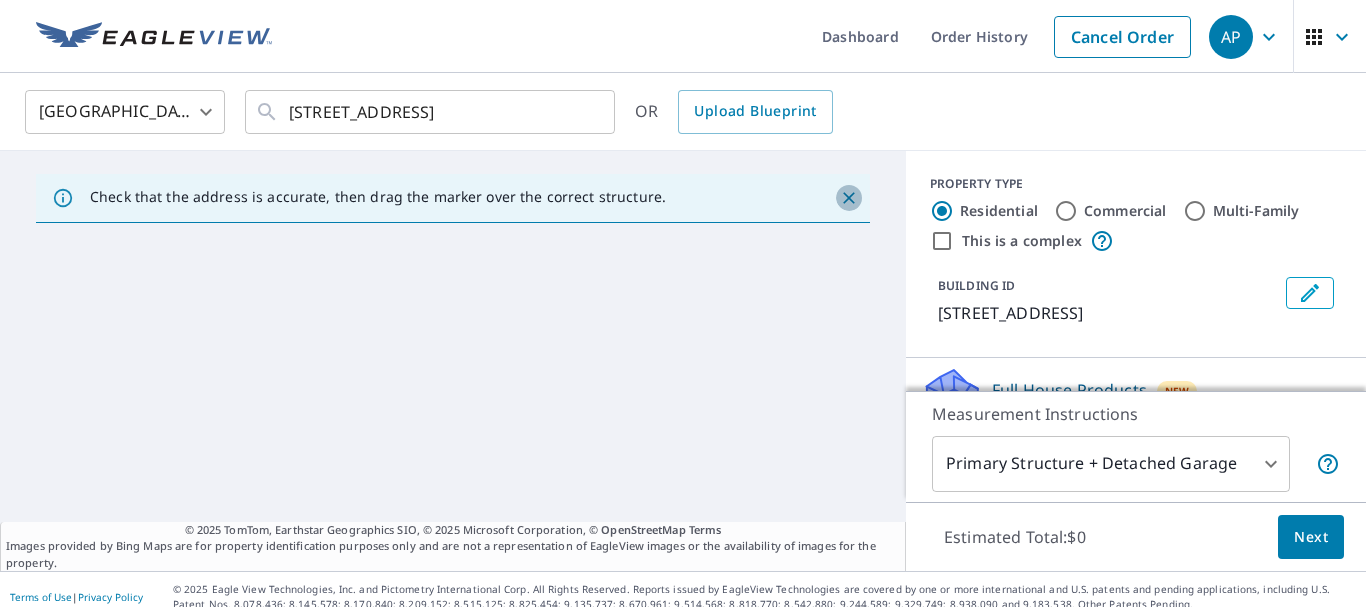 click 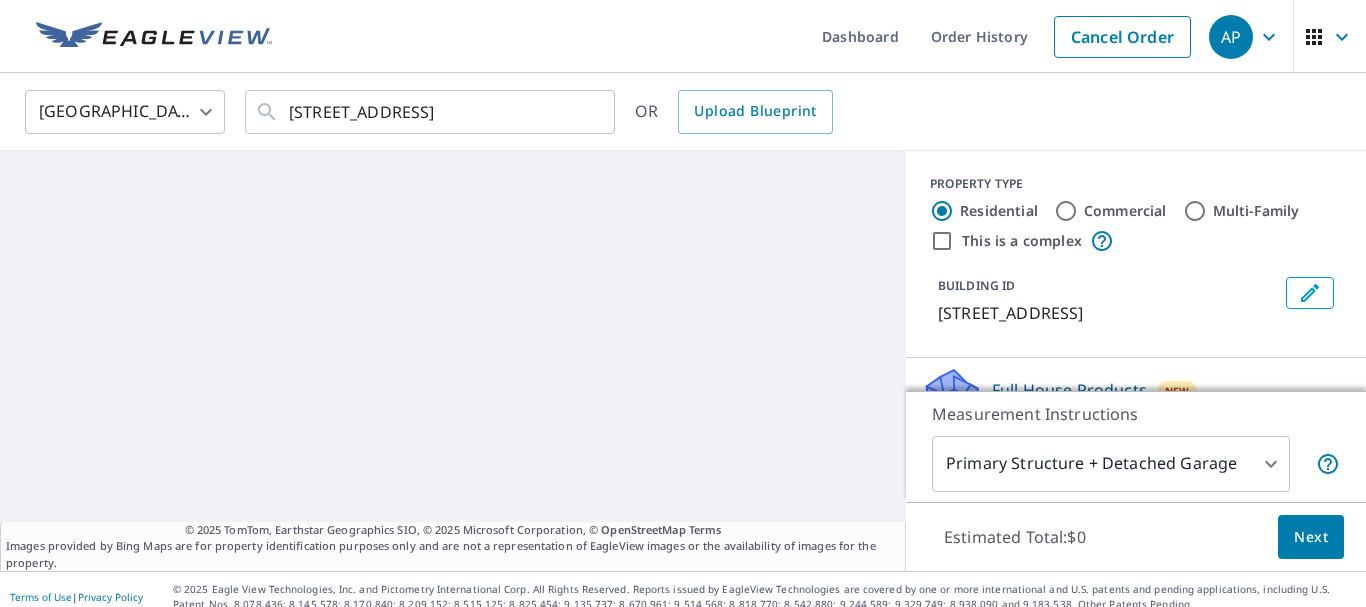 click on "© 2025 TomTom, Earthstar Geographics SIO, © 2025 Microsoft Corporation, ©   OpenStreetMap   Terms Images provided by Bing Maps are for property identification purposes only and are not a representation of EagleView images or the availability of images for the property." at bounding box center [453, 361] 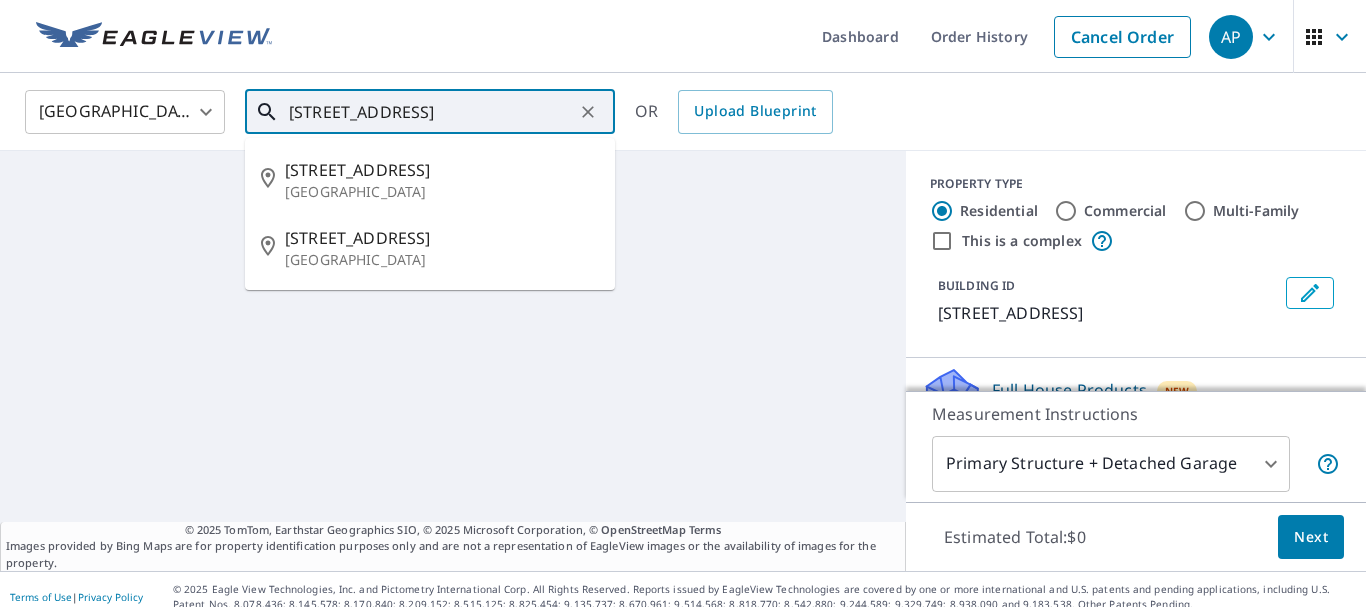 click on "1026 Old Peachtree Rd Lawrenceville, GA 30043" at bounding box center [431, 112] 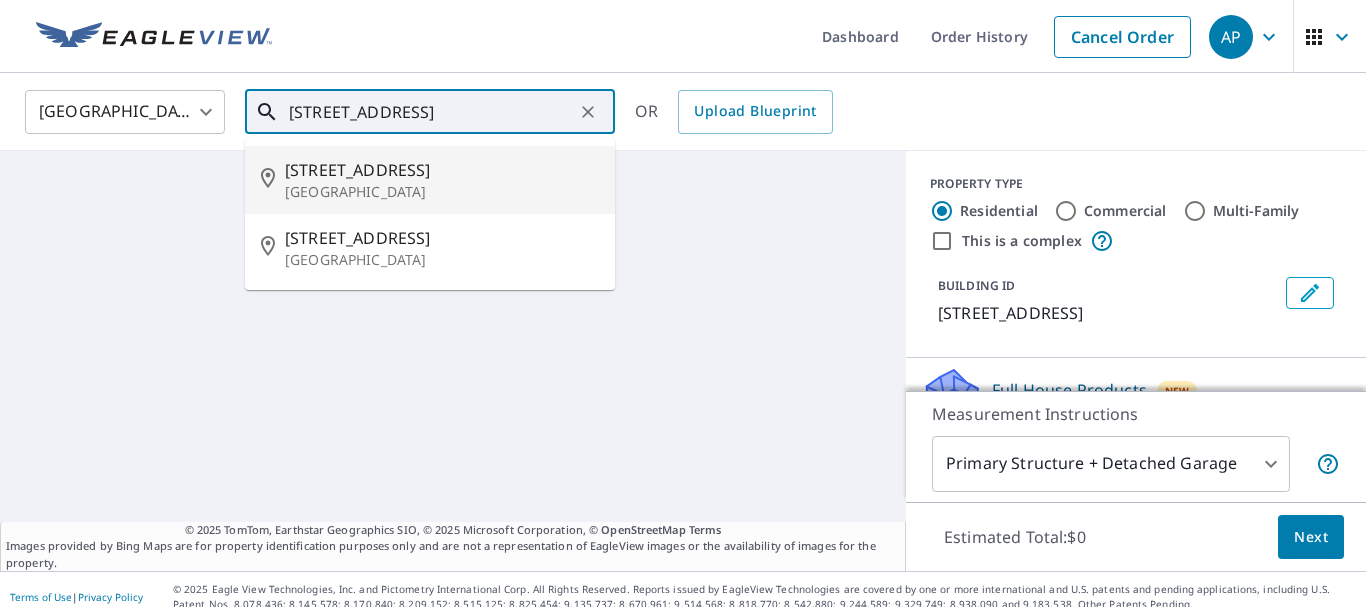 click on "1026 Old Peachtree Rd" at bounding box center [442, 170] 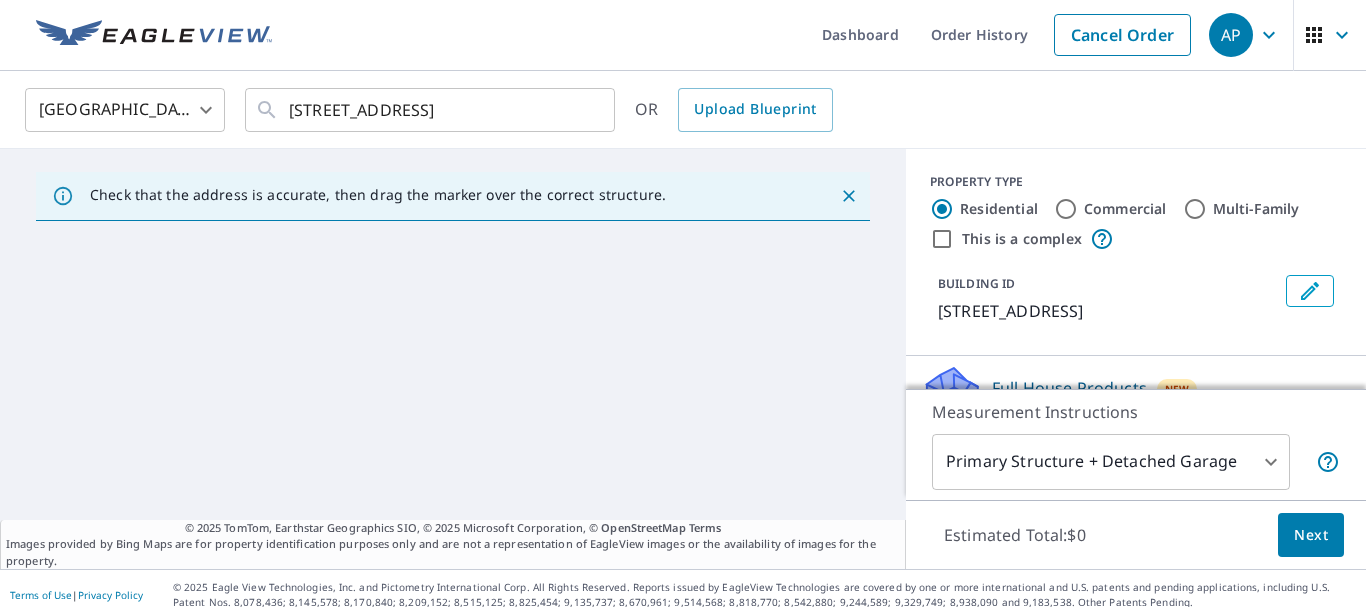 scroll, scrollTop: 0, scrollLeft: 0, axis: both 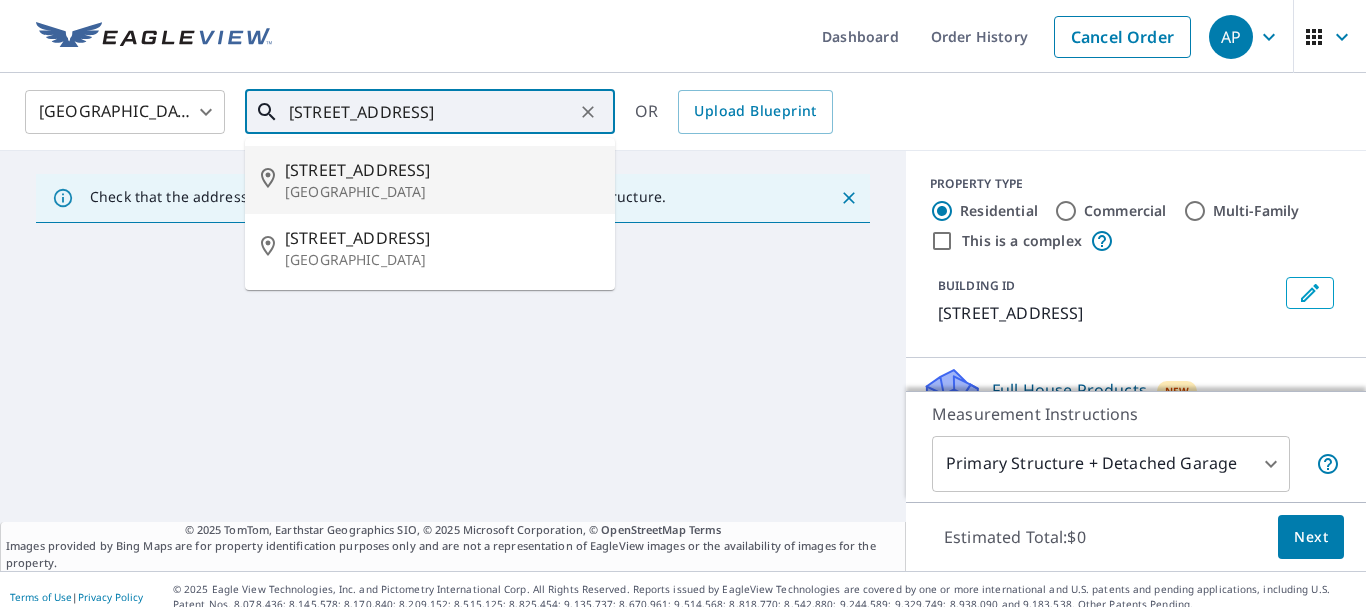 click on "1026 Old Peachtree Rd Lawrenceville, GA 30043" at bounding box center (431, 112) 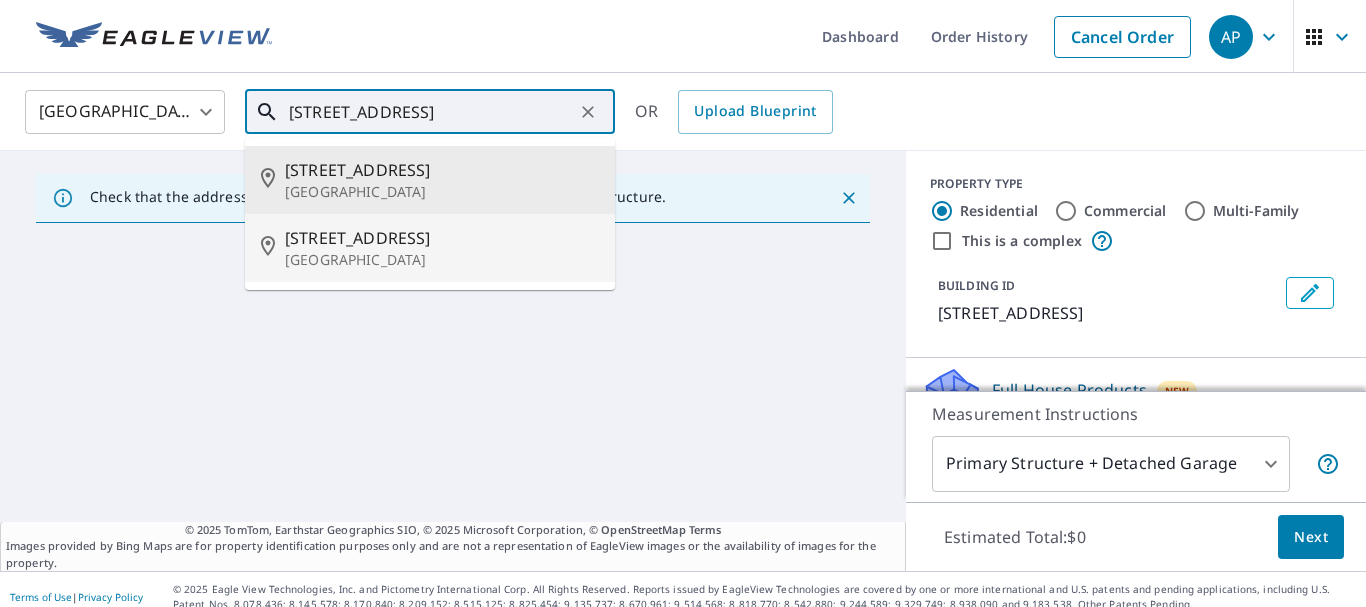 click on "[GEOGRAPHIC_DATA]" at bounding box center (442, 260) 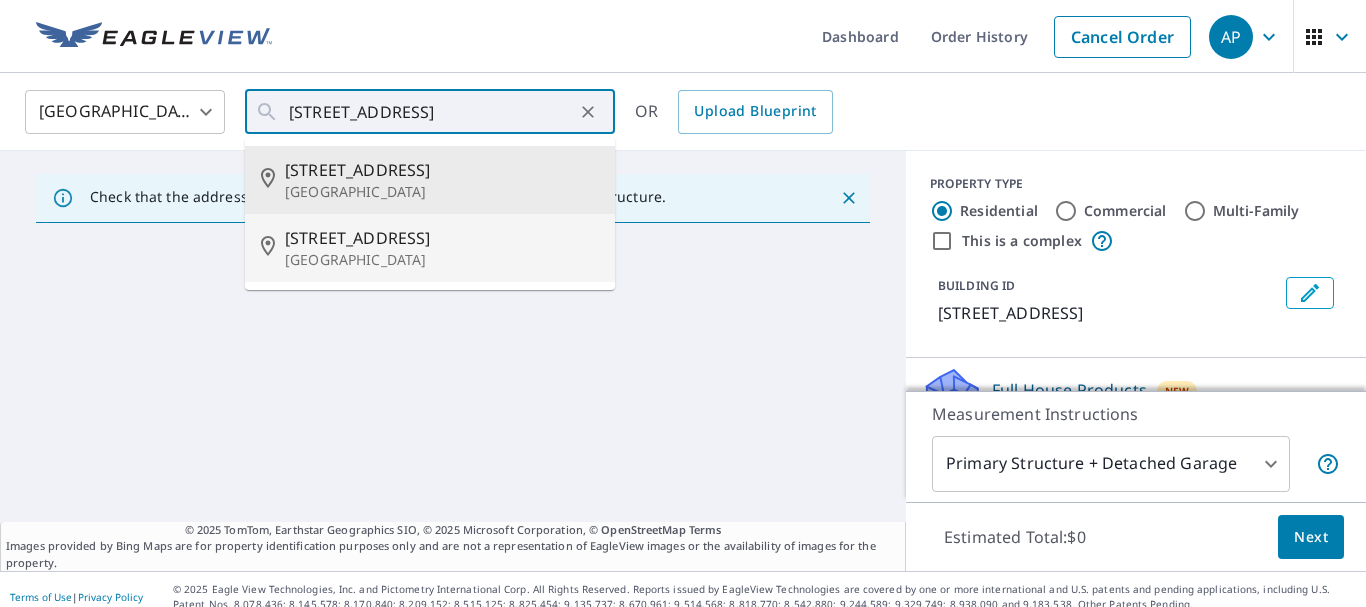 type on "[STREET_ADDRESS]" 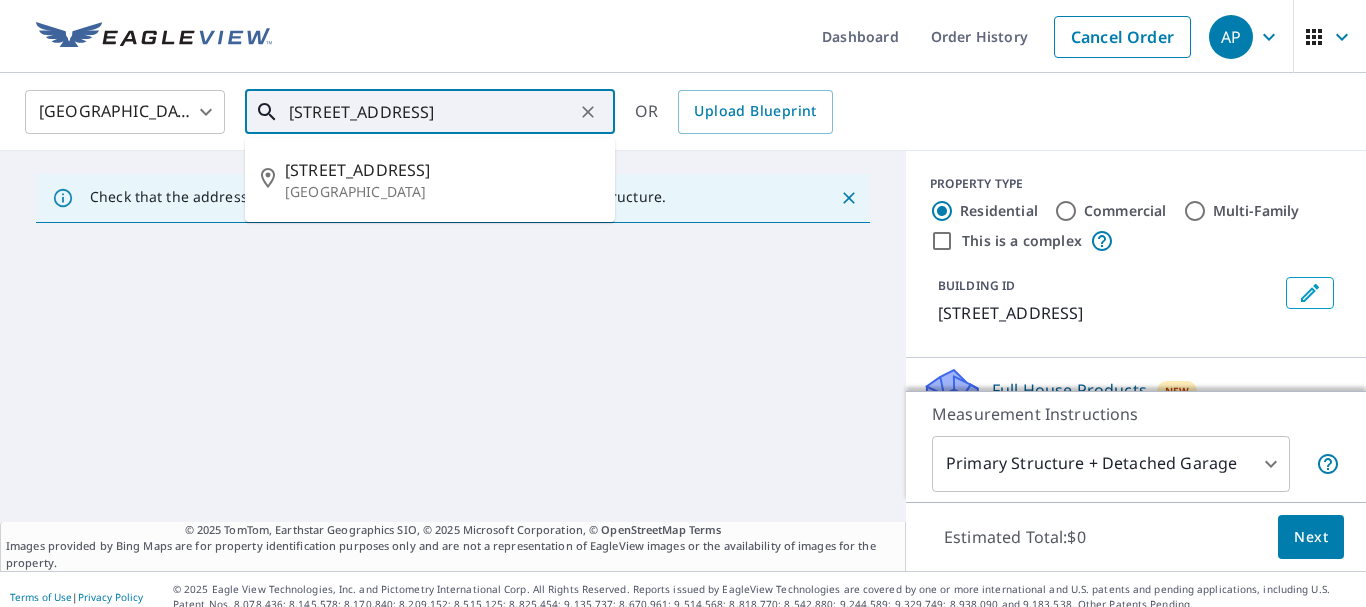 click on "[STREET_ADDRESS]" at bounding box center [431, 112] 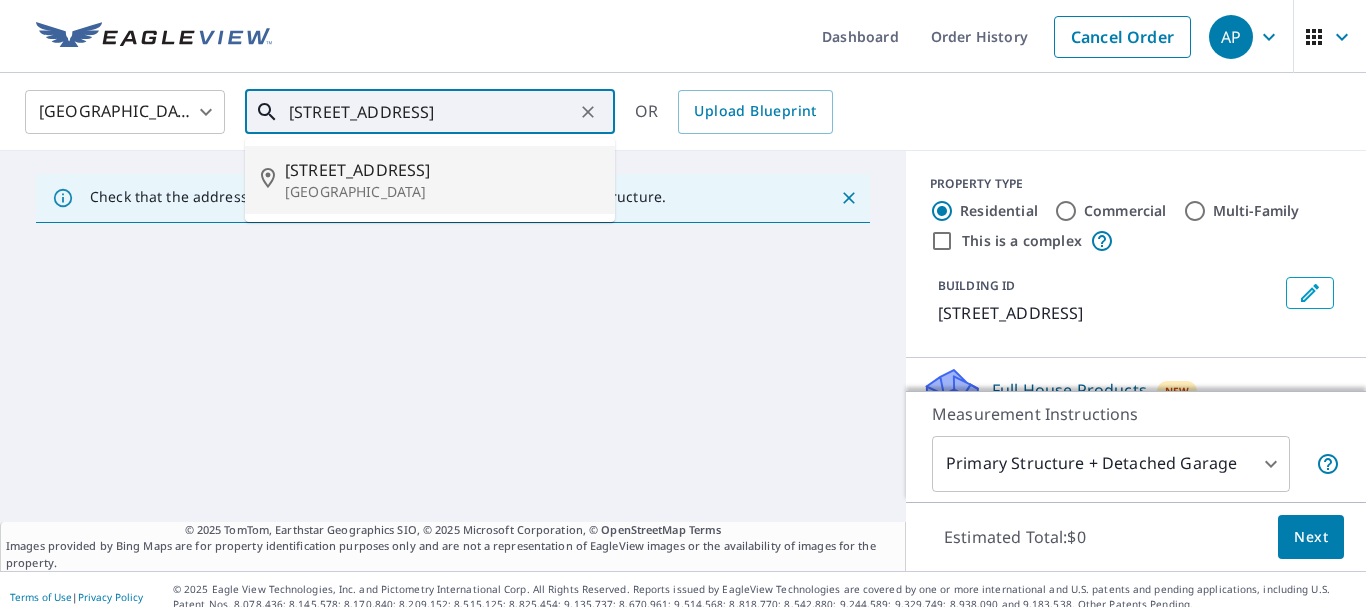 click on "[STREET_ADDRESS]" at bounding box center [442, 170] 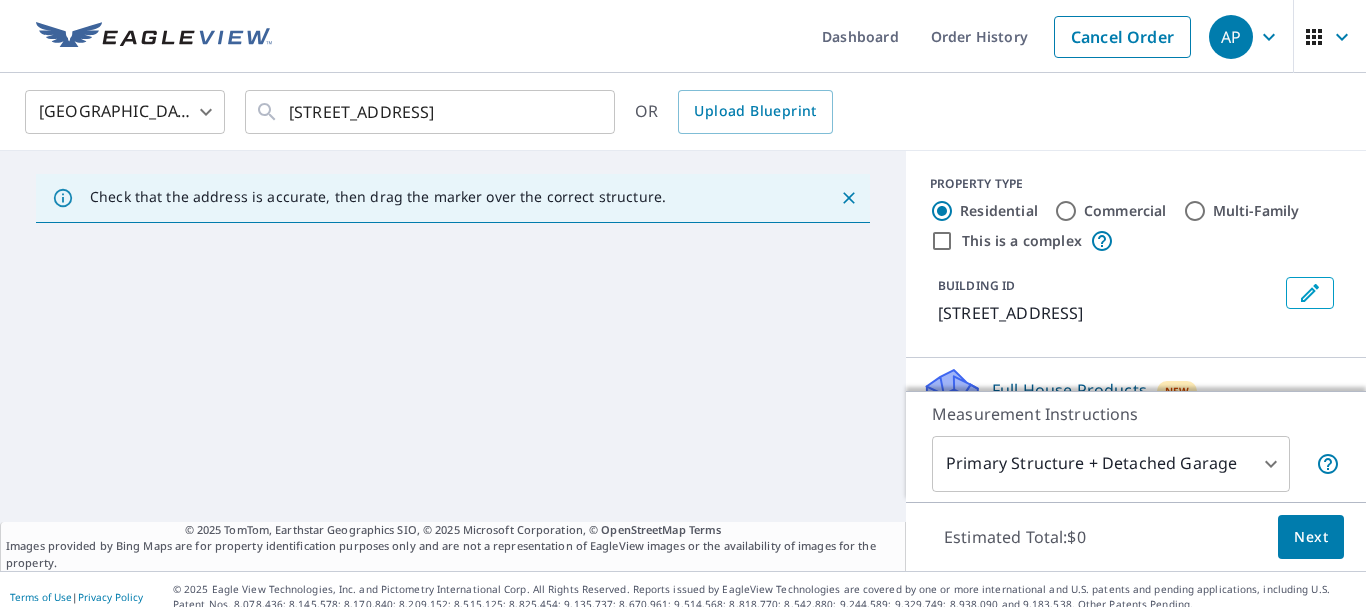 click on "OR Upload Blueprint" 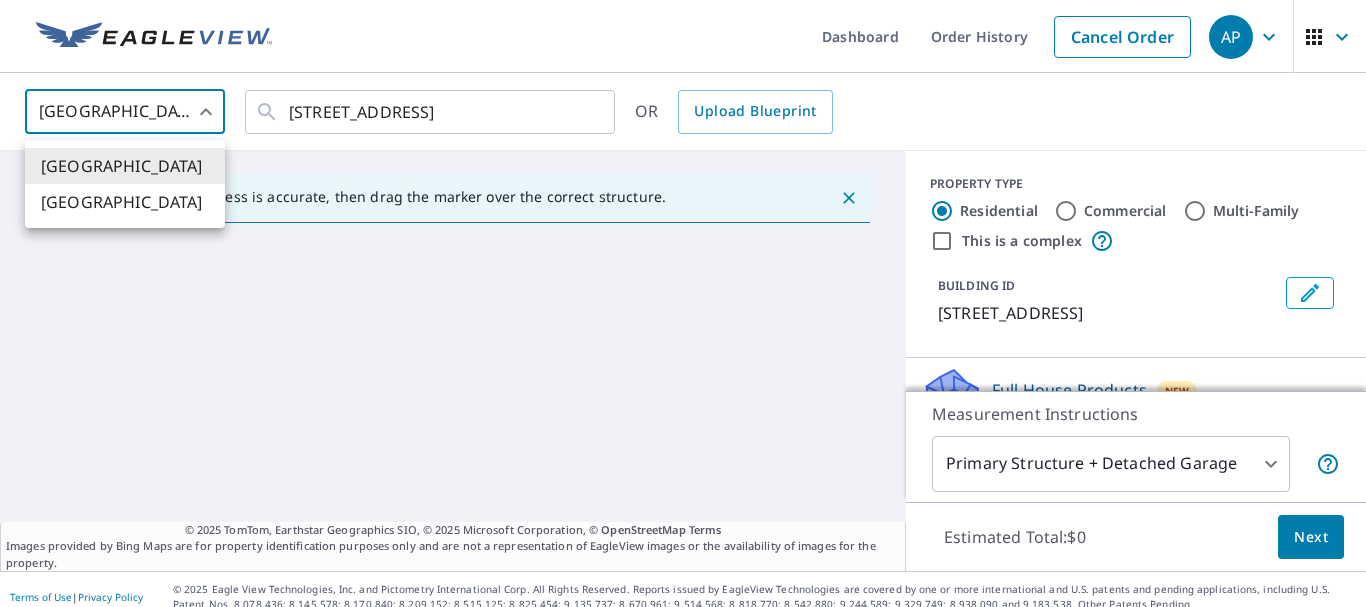 click on "AP AP
Dashboard Order History Cancel Order AP United States US ​ 1026 Old Peachtree Rd NE Lawrenceville, GA 30043 ​ OR Upload Blueprint Check that the address is accurate, then drag the marker over the correct structure. © 2025 TomTom, Earthstar Geographics SIO, © 2025 Microsoft Corporation, ©   OpenStreetMap   Terms Images provided by Bing Maps are for property identification purposes only and are not a representation of EagleView images or the availability of images for the property. PROPERTY TYPE Residential Commercial Multi-Family This is a complex BUILDING ID 1026 Old Peachtree Rd NE, Lawrenceville, GA, 30043 Full House Products New Full House™ $105 Roof Products New Premium $32.75 - $87 Gutter $13.75 Bid Perfect™ $18 Solar Products New Inform Essentials+ $63.25 Inform Advanced $79 TrueDesign for Sales $30 TrueDesign for Planning $105.5 Walls Products New Walls, Windows & Doors $78 Walls $40 Measurement Instructions Primary Structure + Detached Garage 1 ​ Estimated Total:  $0 Next  |" at bounding box center [683, 303] 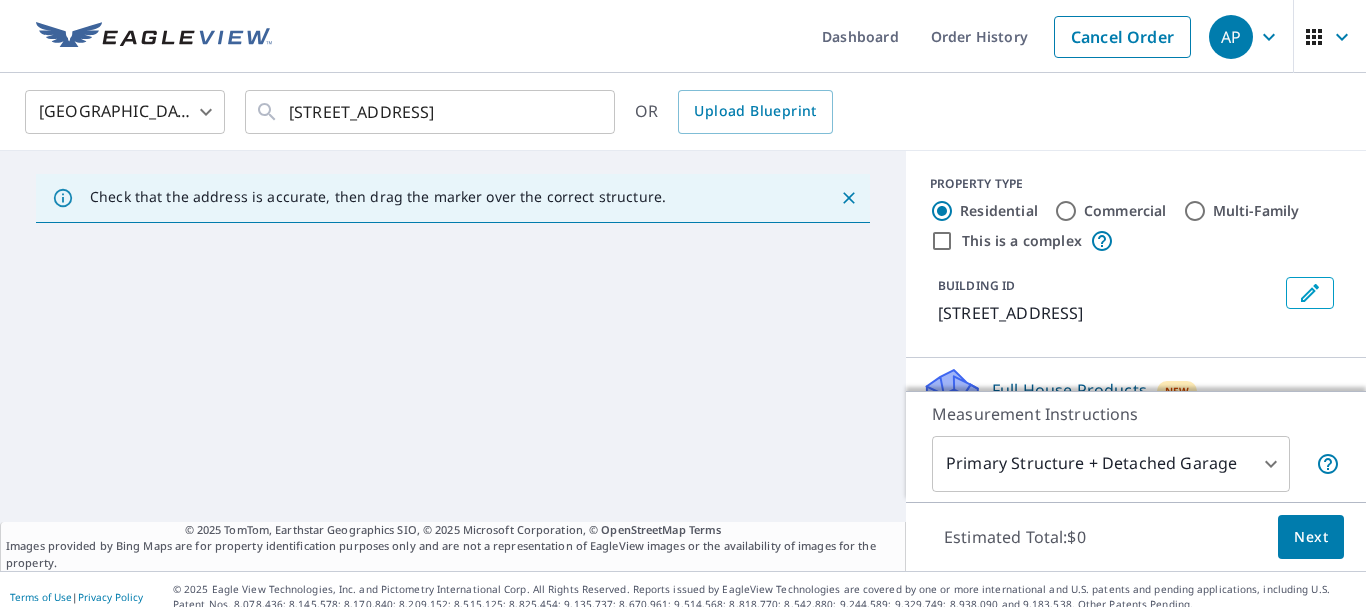 click on "Dashboard Order History Cancel Order" at bounding box center [742, 36] 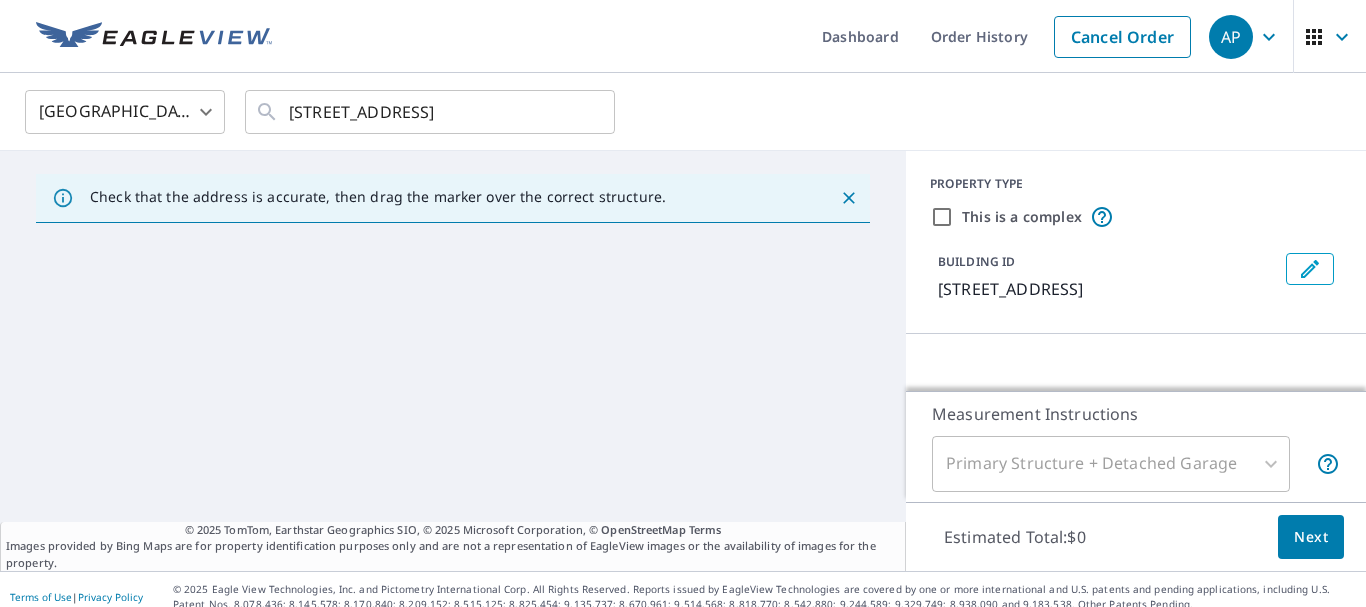 scroll, scrollTop: 0, scrollLeft: 0, axis: both 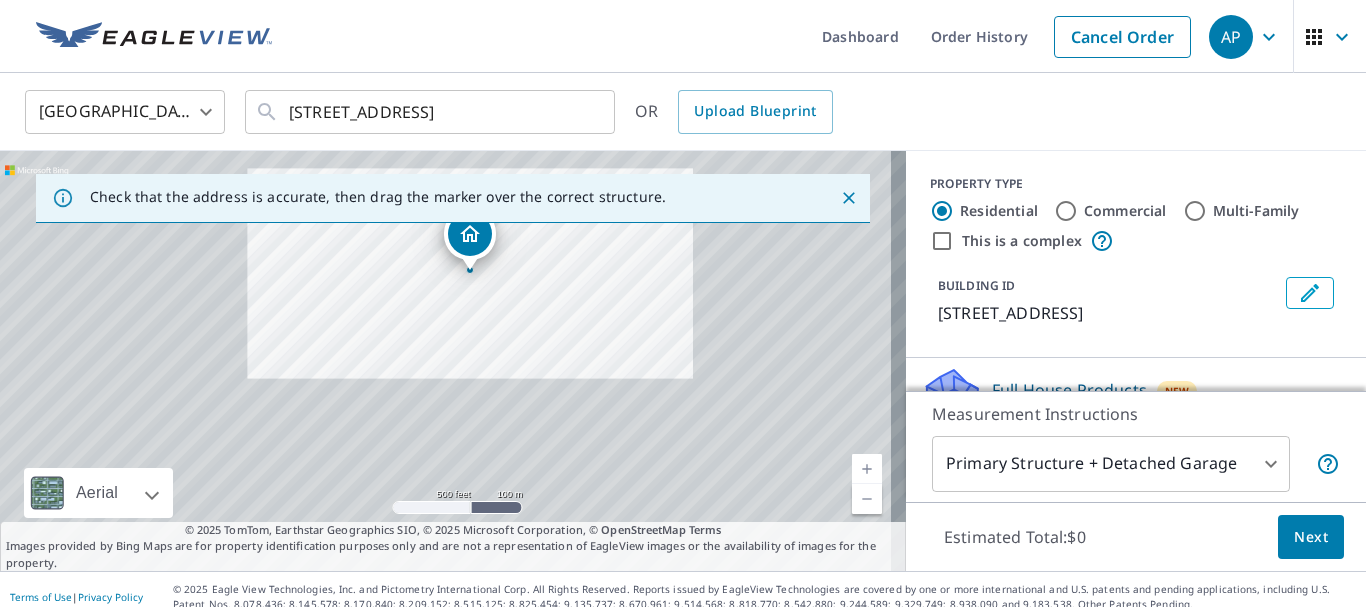 drag, startPoint x: 482, startPoint y: 419, endPoint x: 487, endPoint y: 304, distance: 115.10864 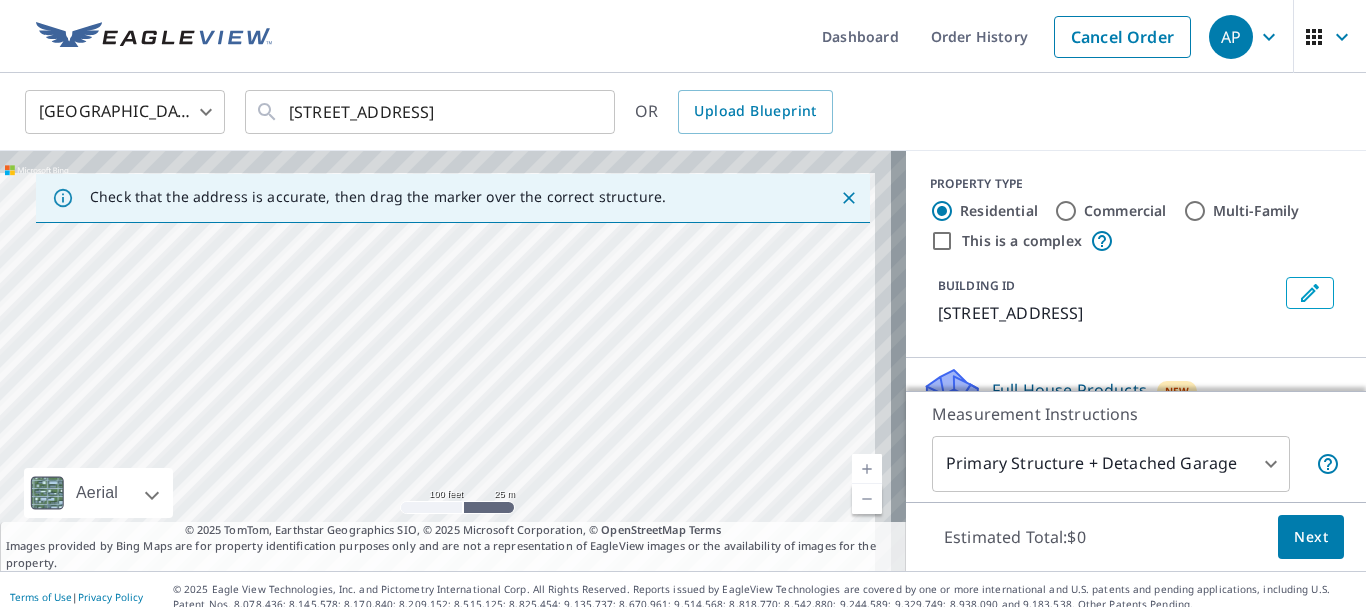 drag, startPoint x: 570, startPoint y: 316, endPoint x: 540, endPoint y: 354, distance: 48.414875 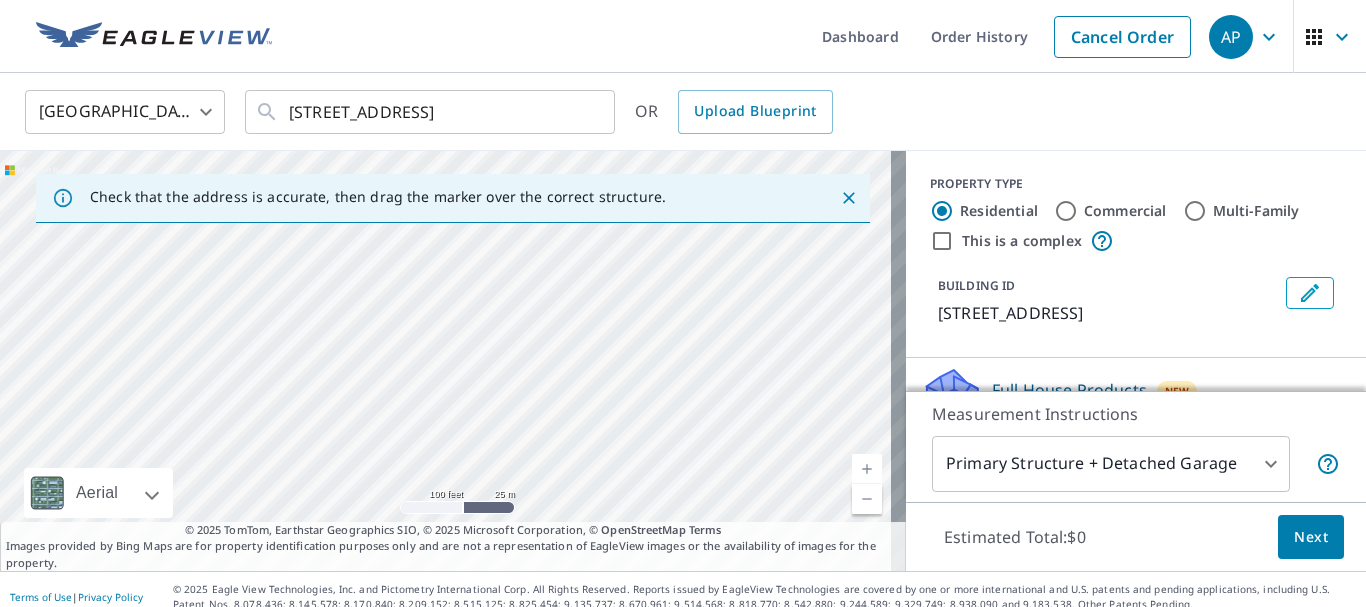 click on "[STREET_ADDRESS]" at bounding box center [453, 361] 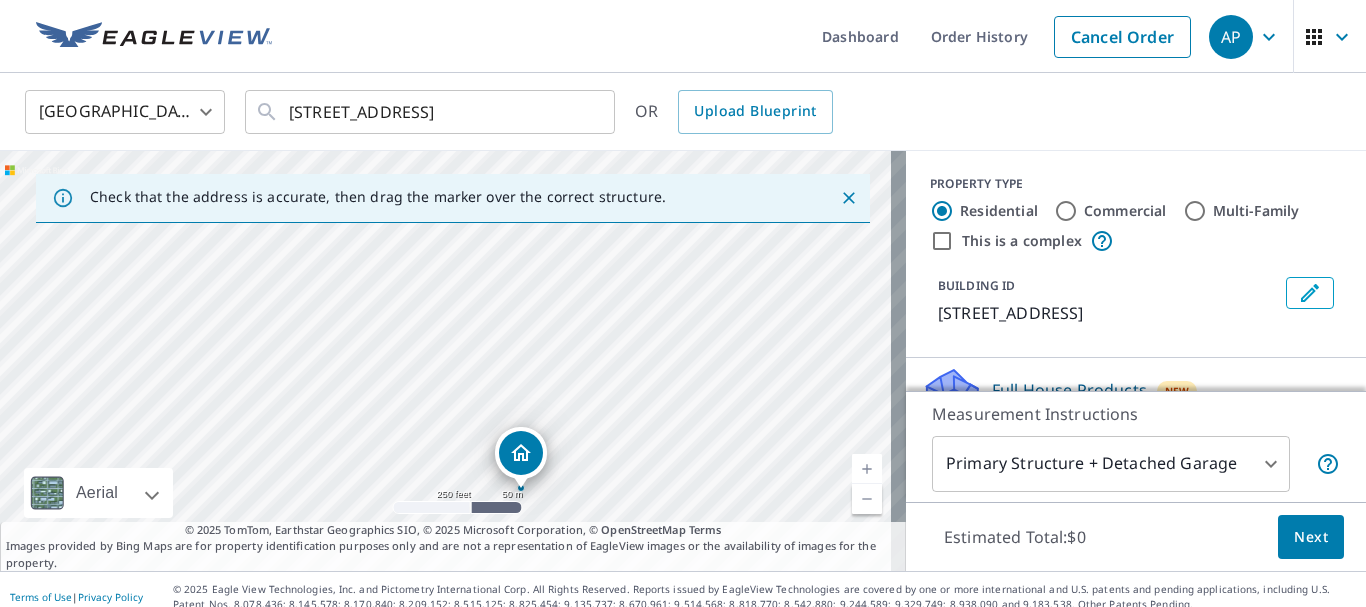 drag, startPoint x: 468, startPoint y: 320, endPoint x: 506, endPoint y: 457, distance: 142.17242 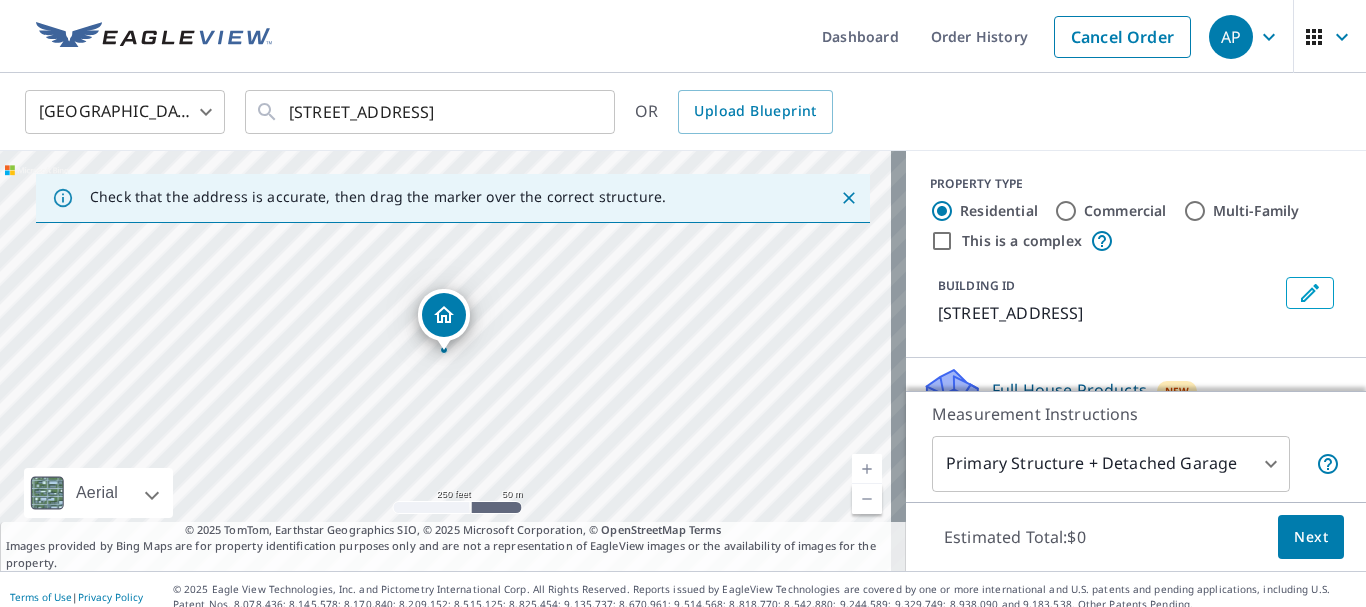 drag, startPoint x: 546, startPoint y: 435, endPoint x: 536, endPoint y: 349, distance: 86.579445 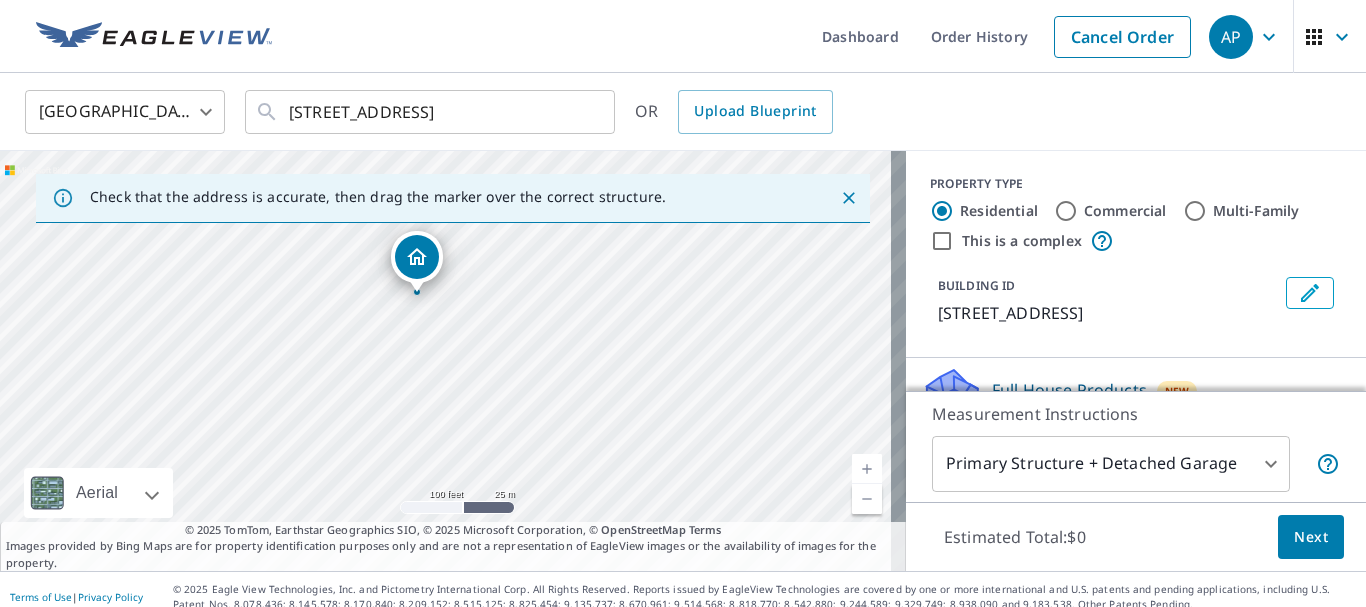 drag, startPoint x: 522, startPoint y: 420, endPoint x: 520, endPoint y: 395, distance: 25.079872 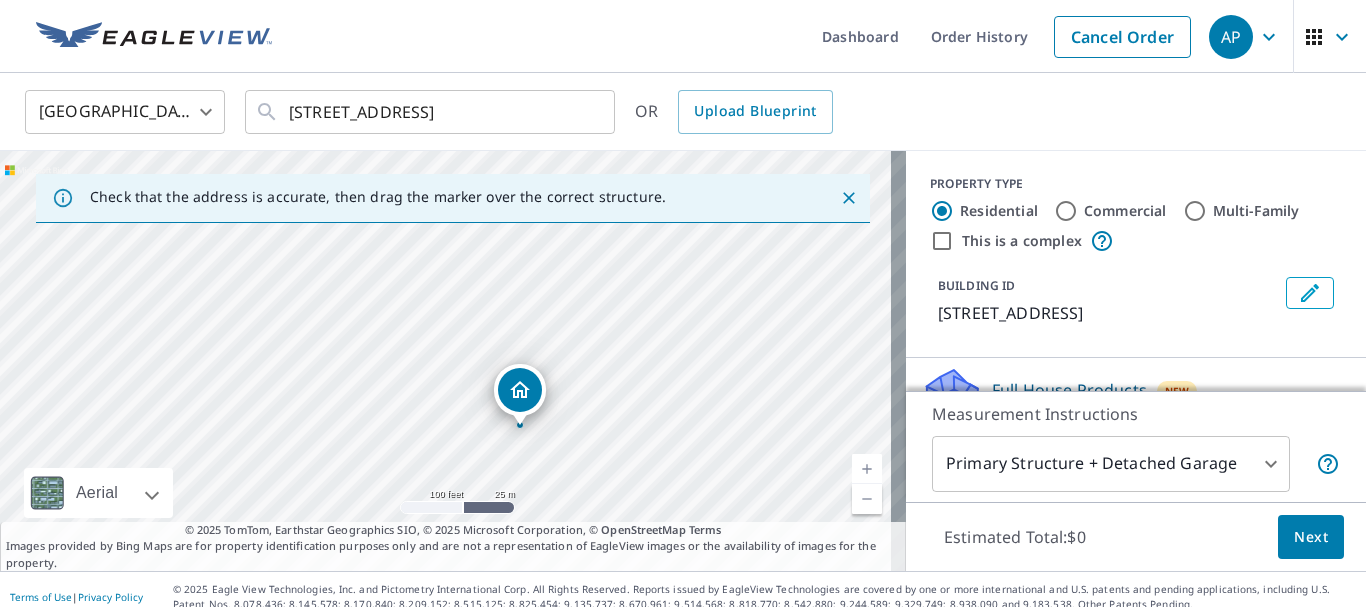 drag, startPoint x: 418, startPoint y: 251, endPoint x: 522, endPoint y: 389, distance: 172.80046 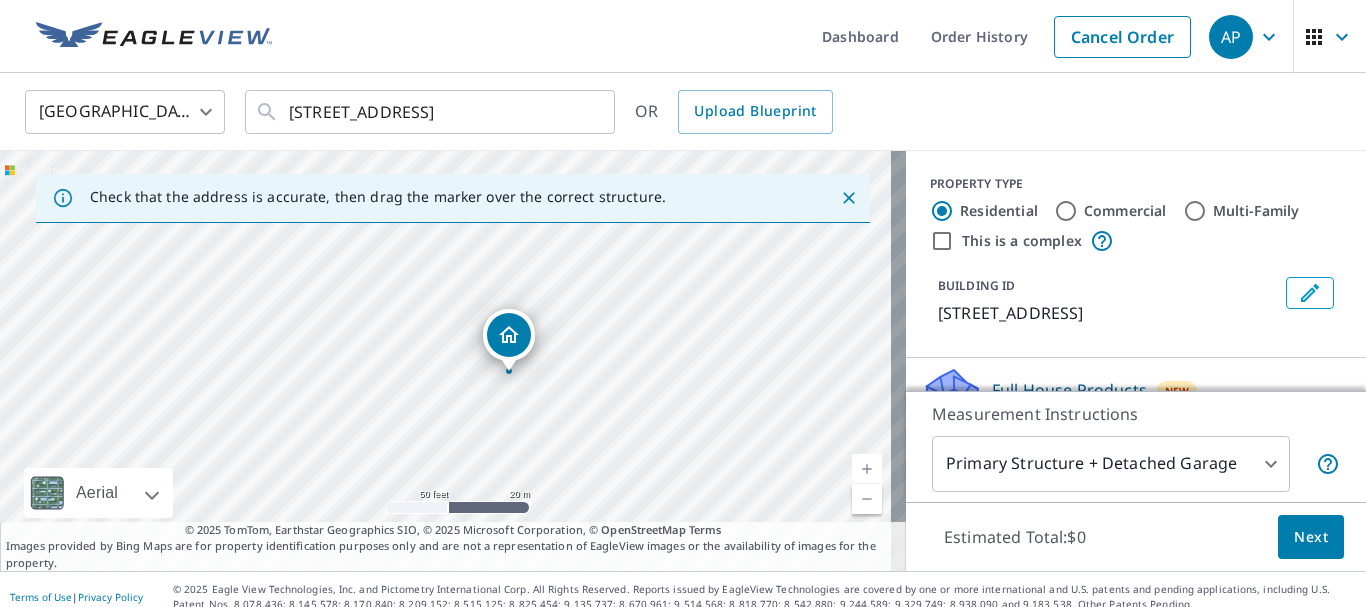 drag, startPoint x: 562, startPoint y: 302, endPoint x: 620, endPoint y: 385, distance: 101.257095 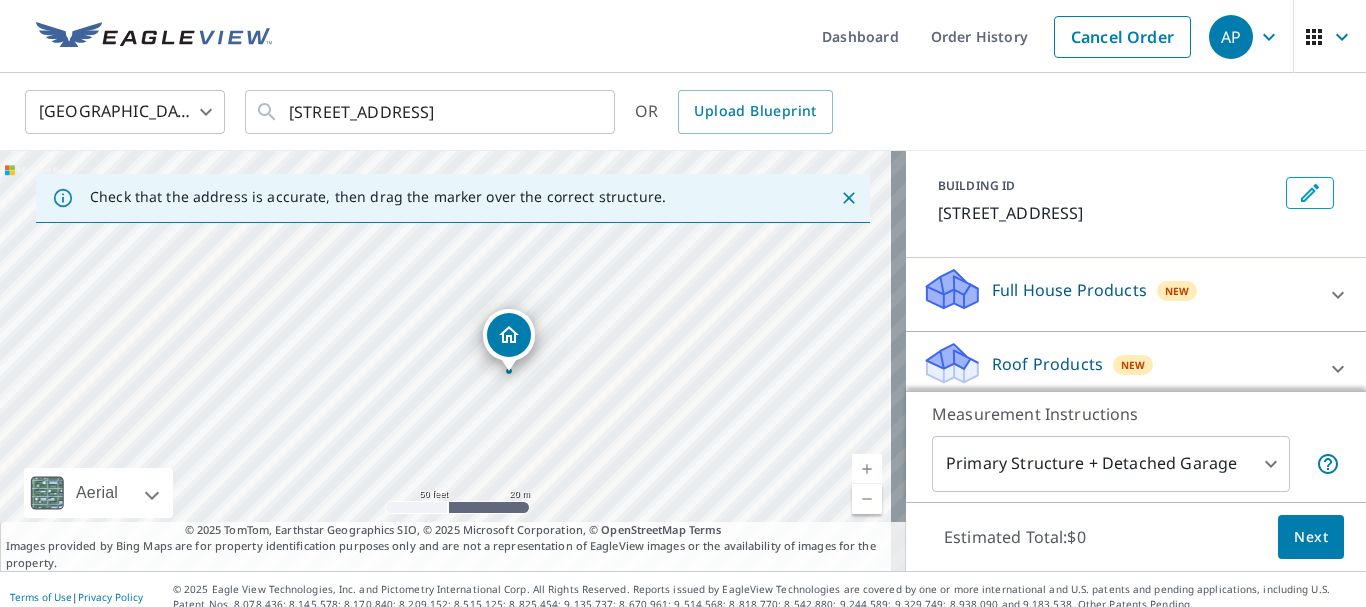 scroll, scrollTop: 200, scrollLeft: 0, axis: vertical 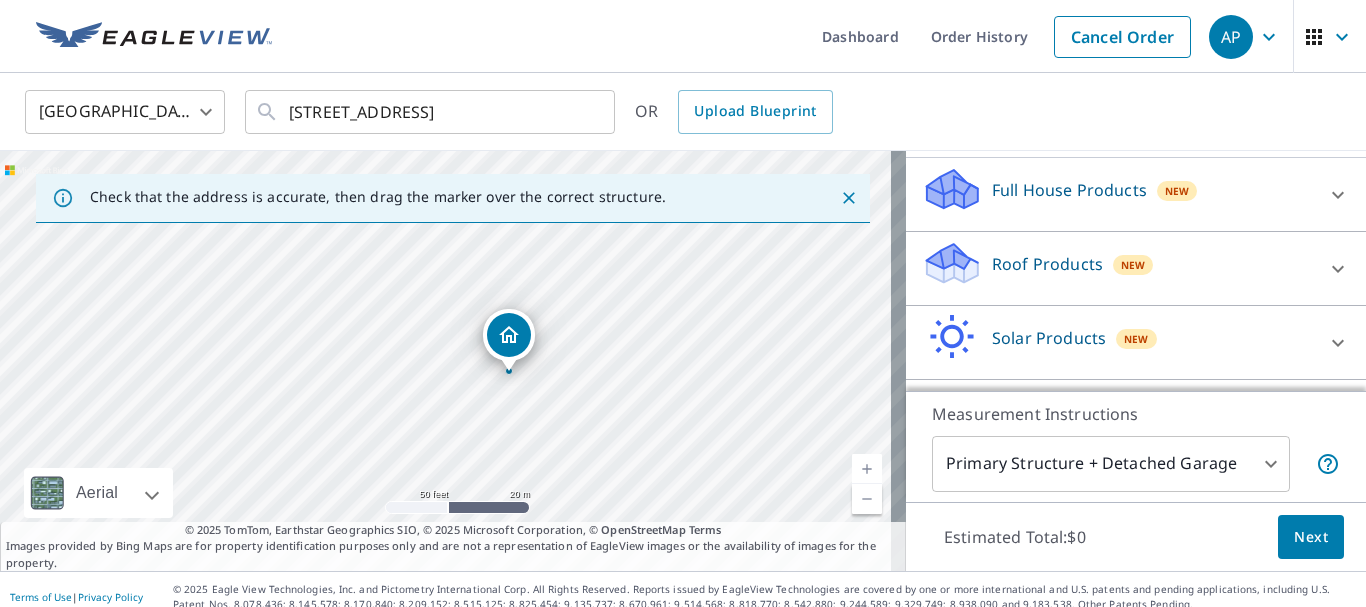 click on "Full House Products" at bounding box center (1069, 190) 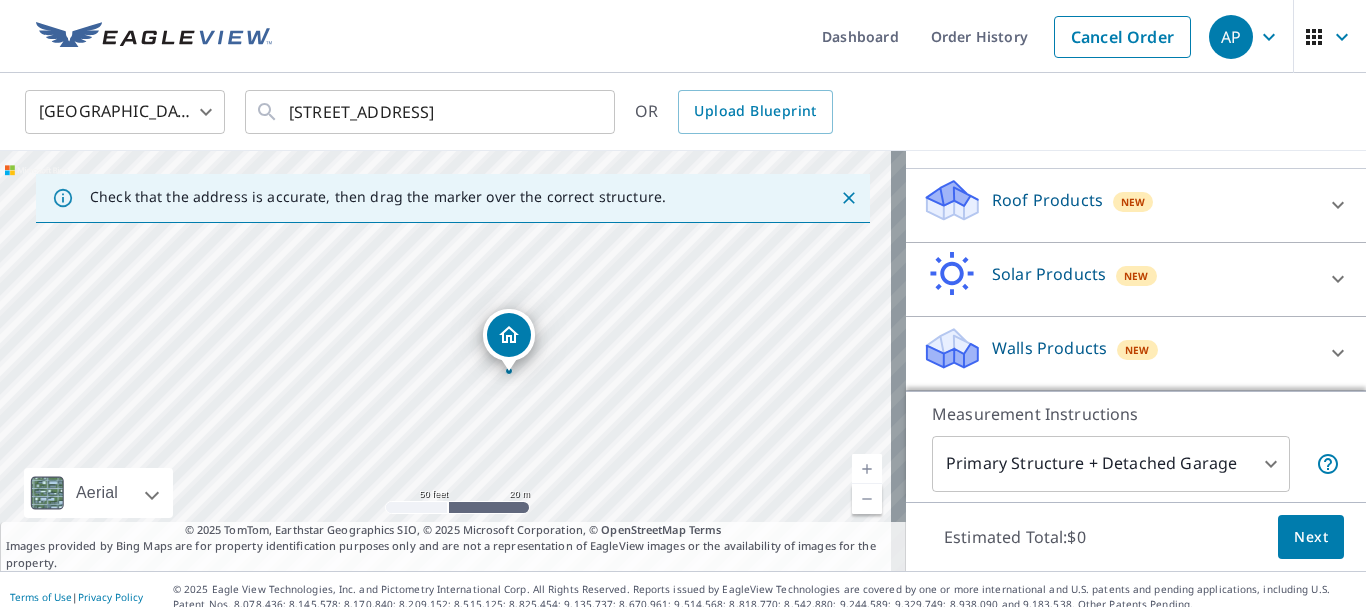 scroll, scrollTop: 344, scrollLeft: 0, axis: vertical 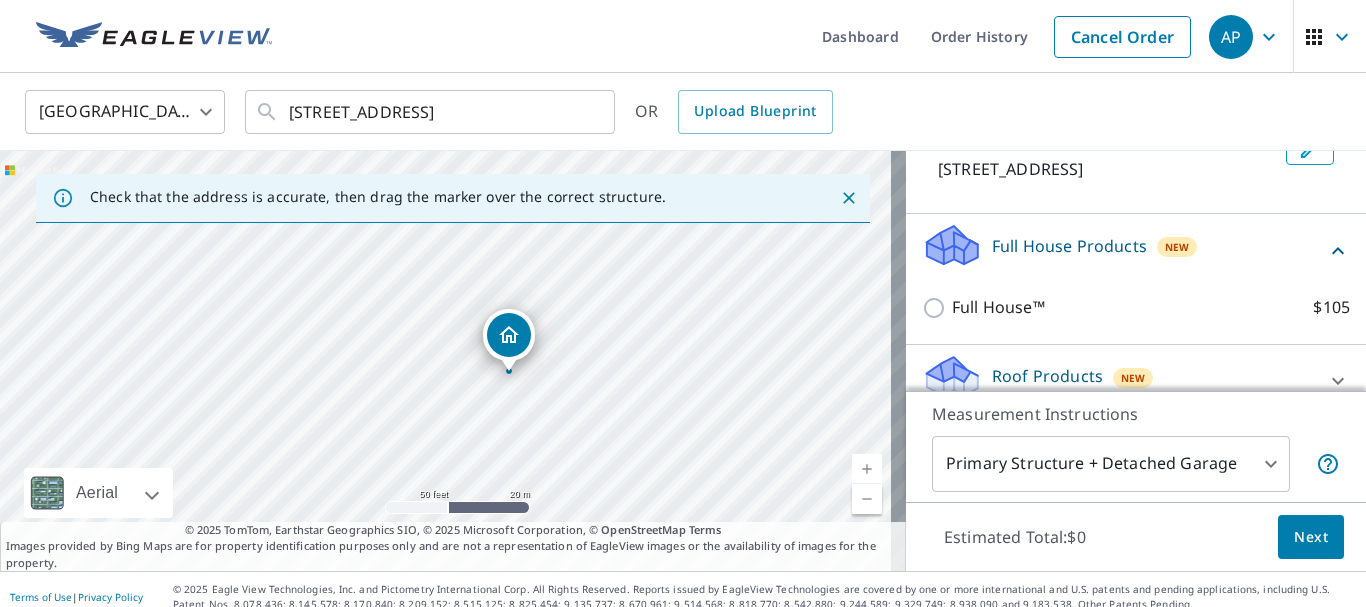 click on "Full House Products New" at bounding box center [1124, 250] 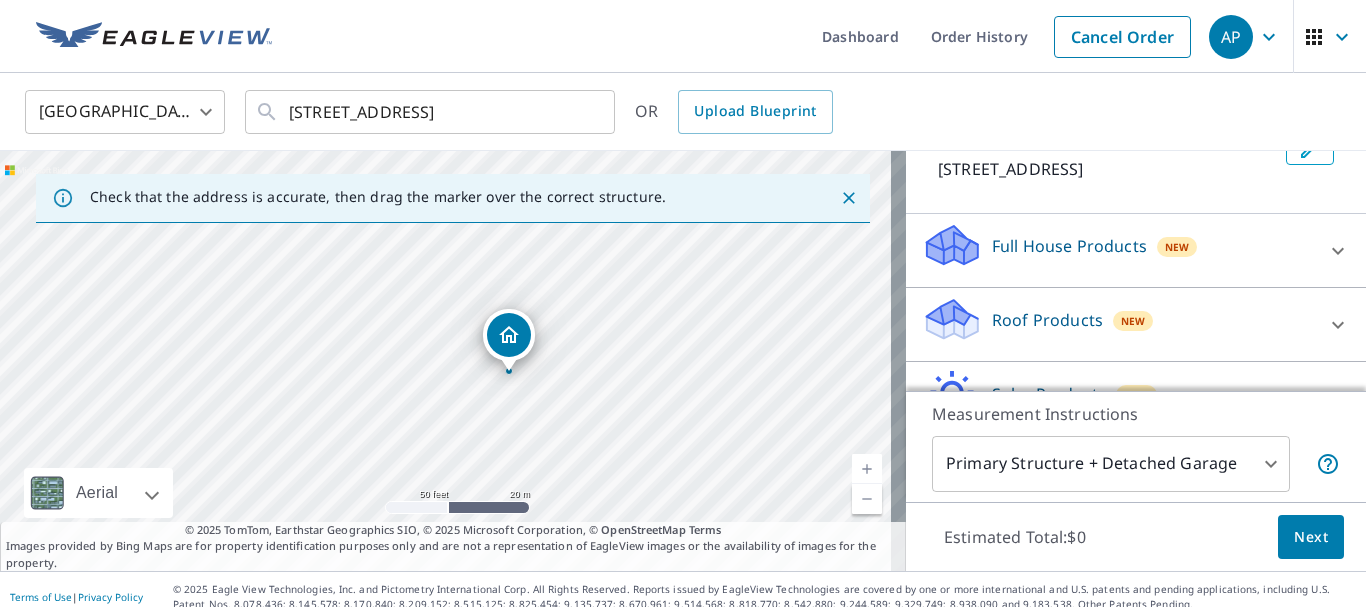 click on "Full House Products New" at bounding box center (1118, 250) 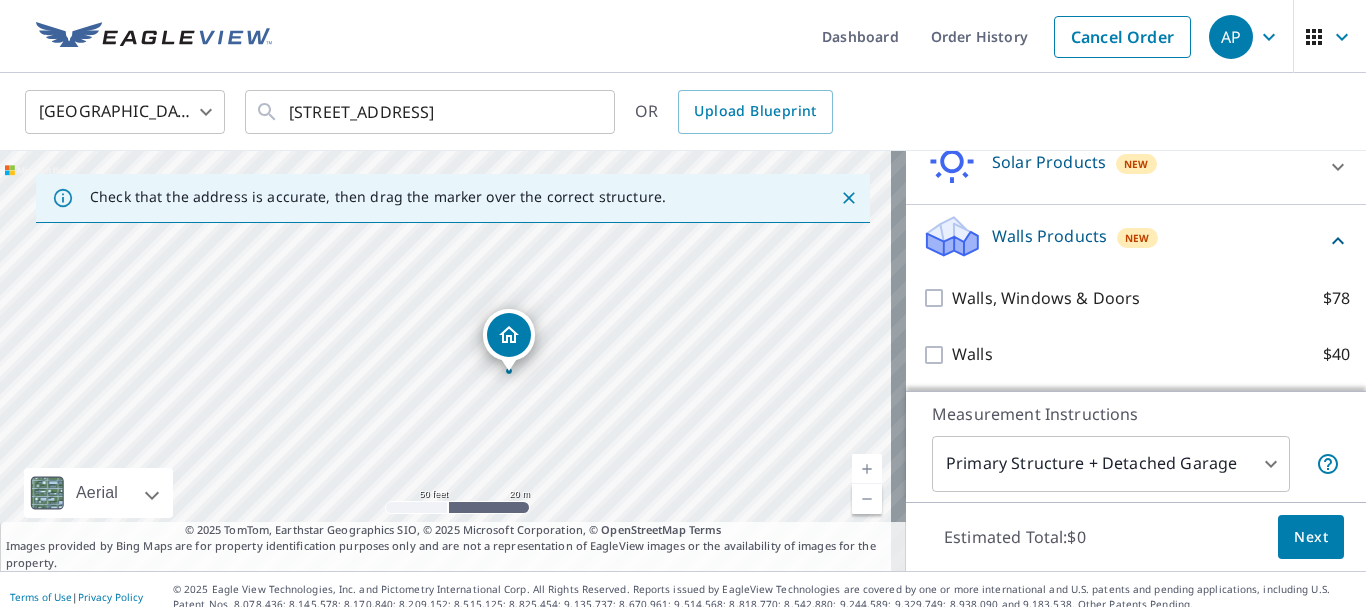 scroll, scrollTop: 457, scrollLeft: 0, axis: vertical 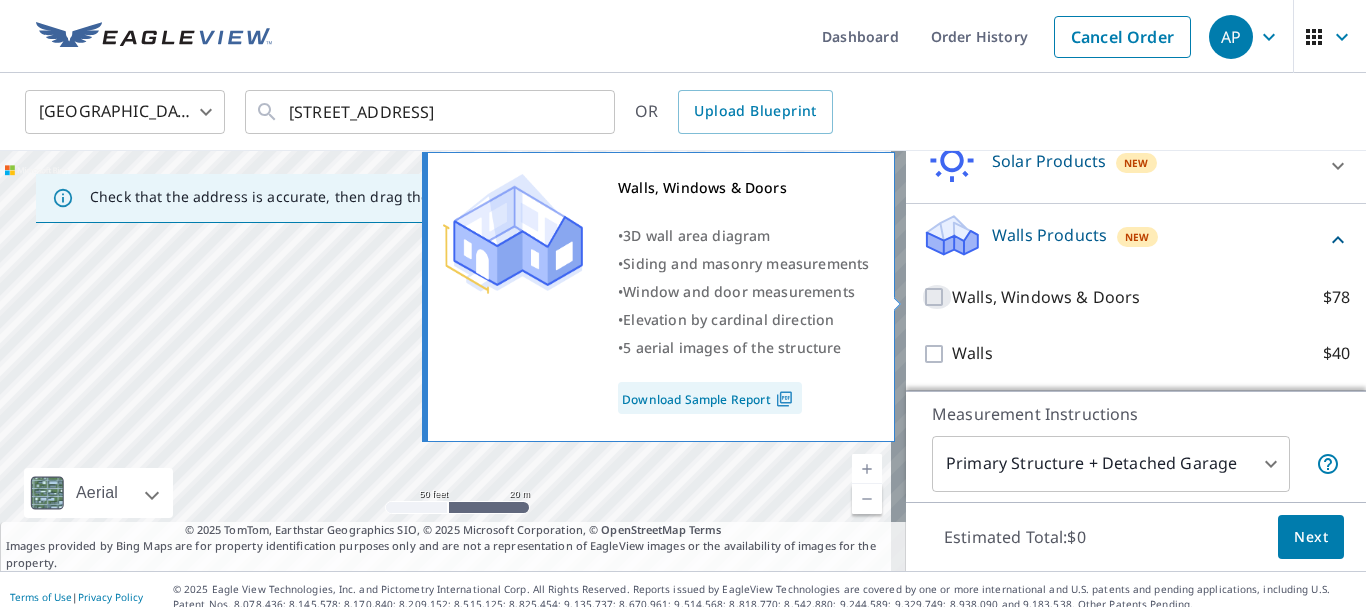 click on "Walls, Windows & Doors $78" at bounding box center (937, 297) 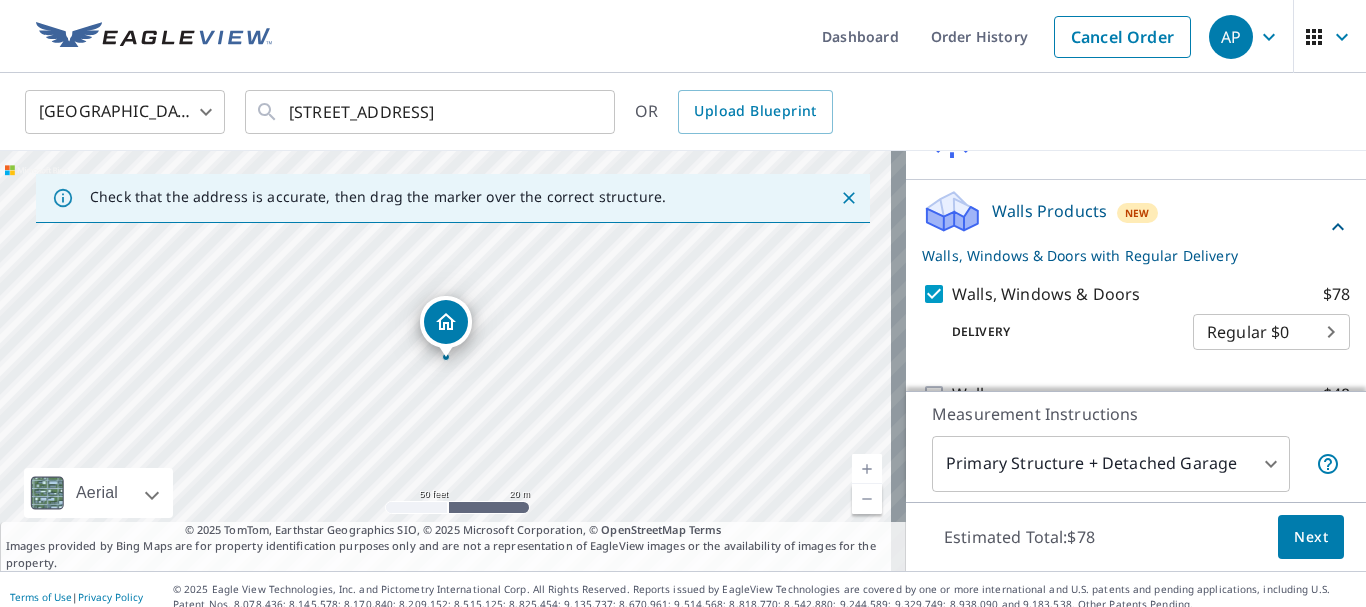 scroll, scrollTop: 522, scrollLeft: 0, axis: vertical 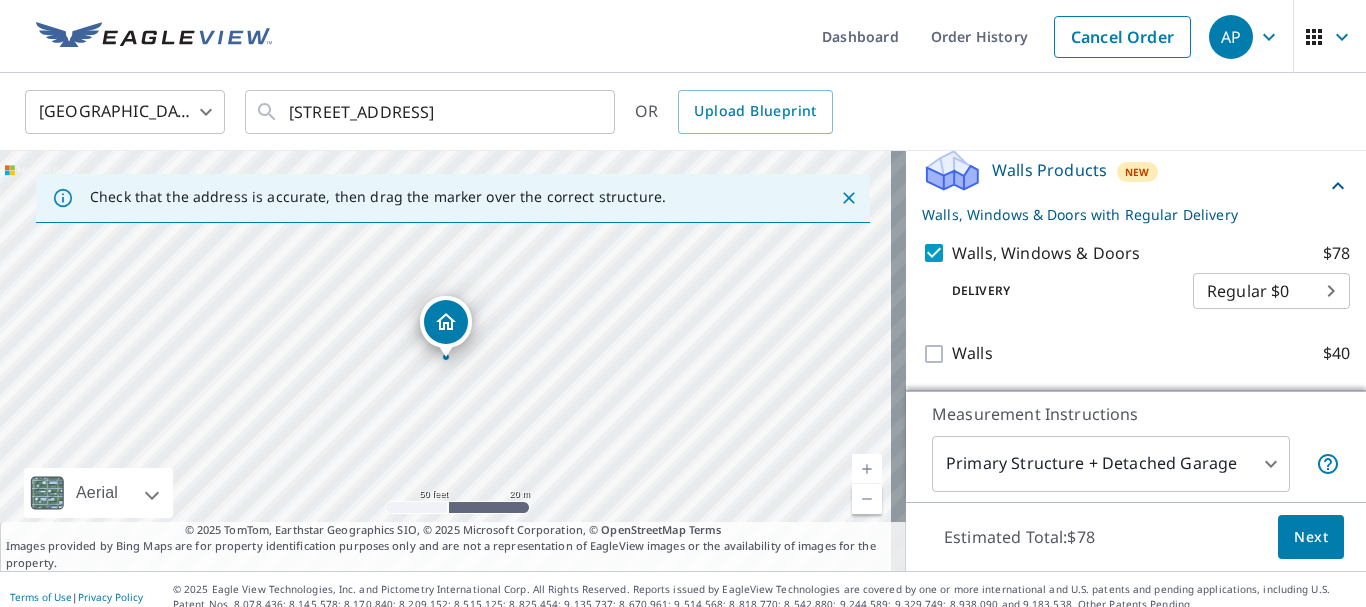click on "AP AP
Dashboard Order History Cancel Order AP [GEOGRAPHIC_DATA] [GEOGRAPHIC_DATA] ​ [STREET_ADDRESS] ​ OR Upload Blueprint Check that the address is accurate, then drag the marker over the correct structure. [STREET_ADDRESS] A standard road map Aerial A detailed look from above Labels Labels 50 feet 20 m © 2025 TomTom, © Vexcel Imaging, © 2025 Microsoft Corporation,  © OpenStreetMap Terms © 2025 TomTom, Earthstar Geographics SIO, © 2025 Microsoft Corporation, ©   OpenStreetMap   Terms Images provided by Bing Maps are for property identification purposes only and are not a representation of EagleView images or the availability of images for the property. PROPERTY TYPE Residential Commercial Multi-Family This is a complex BUILDING ID [STREET_ADDRESS] Full House Products New Full House™ $105 Roof Products New Premium $32.75 - $87 Gutter $13.75 Bid Perfect™ $18 Solar Products New $63.25 $79 8" at bounding box center [683, 303] 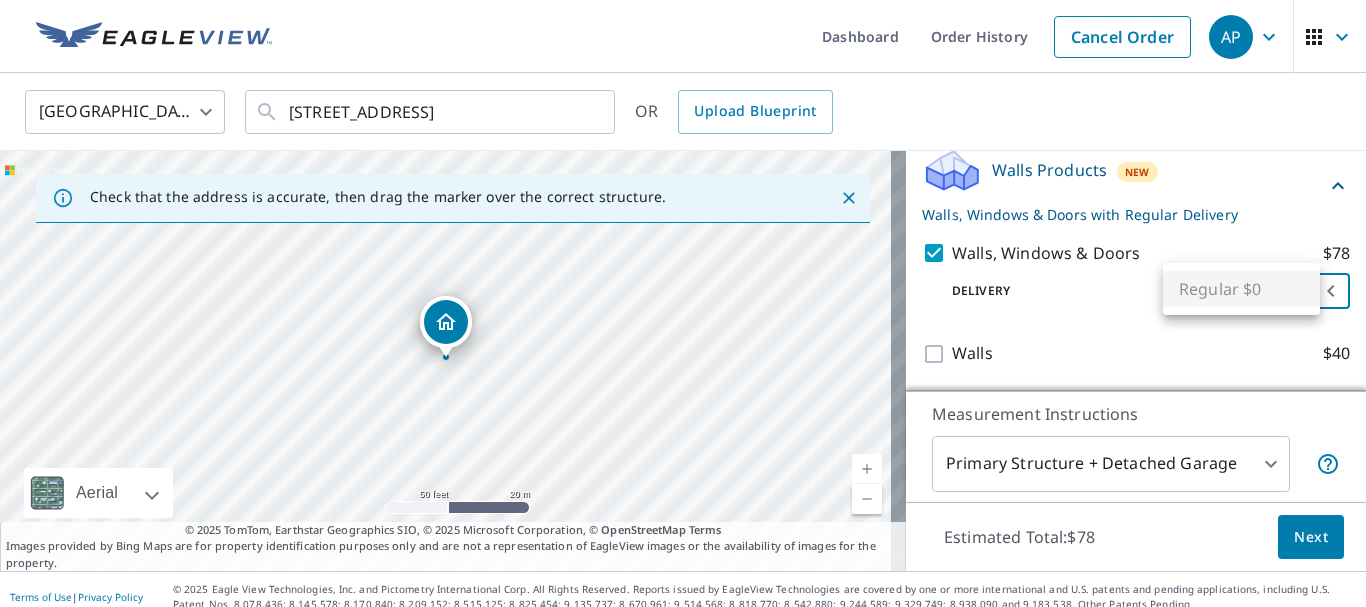 click on "Regular $0" at bounding box center [1241, 289] 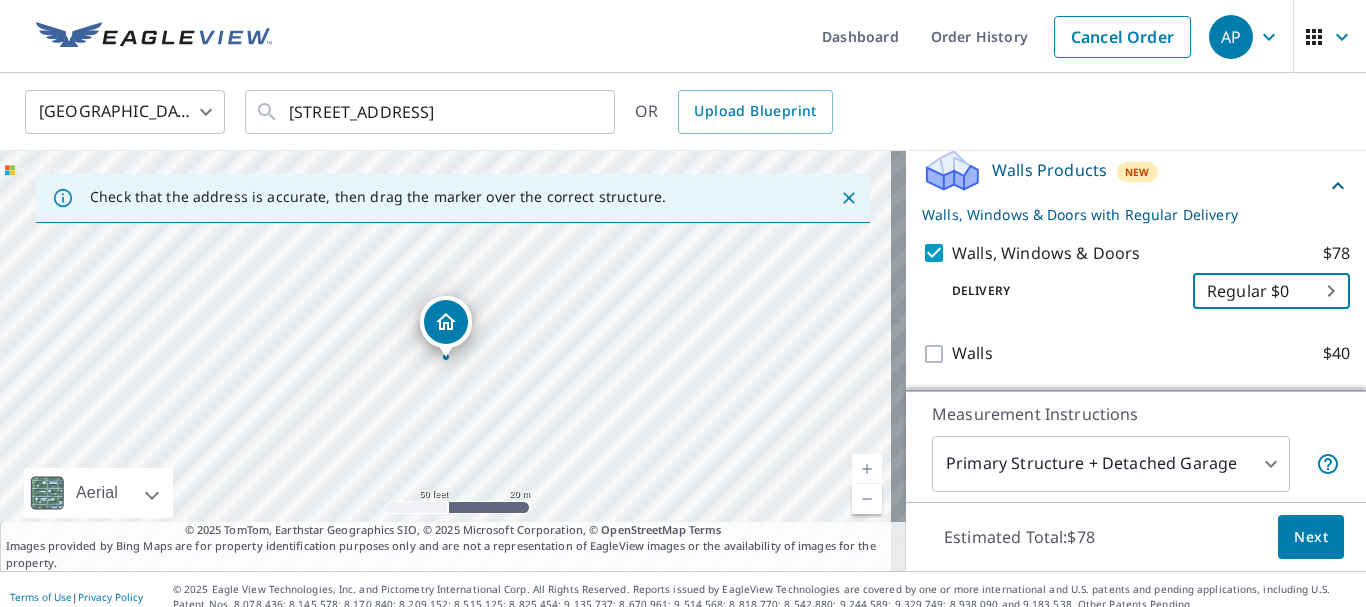 click on "AP AP
Dashboard Order History Cancel Order AP [GEOGRAPHIC_DATA] [GEOGRAPHIC_DATA] ​ [STREET_ADDRESS] ​ OR Upload Blueprint Check that the address is accurate, then drag the marker over the correct structure. [STREET_ADDRESS] A standard road map Aerial A detailed look from above Labels Labels 50 feet 20 m © 2025 TomTom, © Vexcel Imaging, © 2025 Microsoft Corporation,  © OpenStreetMap Terms © 2025 TomTom, Earthstar Geographics SIO, © 2025 Microsoft Corporation, ©   OpenStreetMap   Terms Images provided by Bing Maps are for property identification purposes only and are not a representation of EagleView images or the availability of images for the property. PROPERTY TYPE Residential Commercial Multi-Family This is a complex BUILDING ID [STREET_ADDRESS] Full House Products New Full House™ $105 Roof Products New Premium $32.75 - $87 Gutter $13.75 Bid Perfect™ $18 Solar Products New $63.25 $79 8" at bounding box center (683, 303) 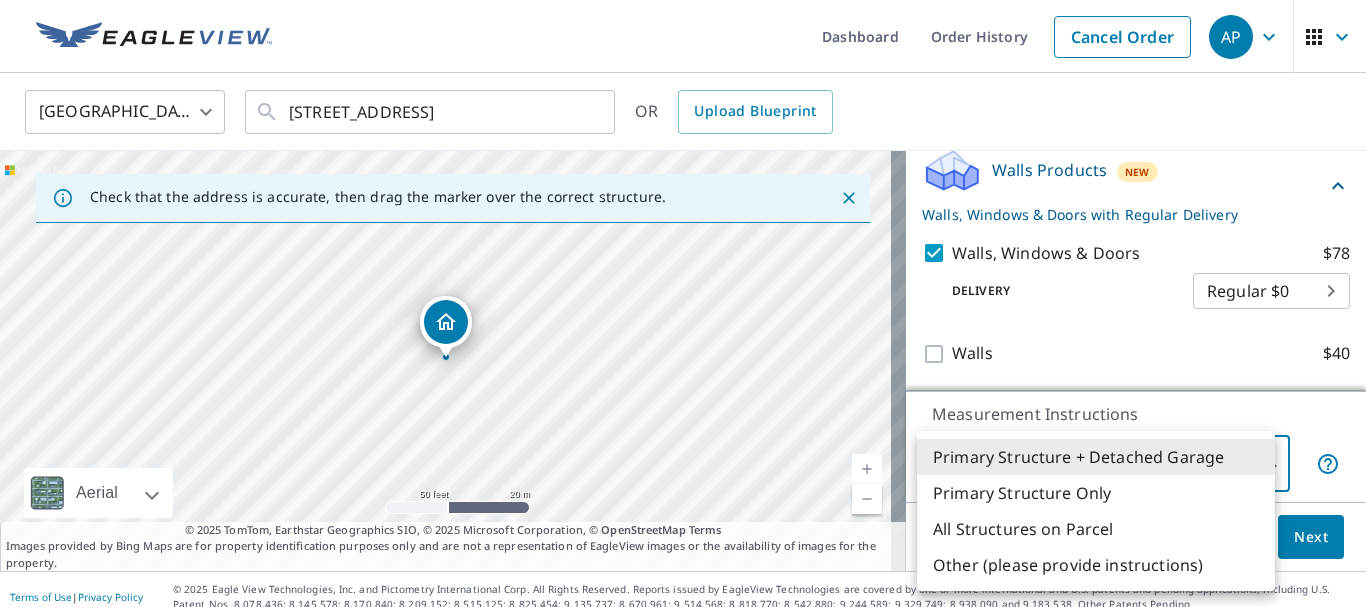 click on "Other (please provide instructions)" at bounding box center [1096, 565] 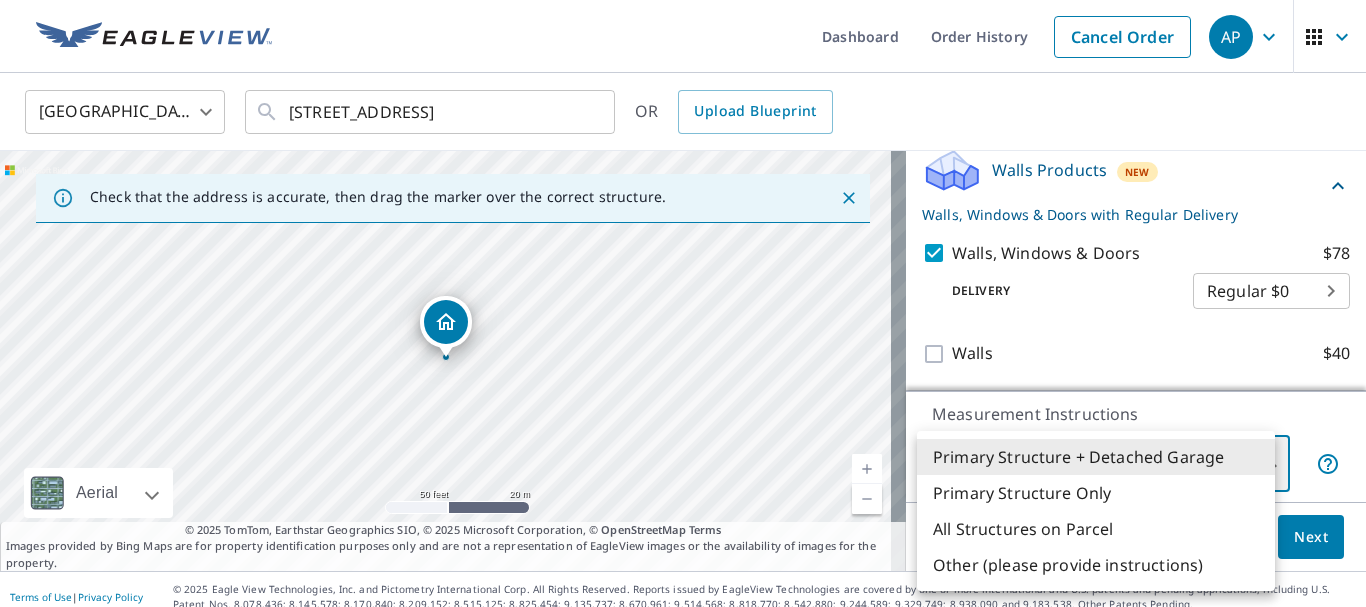 type on "5" 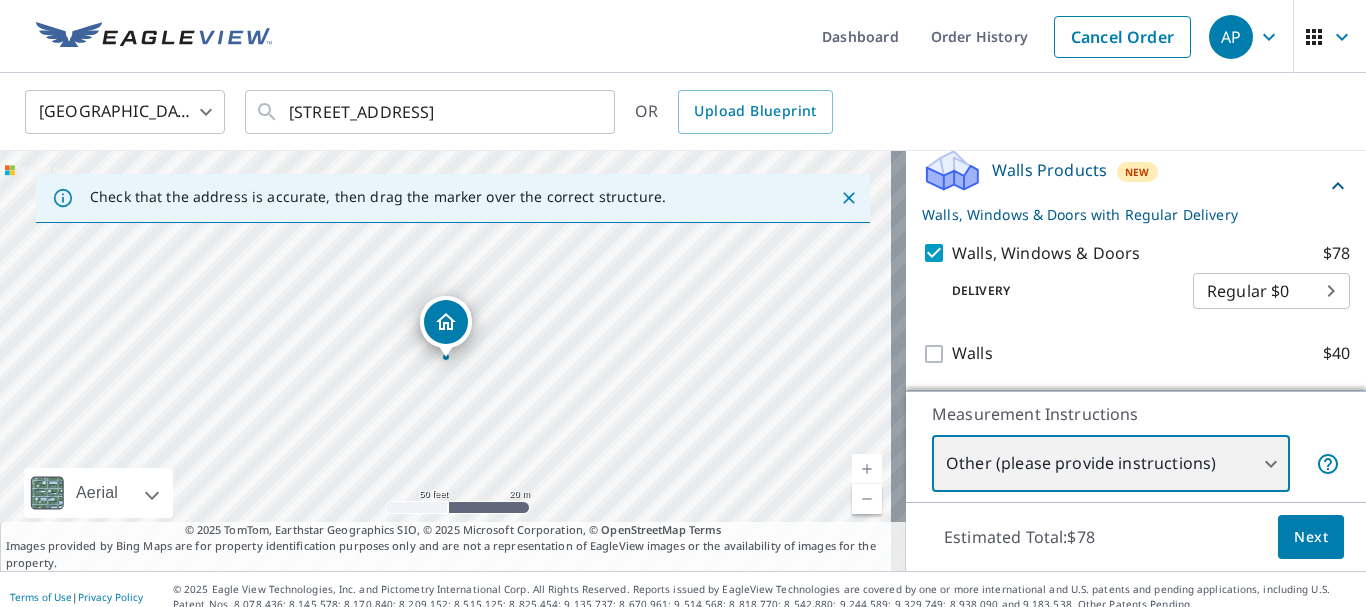 scroll, scrollTop: 15, scrollLeft: 0, axis: vertical 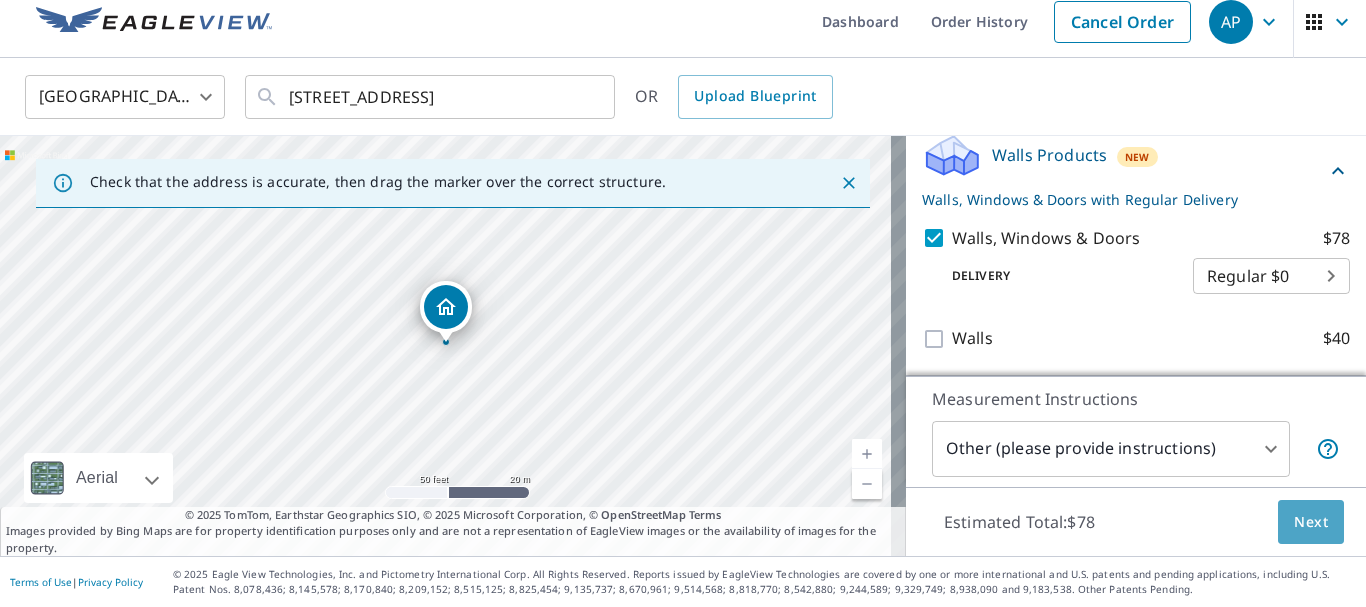 click on "Next" at bounding box center [1311, 522] 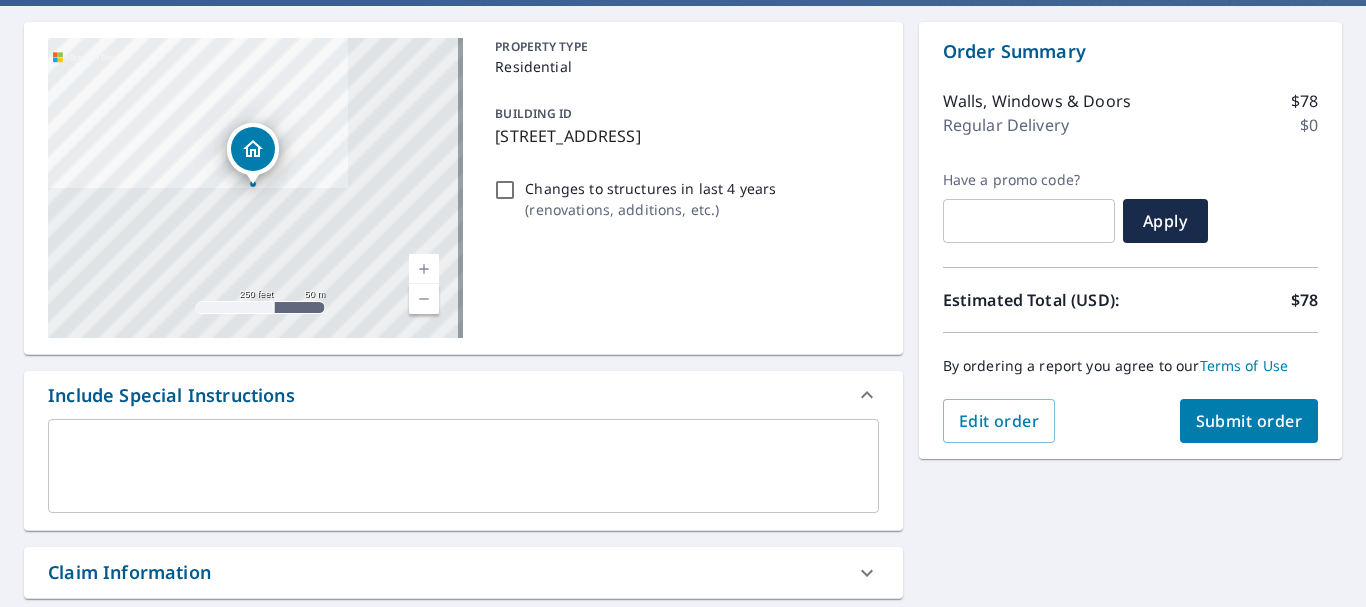 scroll, scrollTop: 215, scrollLeft: 0, axis: vertical 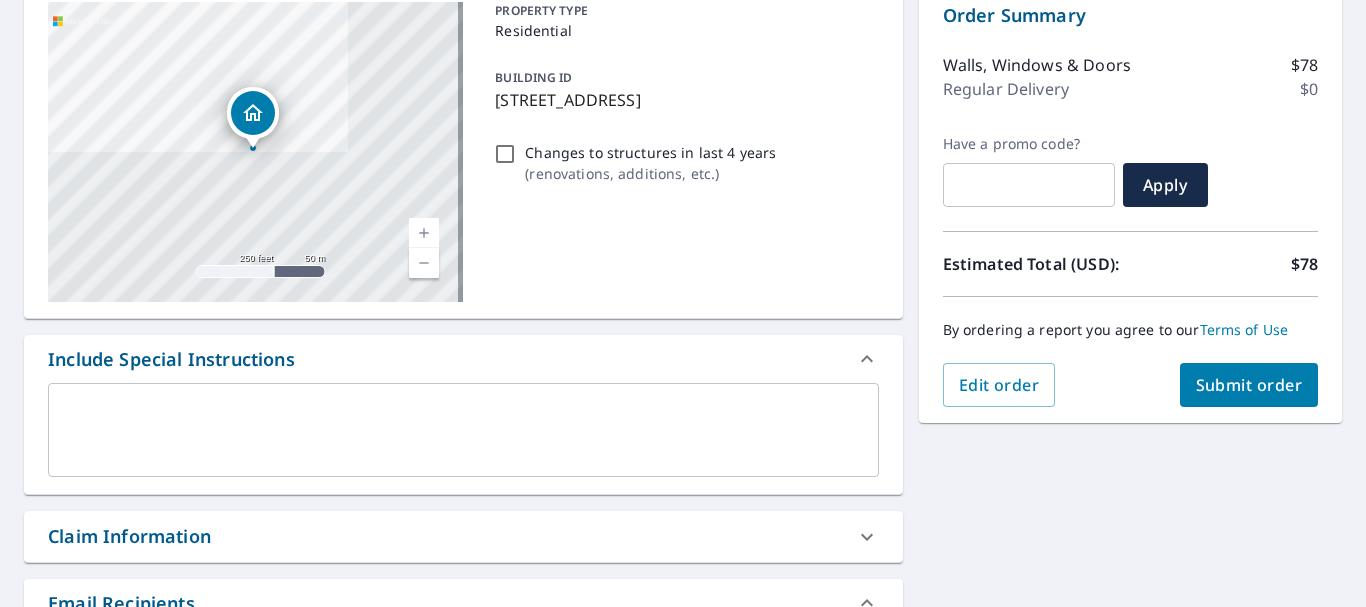 click on "x ​" at bounding box center (463, 430) 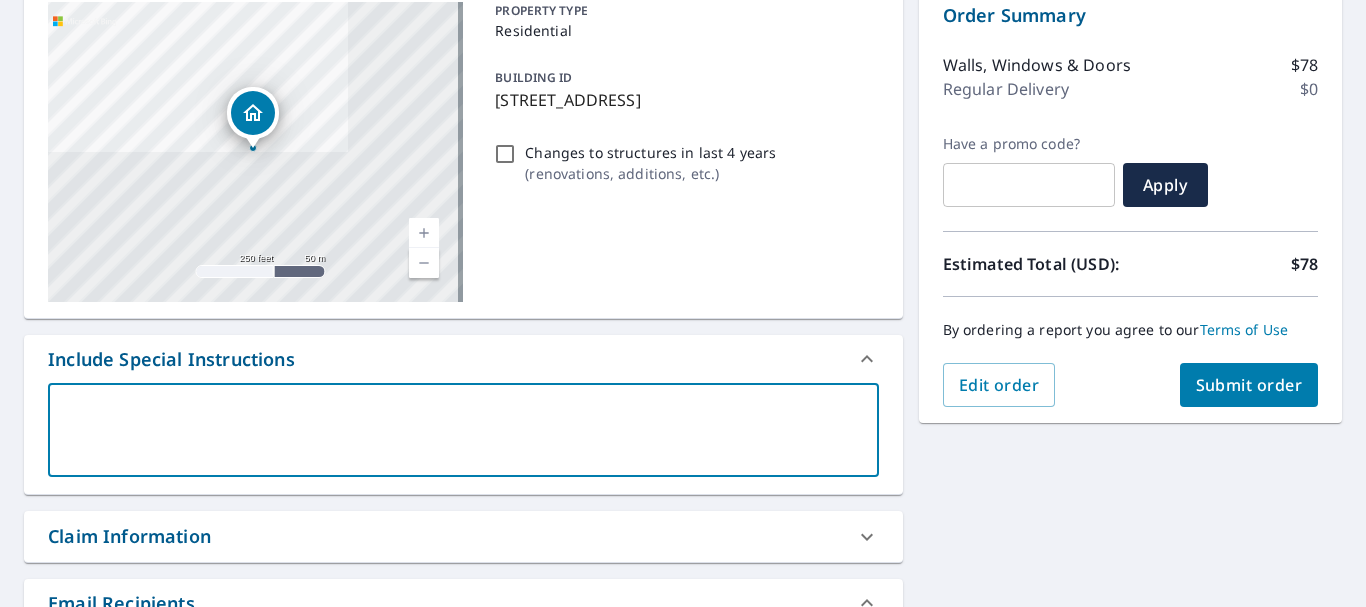 type on "O" 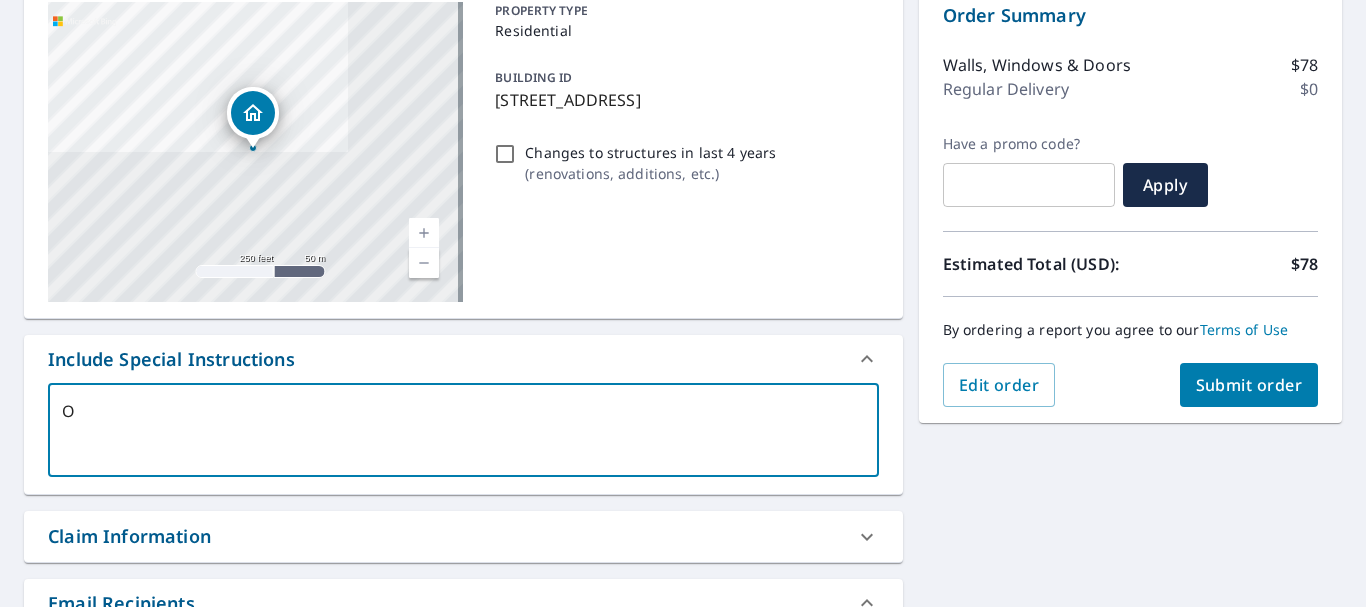 type on "On" 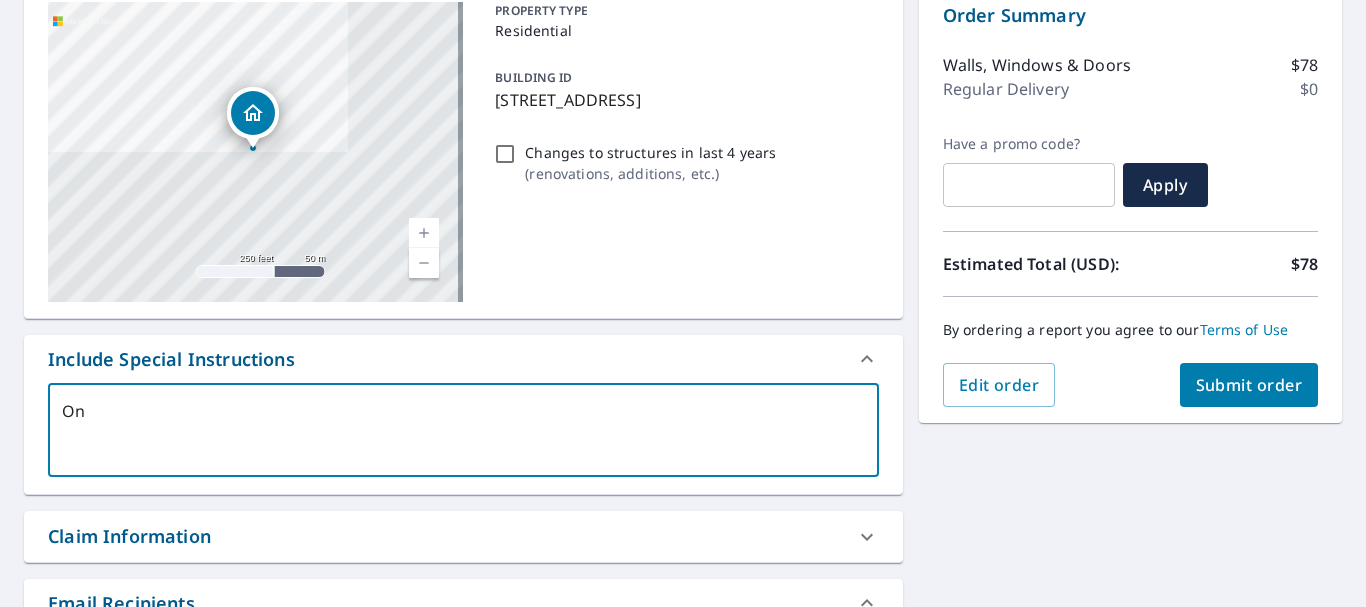 type on "Onl" 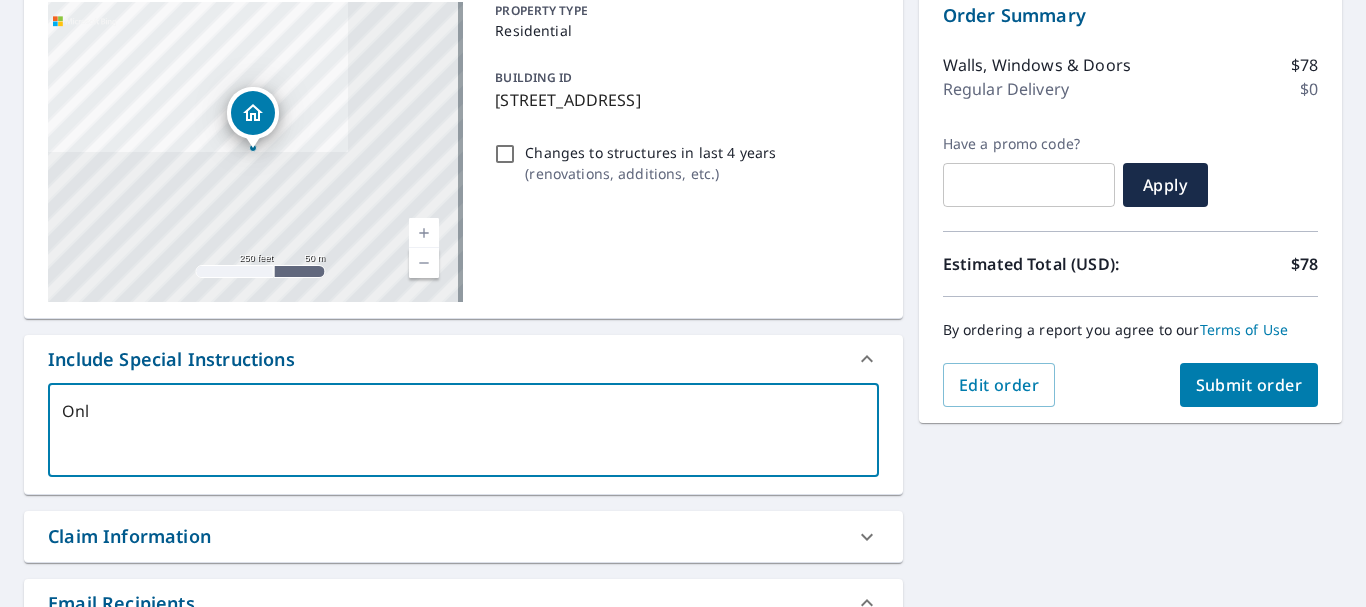 type on "Only" 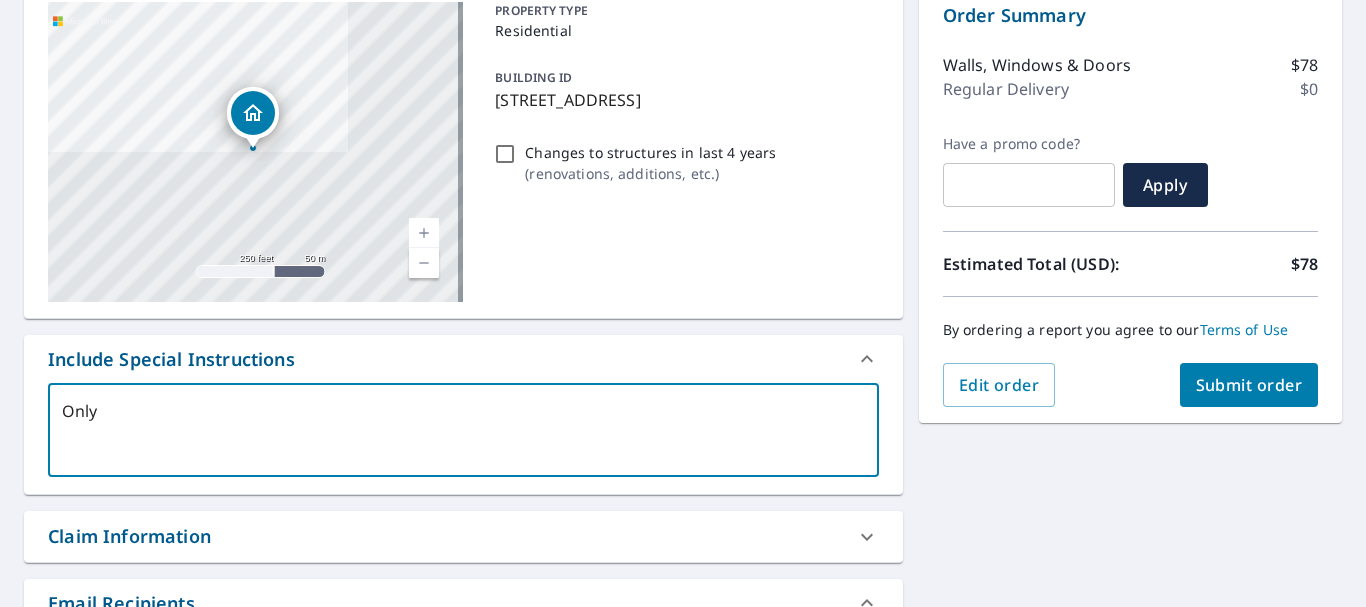 type on "Only" 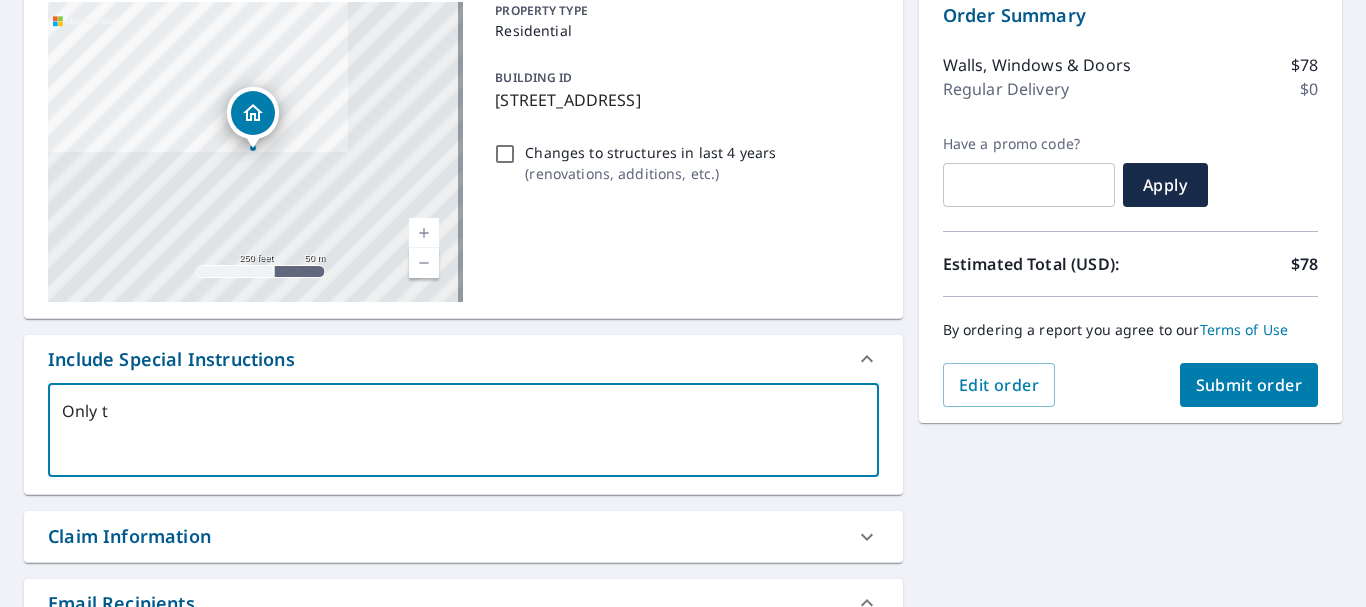 type on "x" 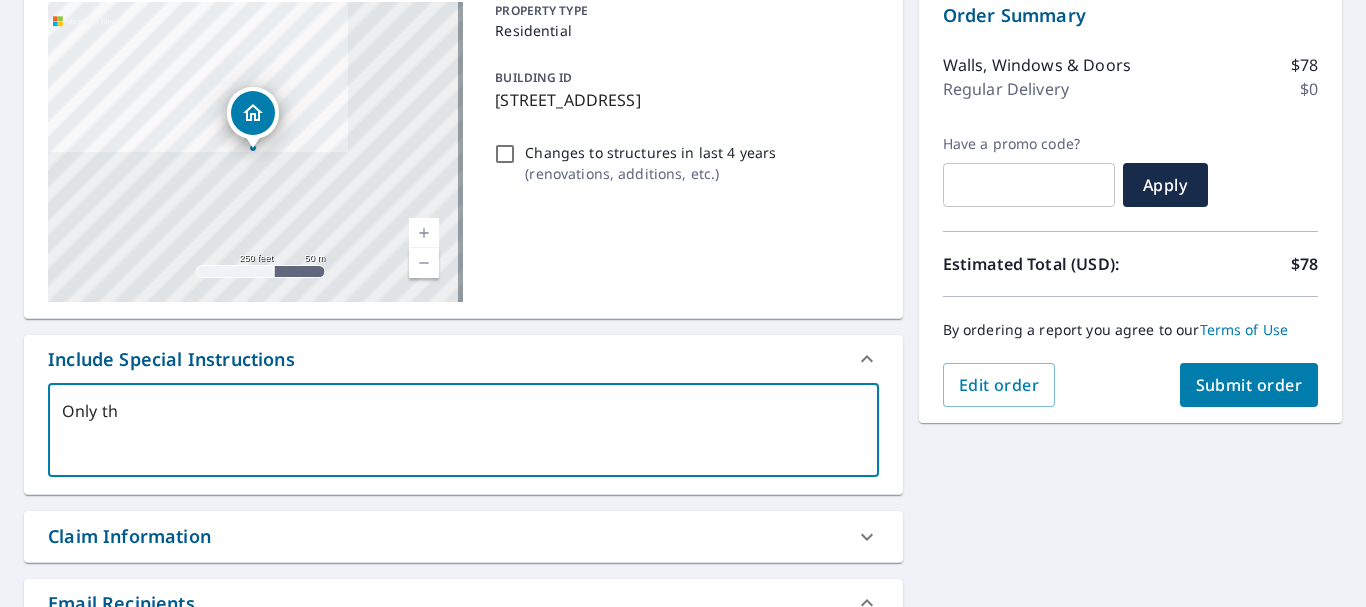 type on "x" 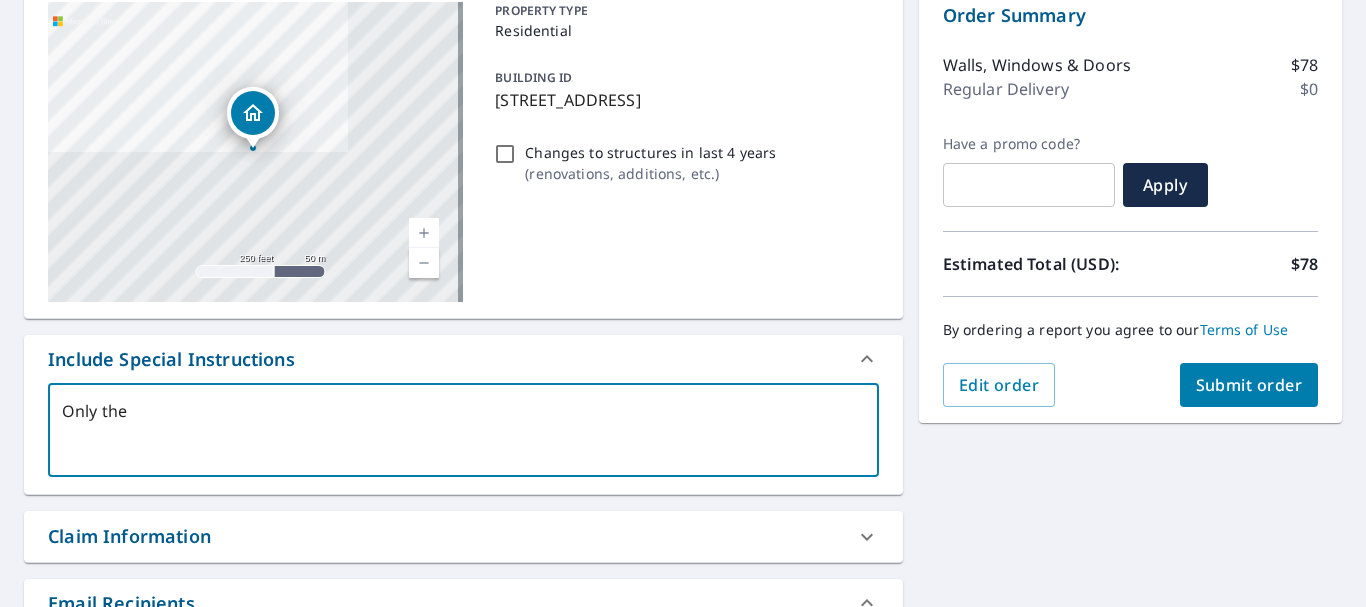 type on "x" 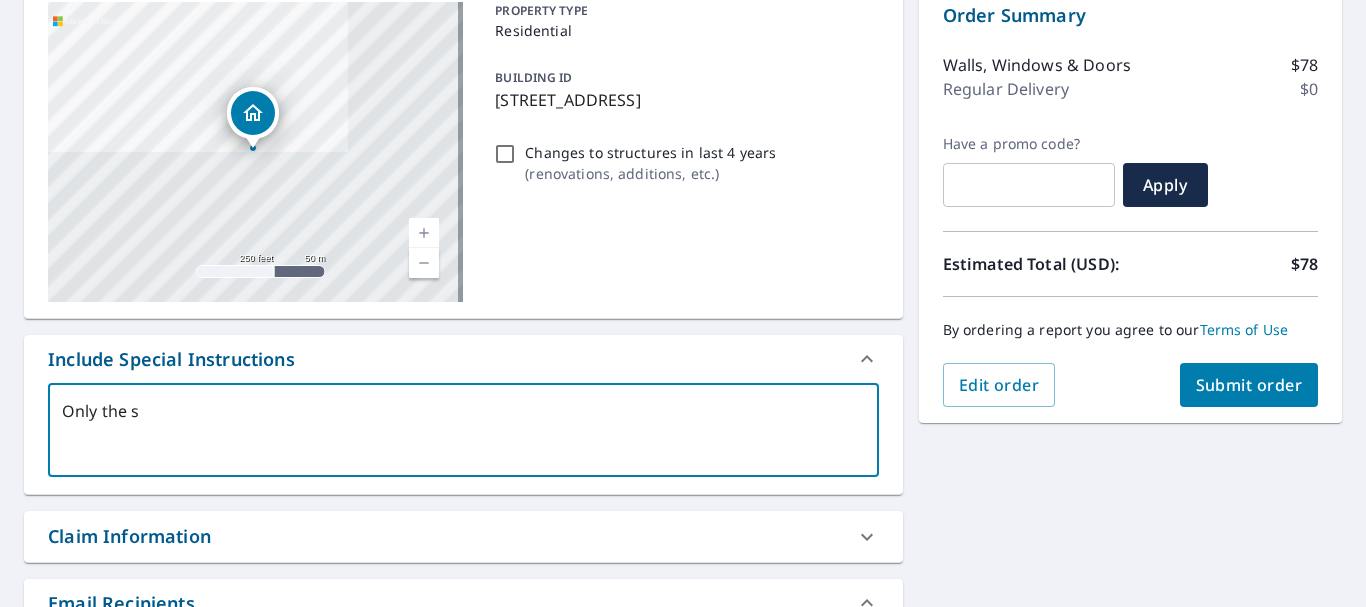 type on "Only the st" 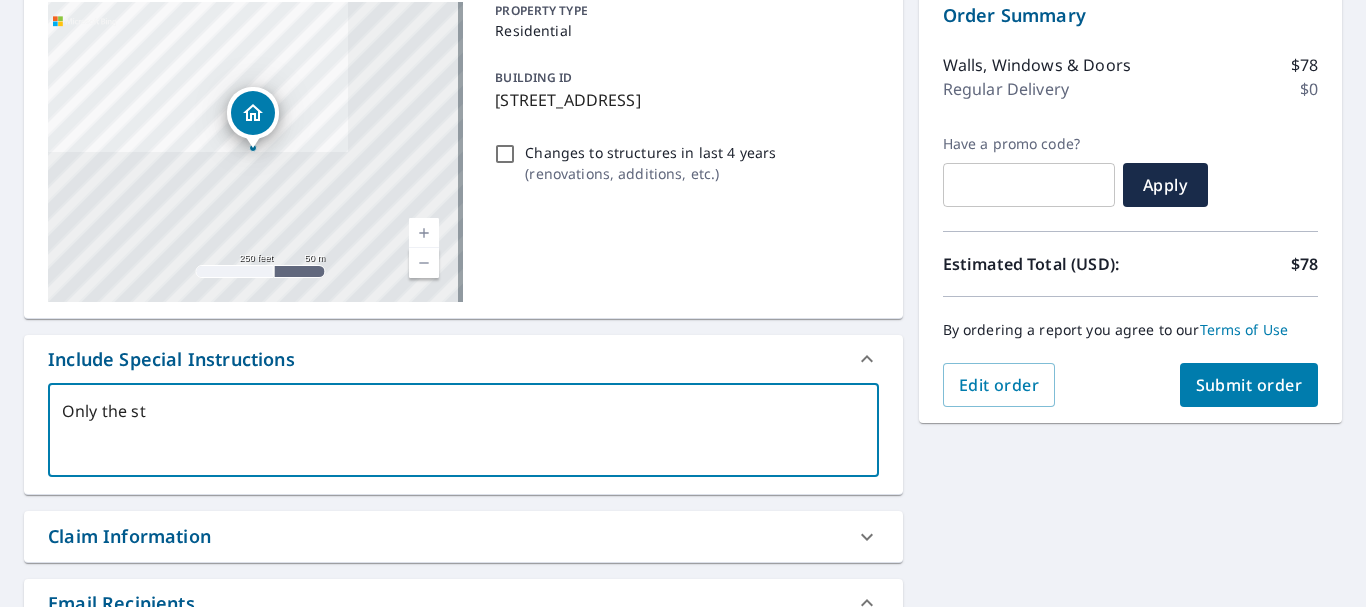 type on "Only the str" 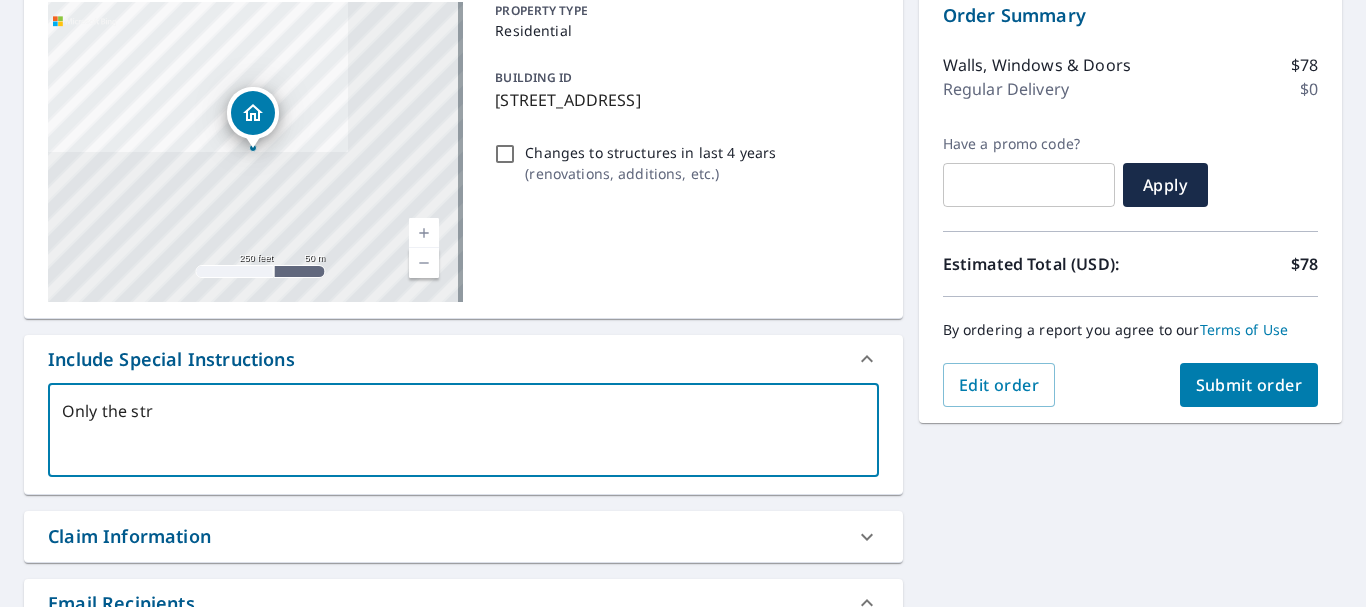 type on "Only the stru" 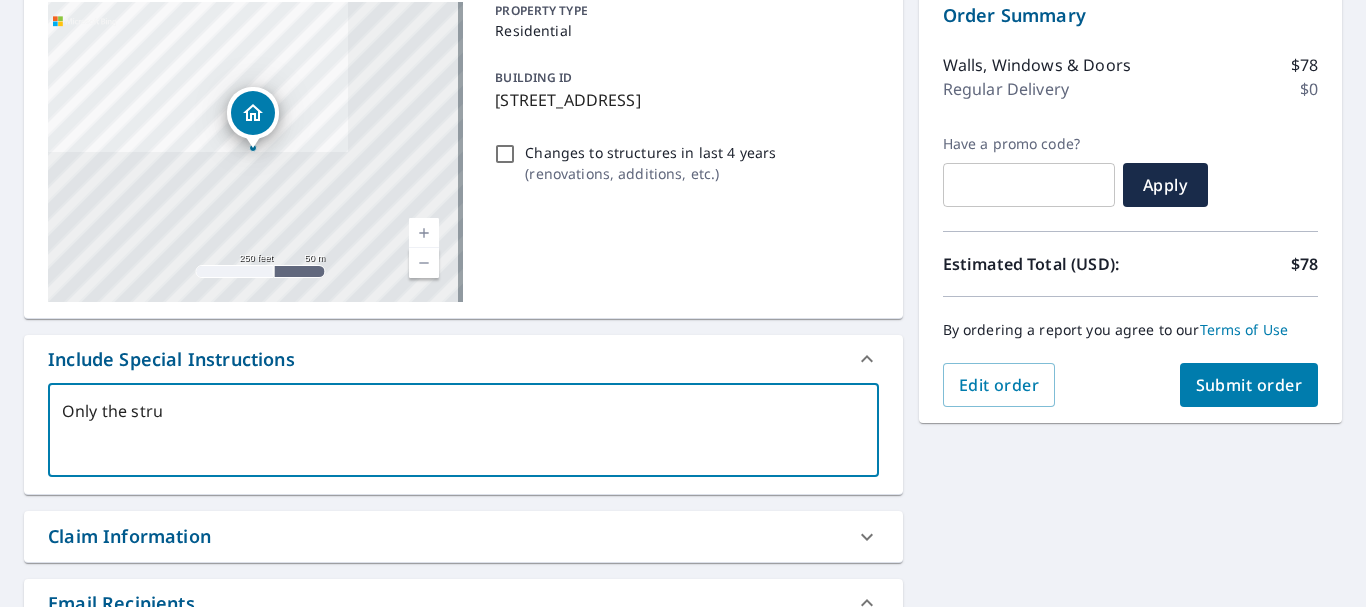 type on "Only the struc" 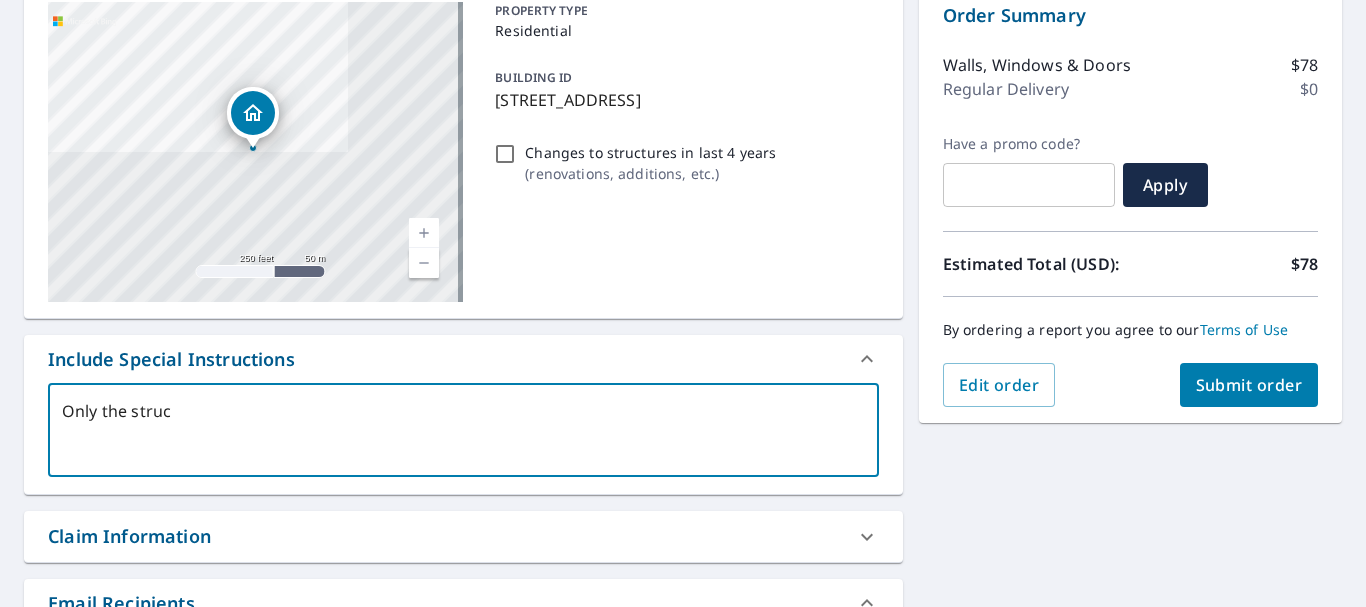 type on "Only the struct" 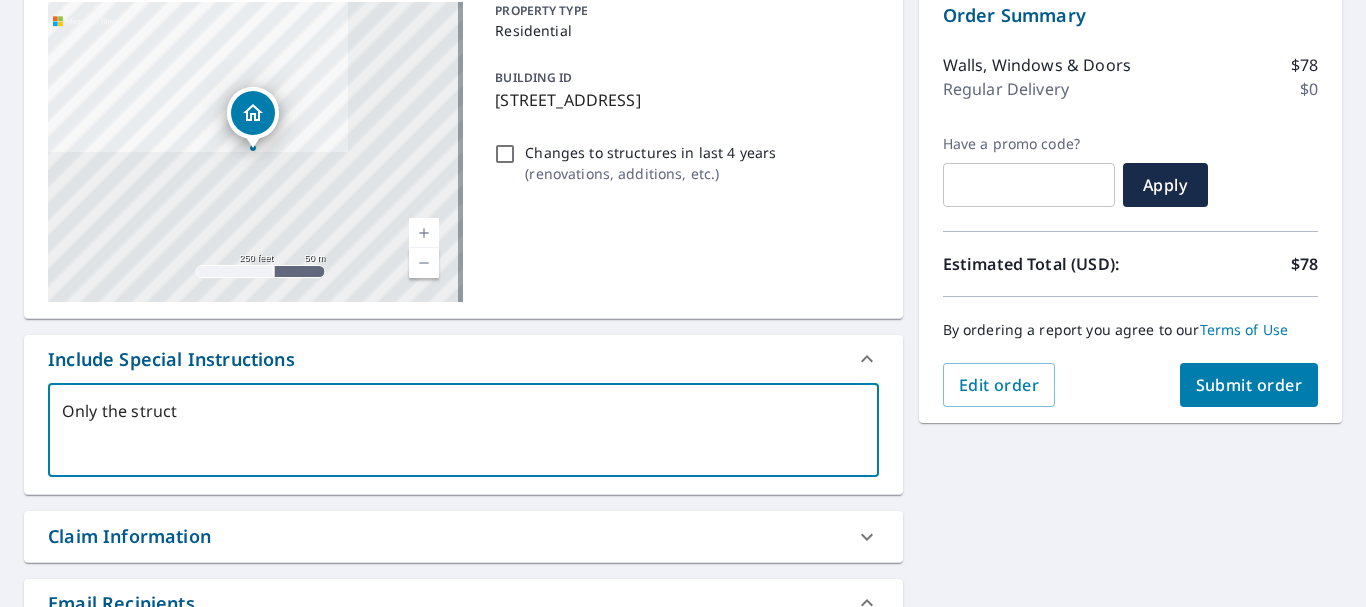 type on "Only the structu" 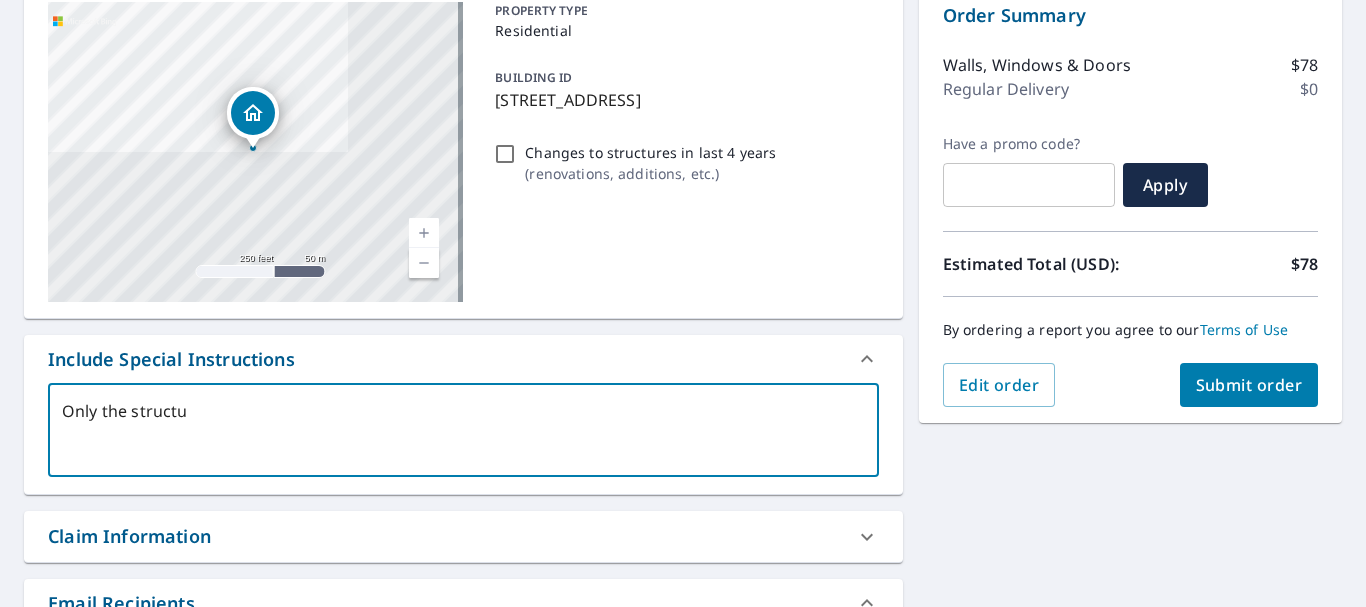 type on "Only the structur" 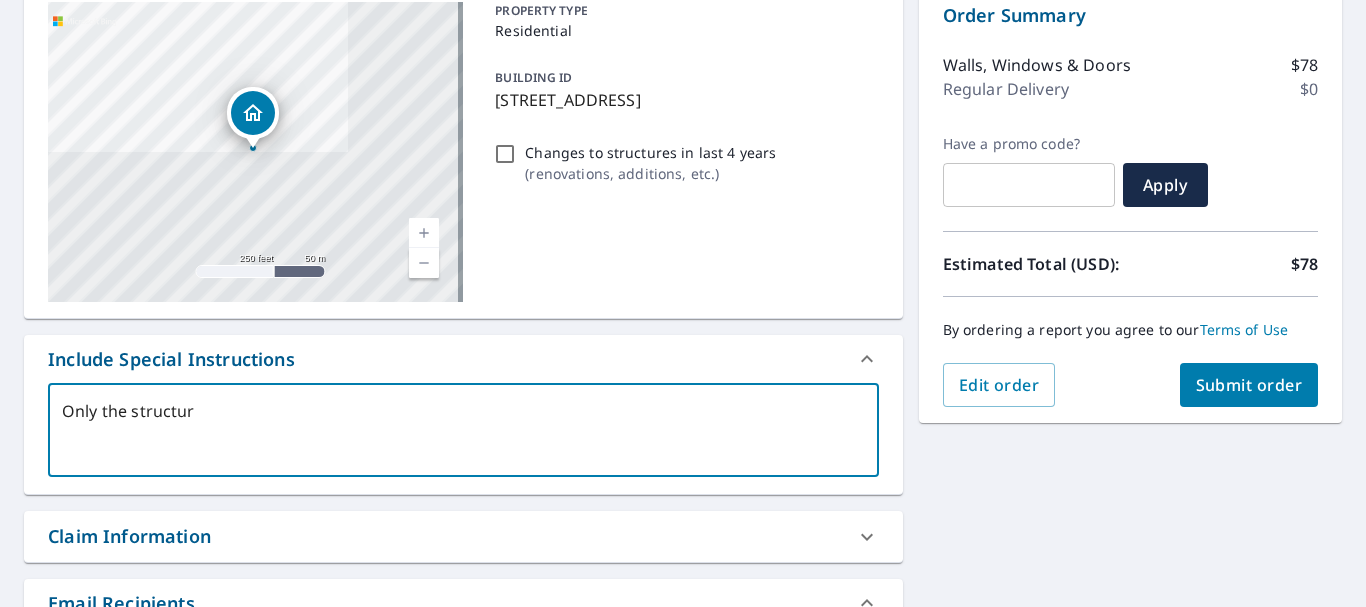 type on "Only the structure" 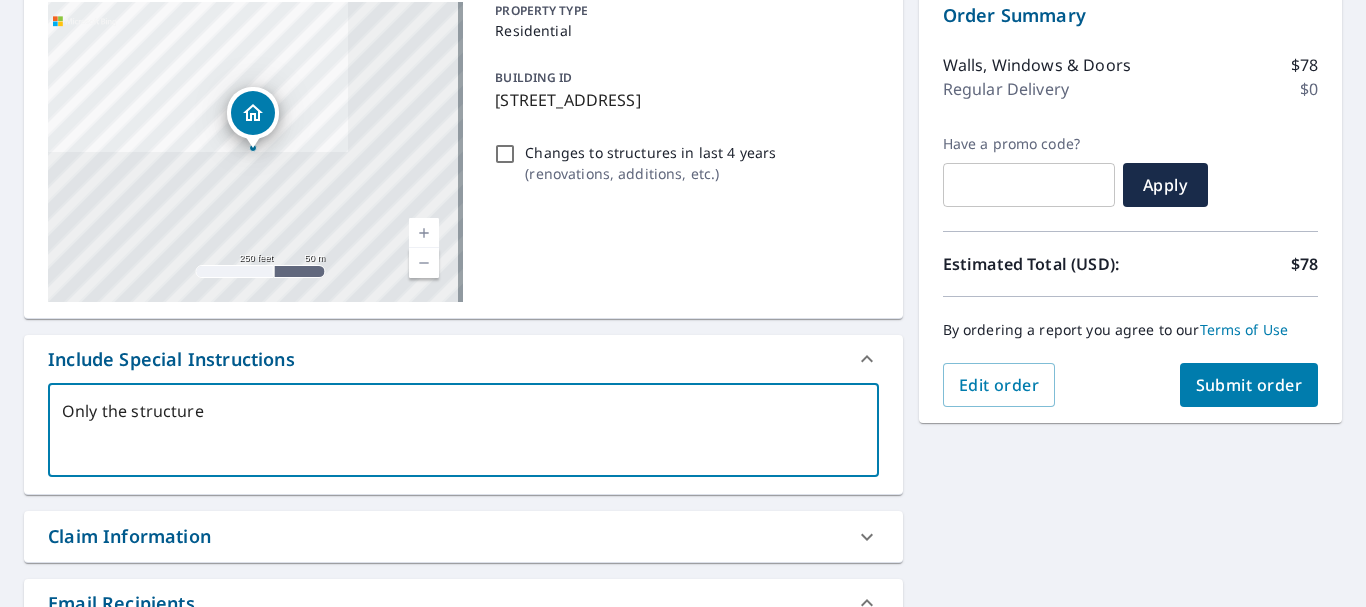 type on "Only the structure" 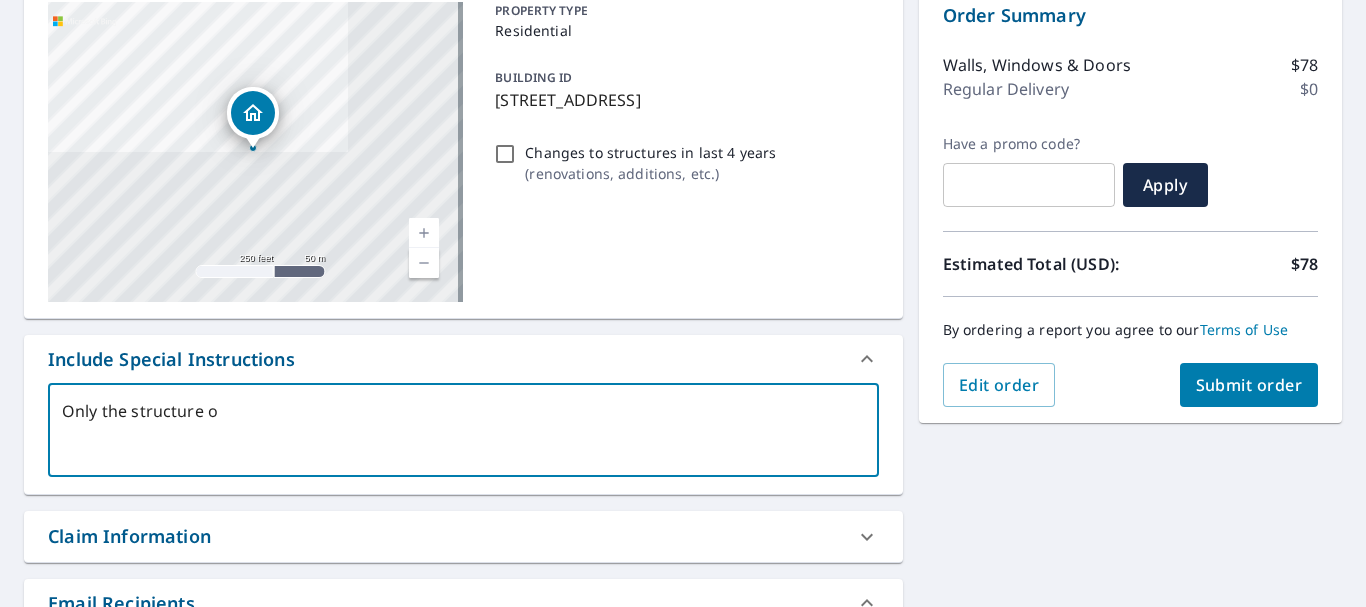 type on "Only the structure on" 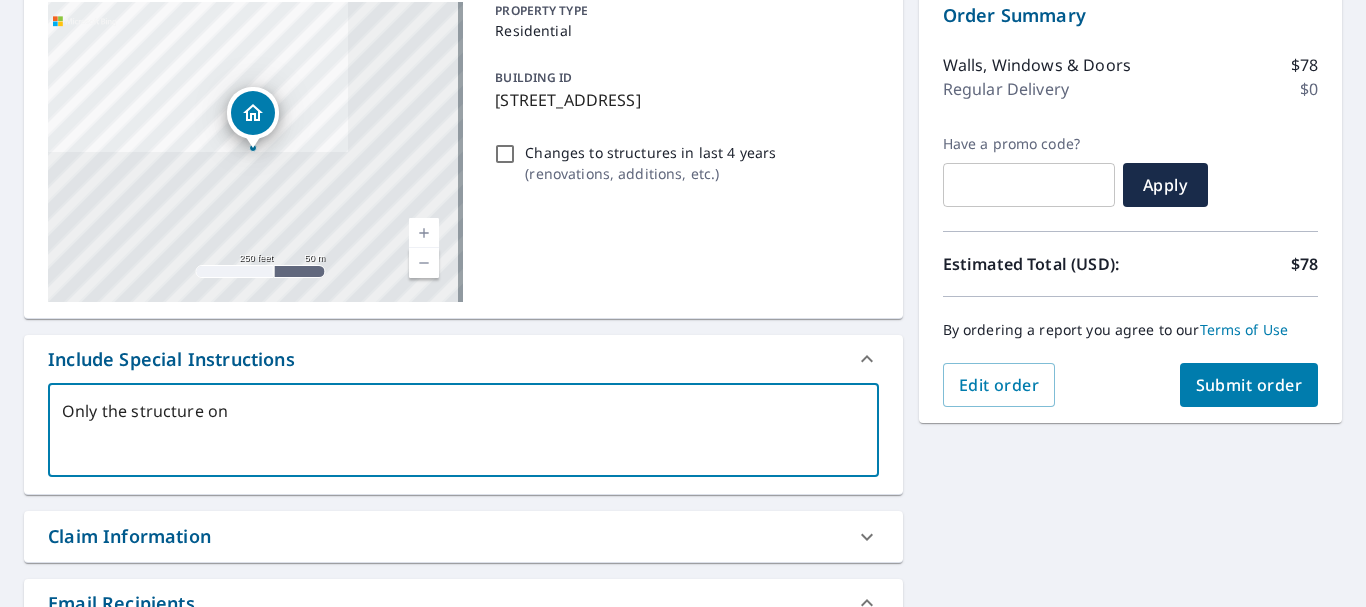 type on "Only the structure on" 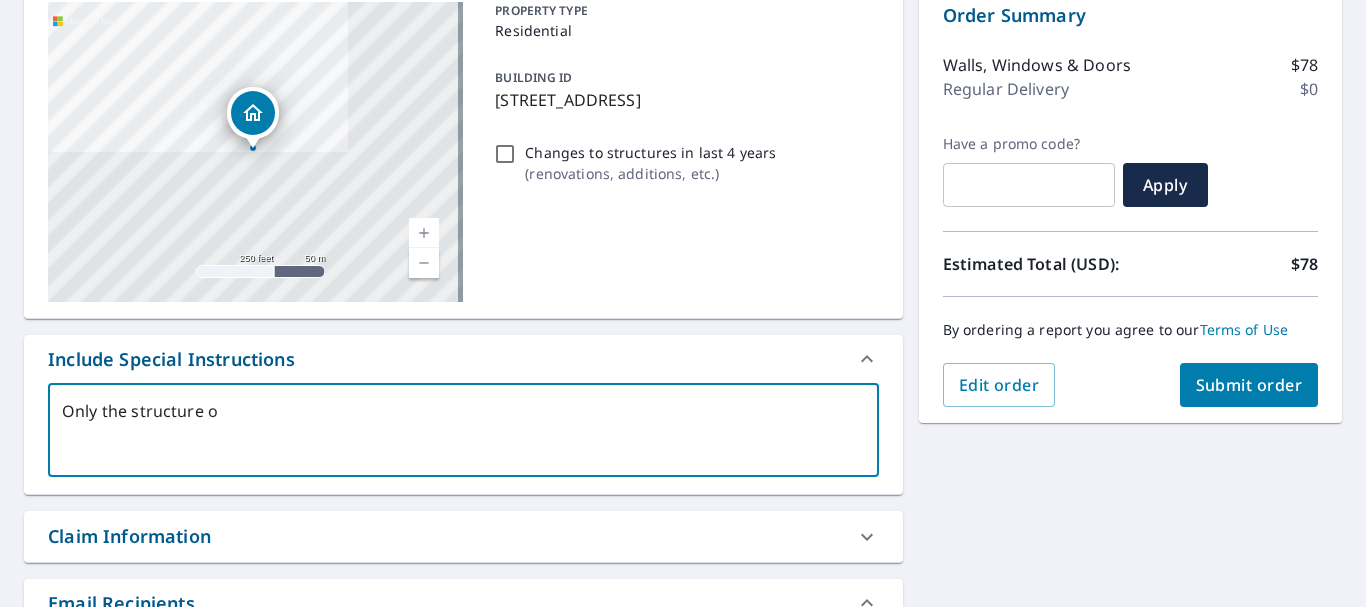 type on "Only the structure" 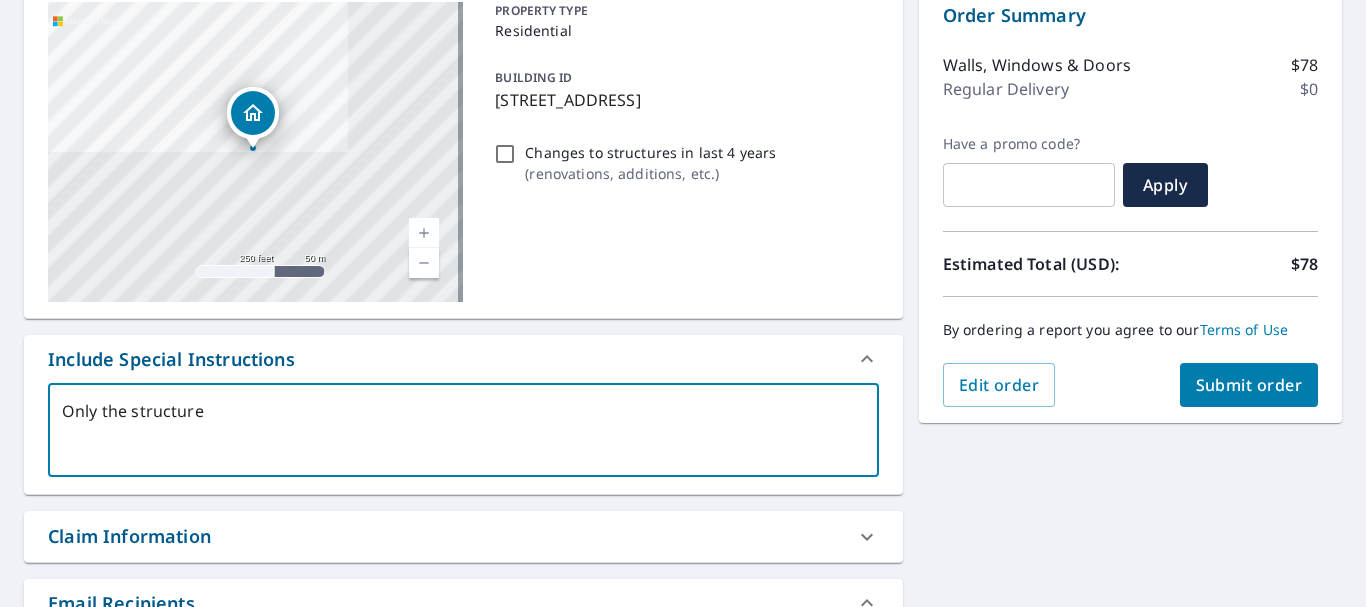 type on "Only the structure" 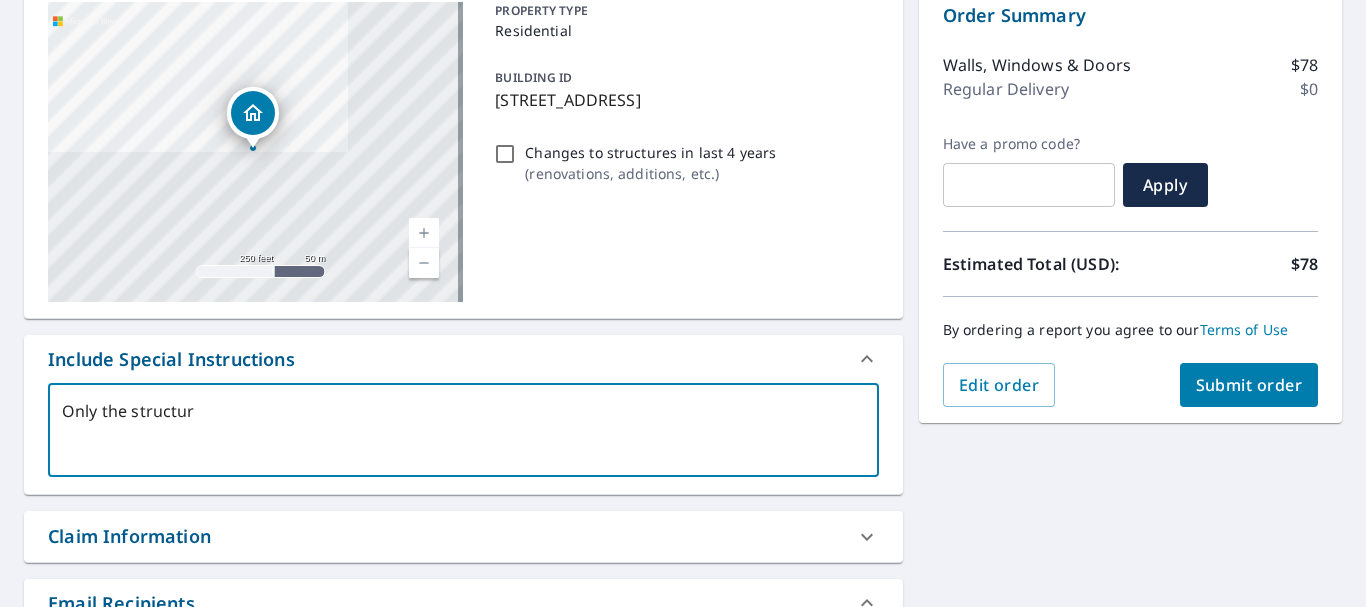 type on "Only the structu" 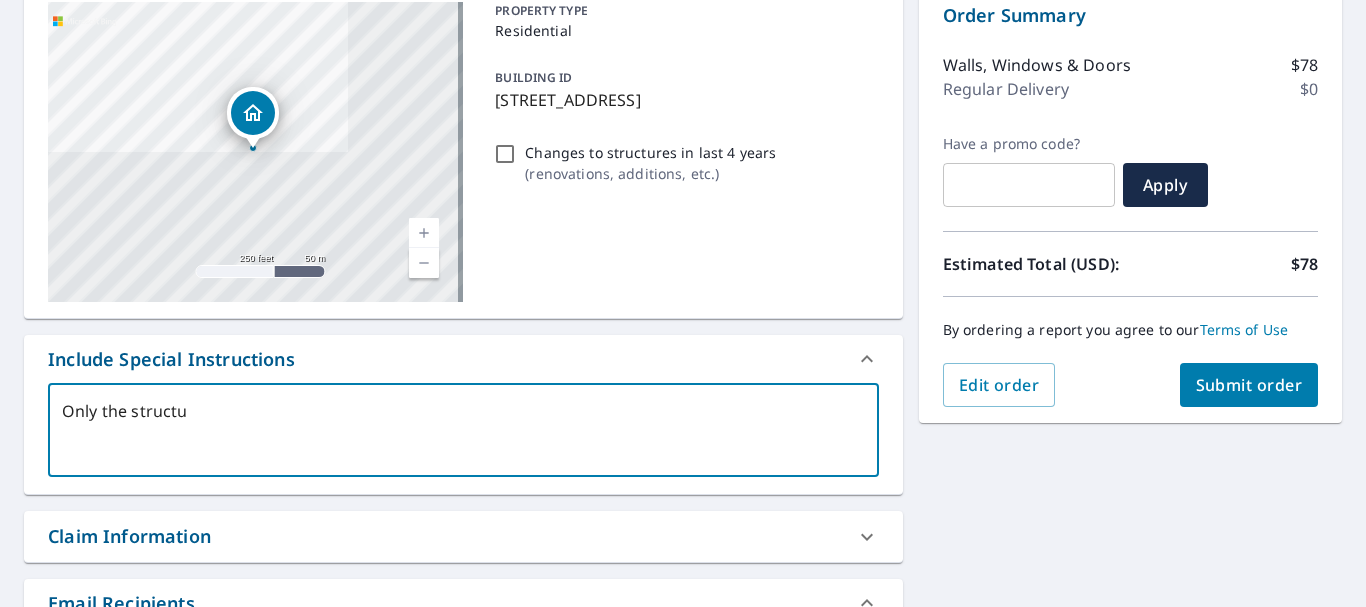 type on "Only the structue" 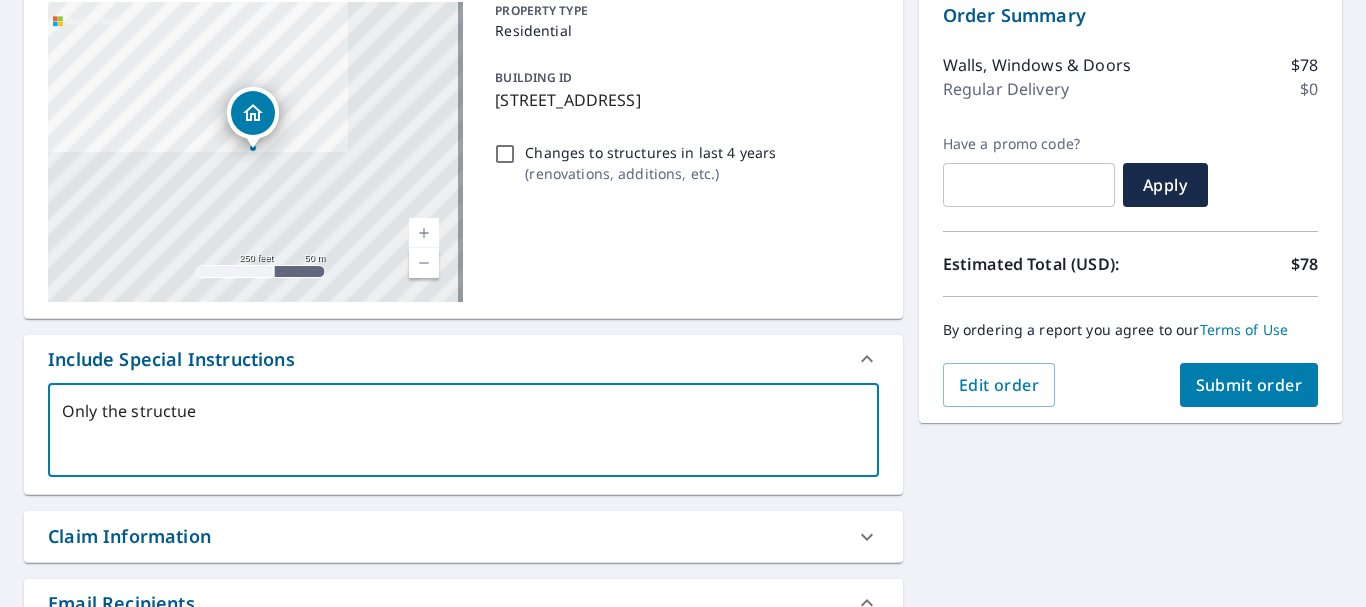 type on "Only the structue" 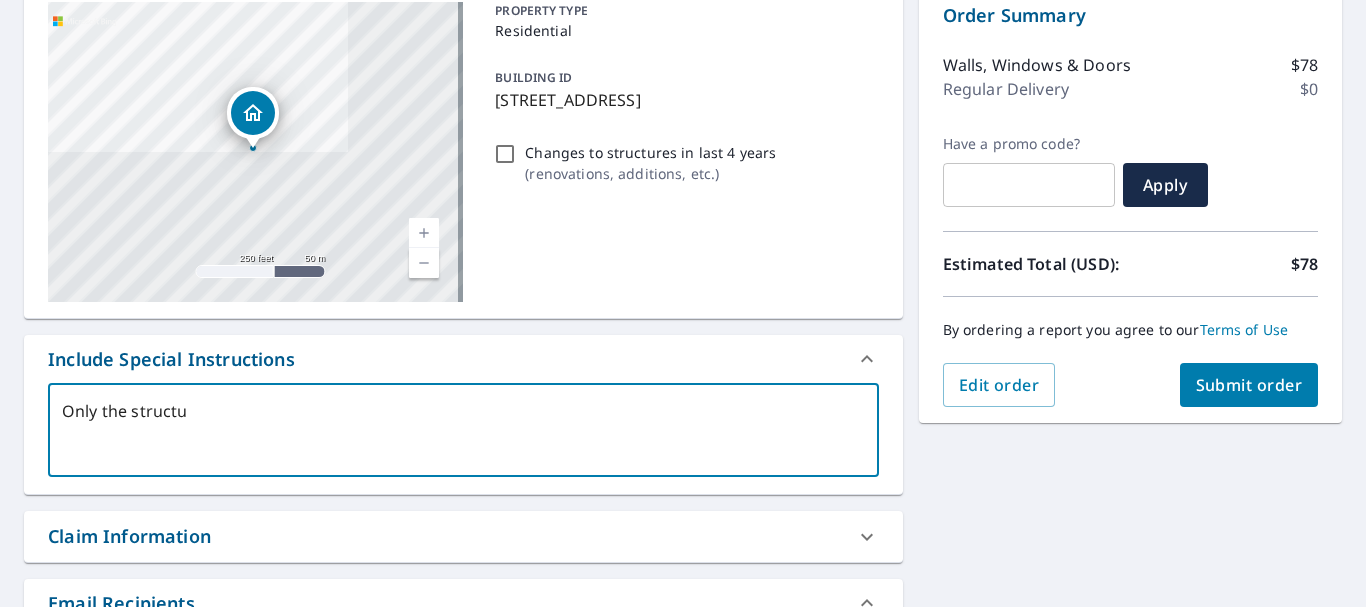 type on "Only the struct" 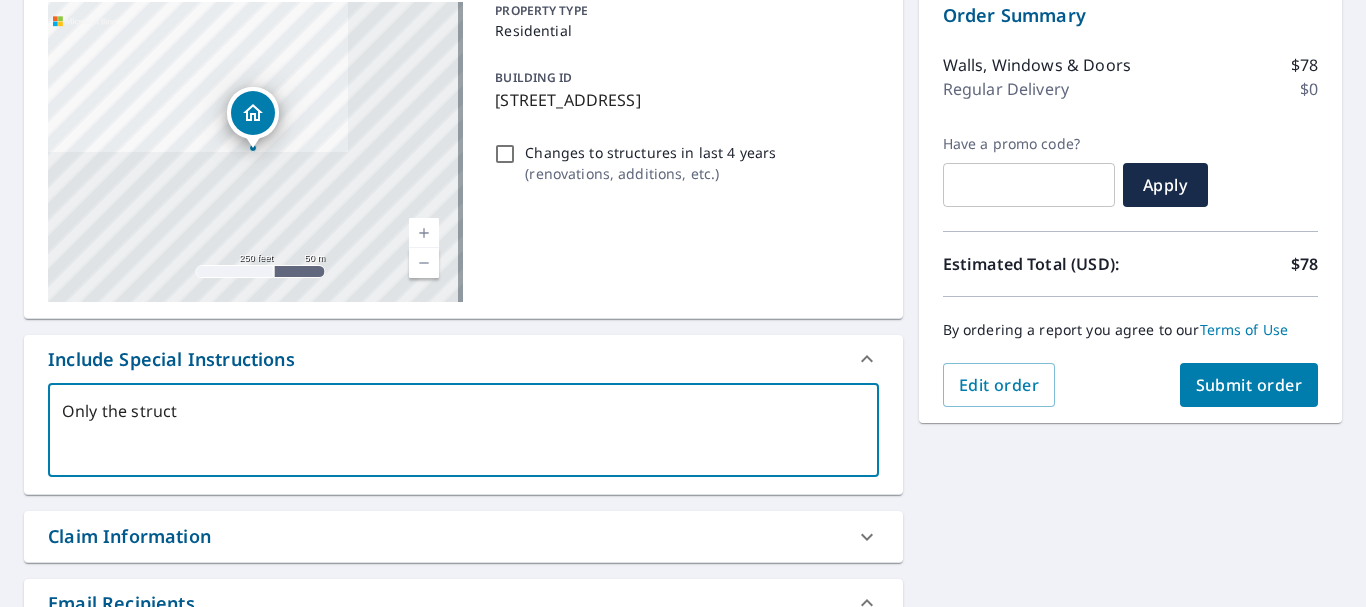 type on "Only the struc" 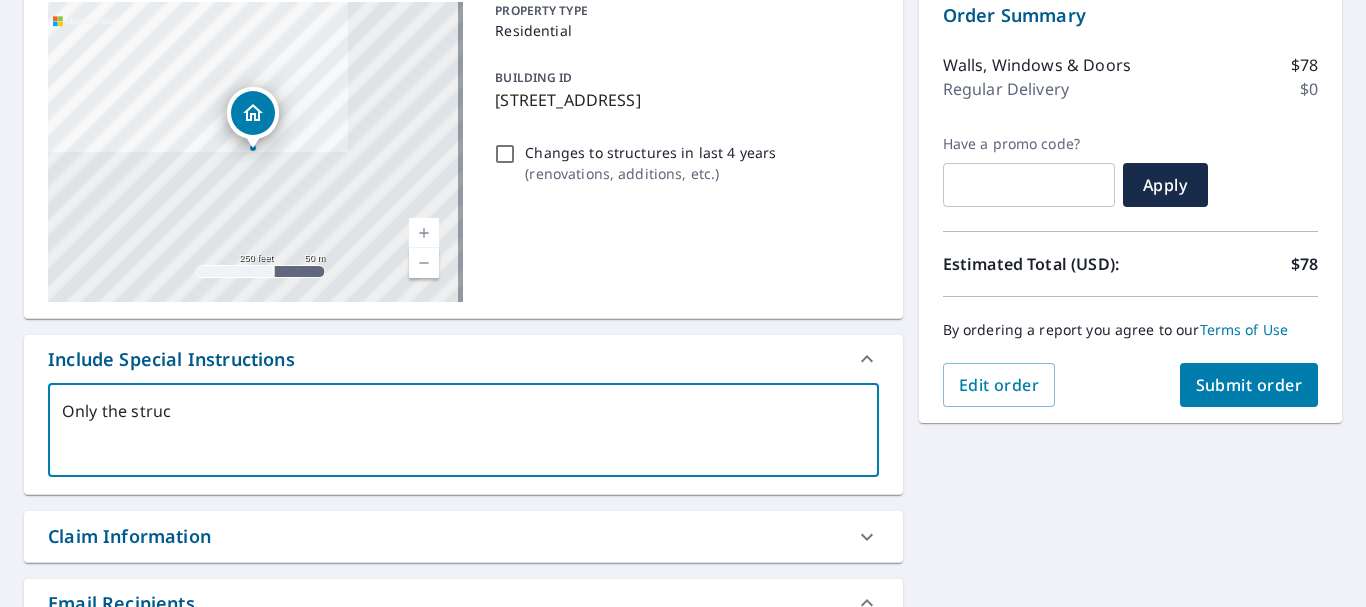 type on "Only the stru" 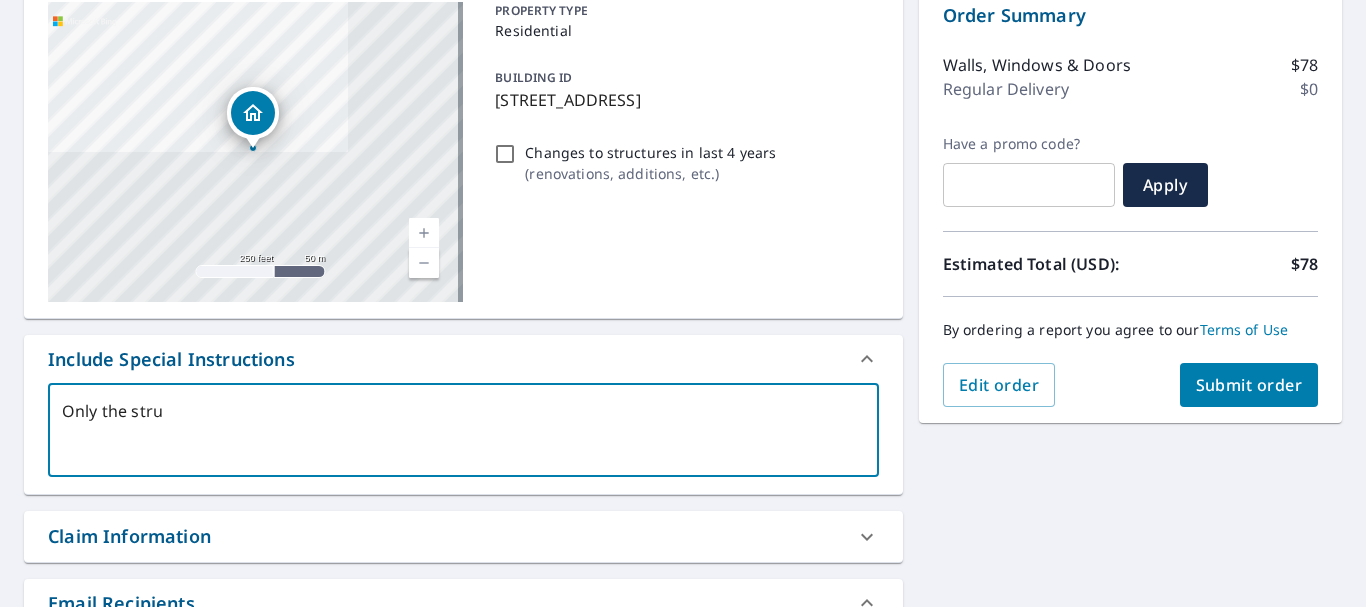 type on "Only the str" 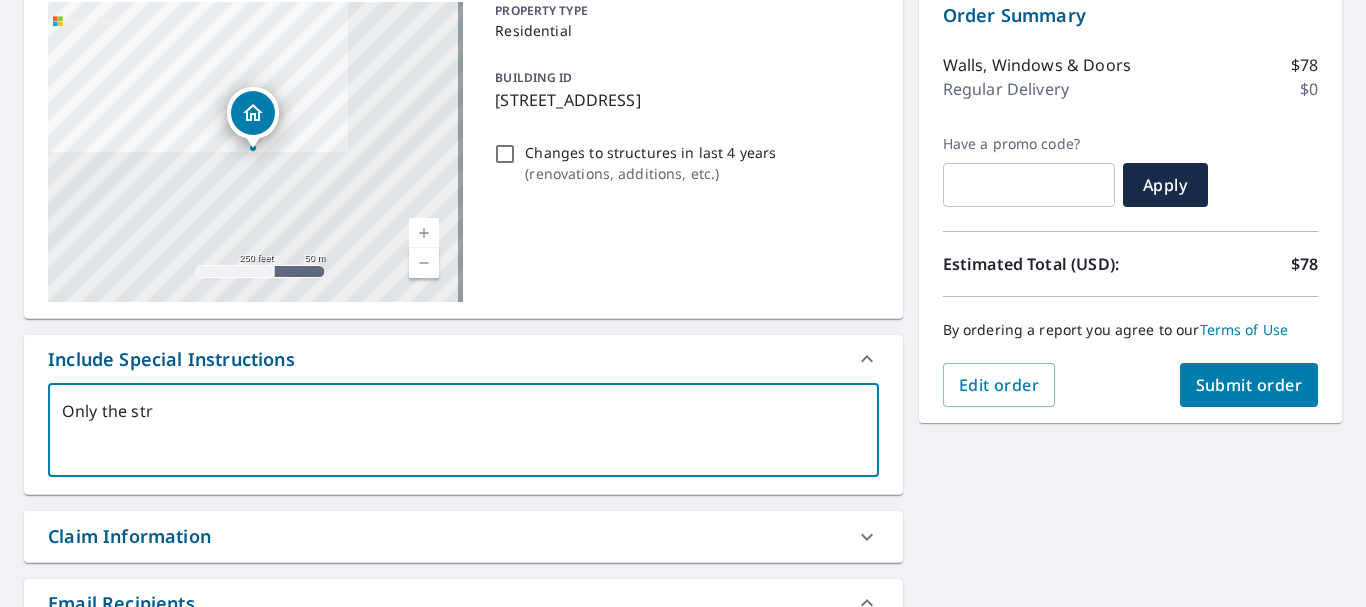type on "Only the st" 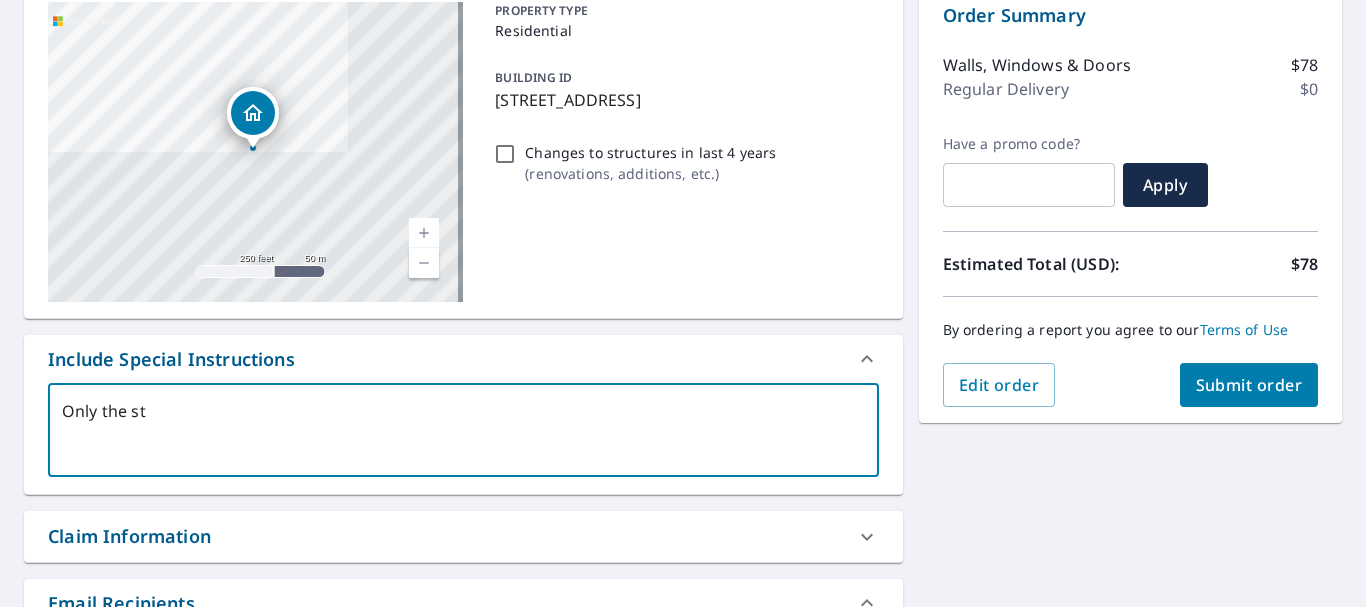 type on "Only the s" 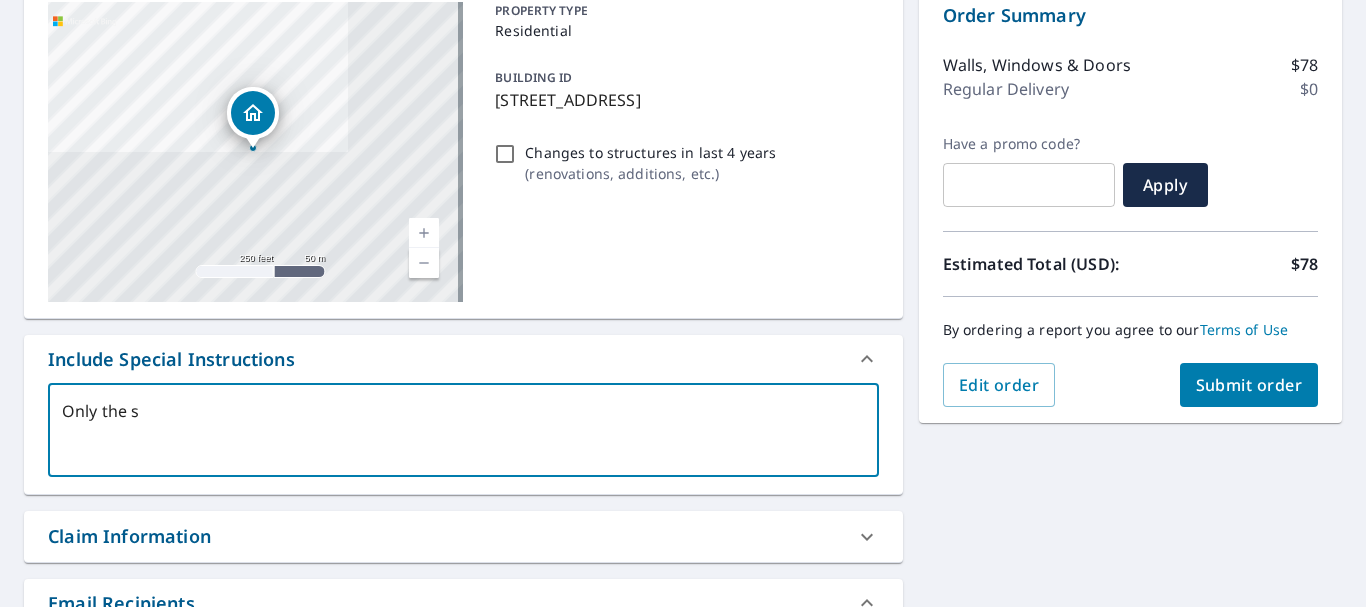 type on "Only the" 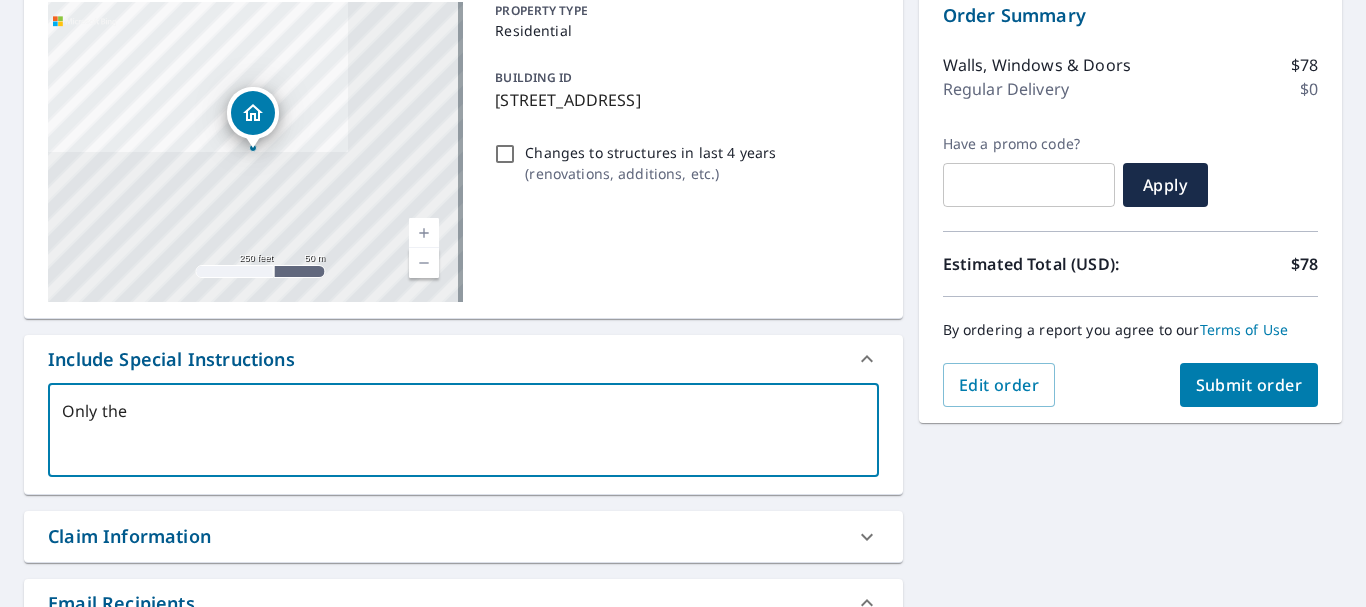 type on "Only the" 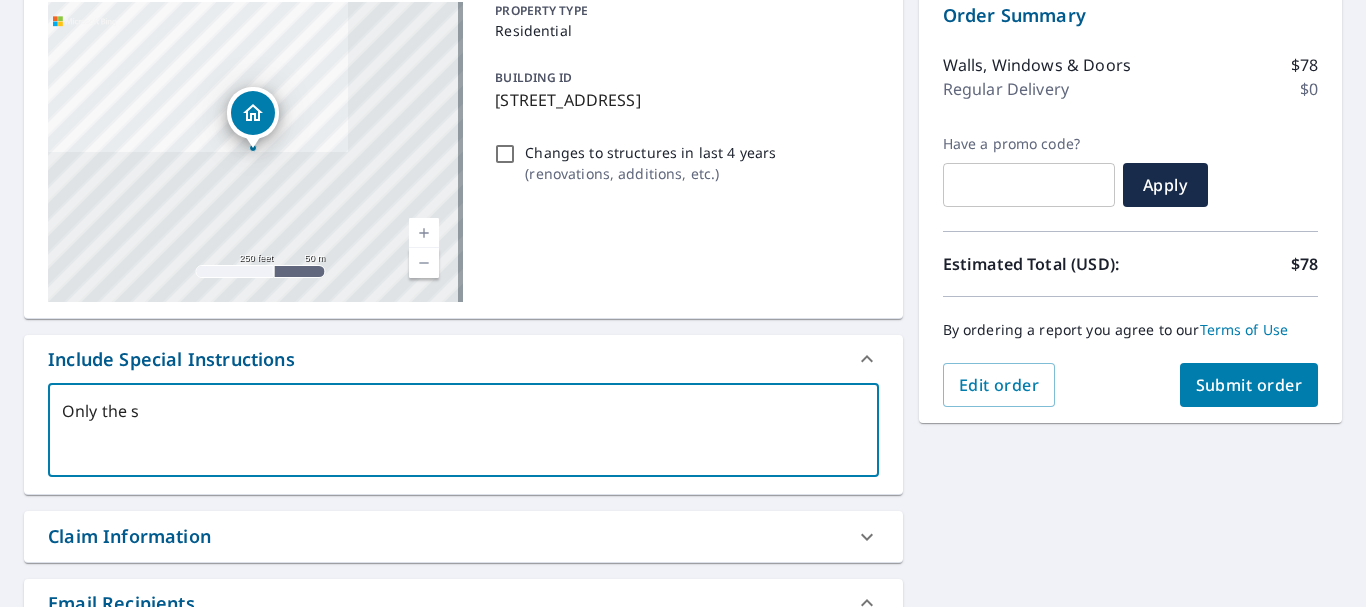 type on "Only the sh" 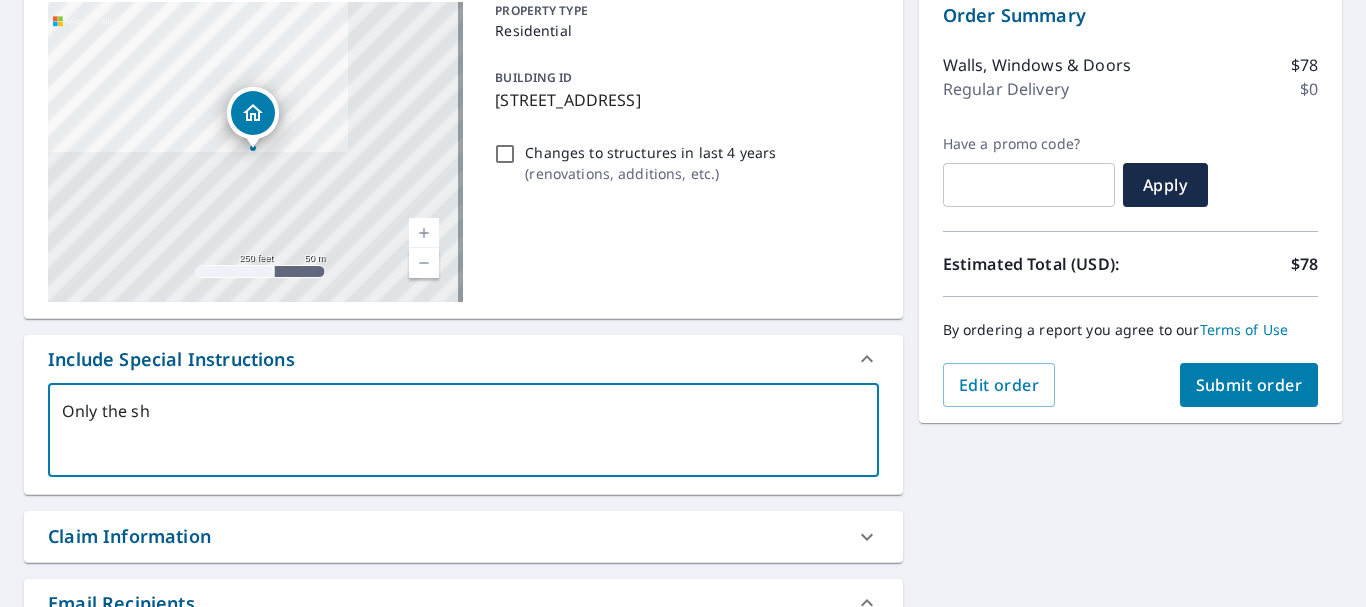 type on "Only the shi" 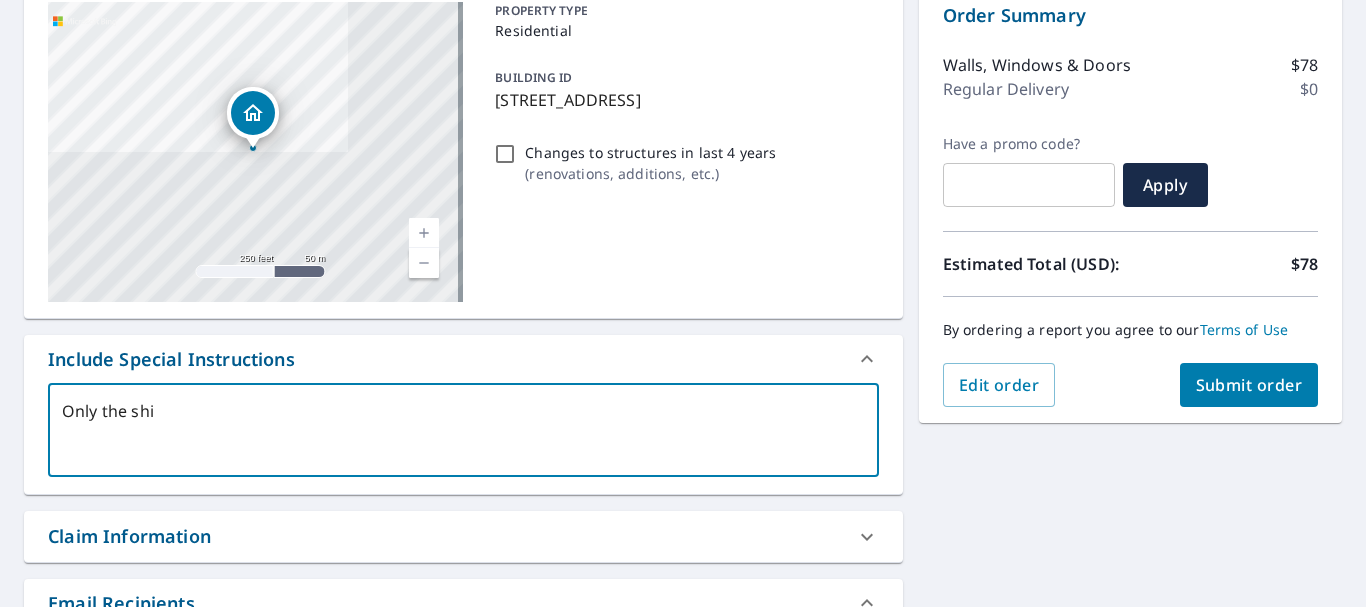 type on "Only the shin" 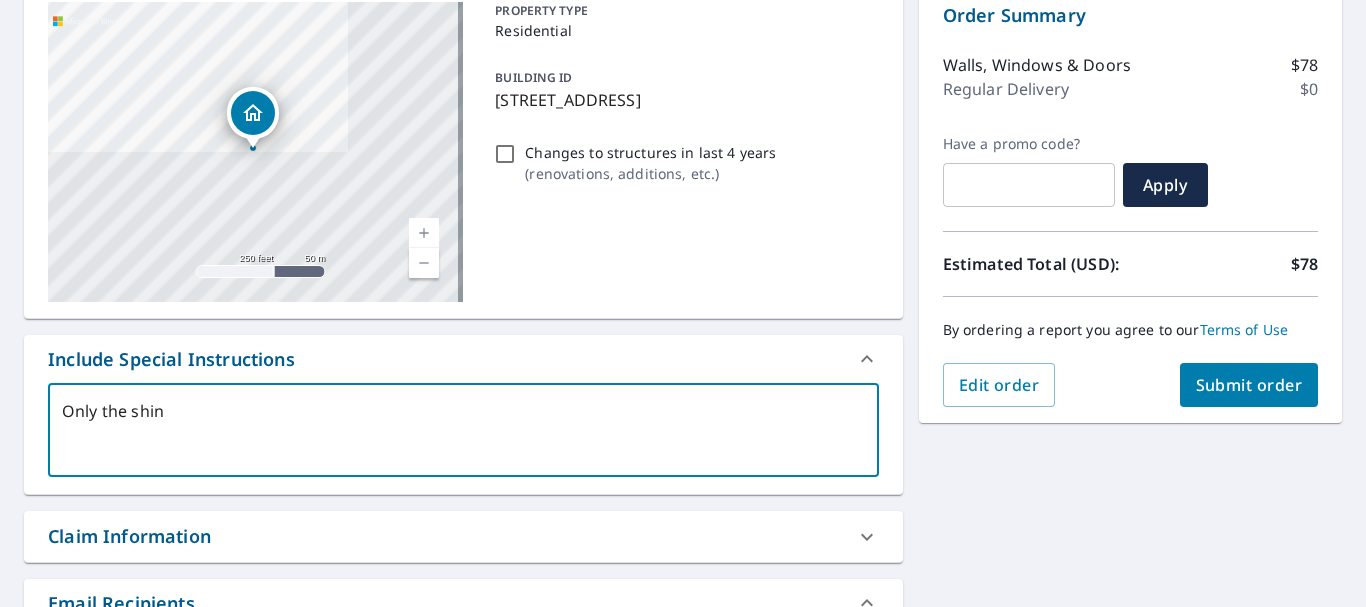 type on "Only the shing" 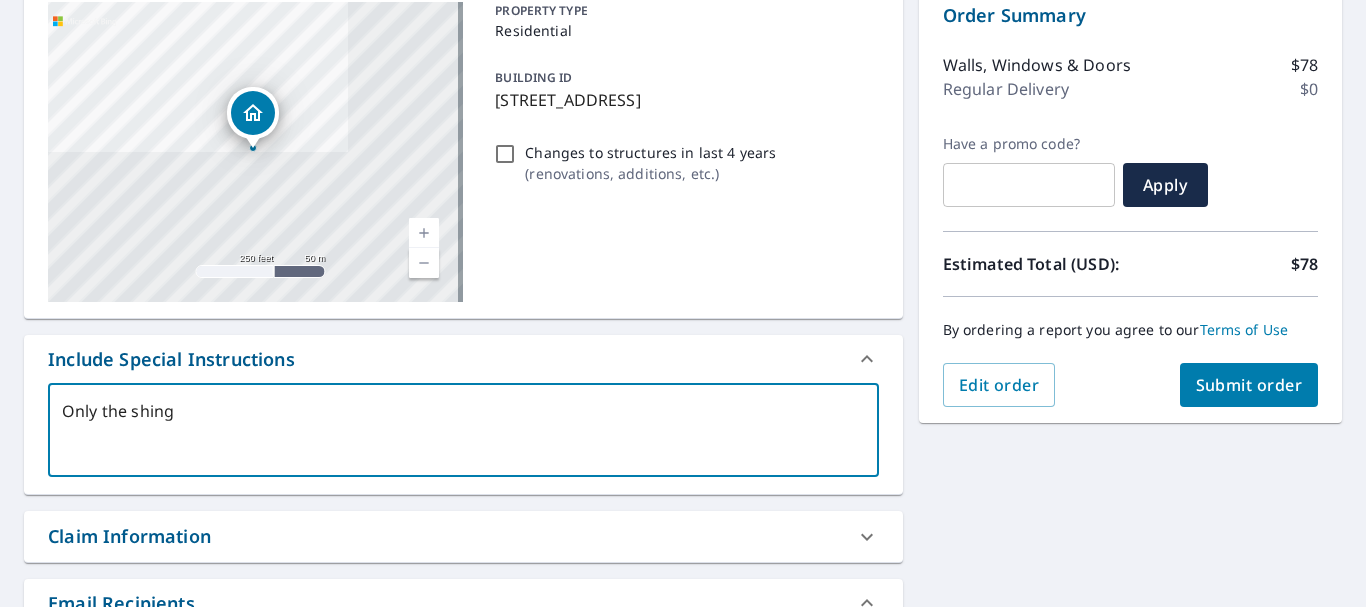 type on "x" 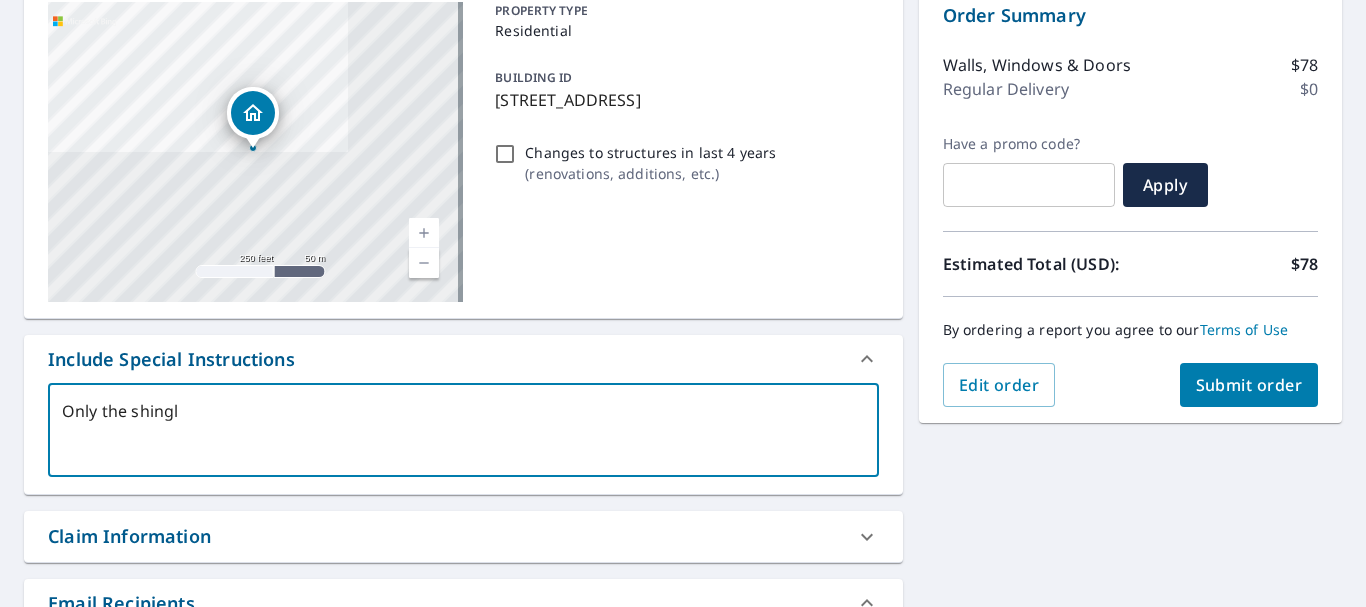 type on "Only the shingle" 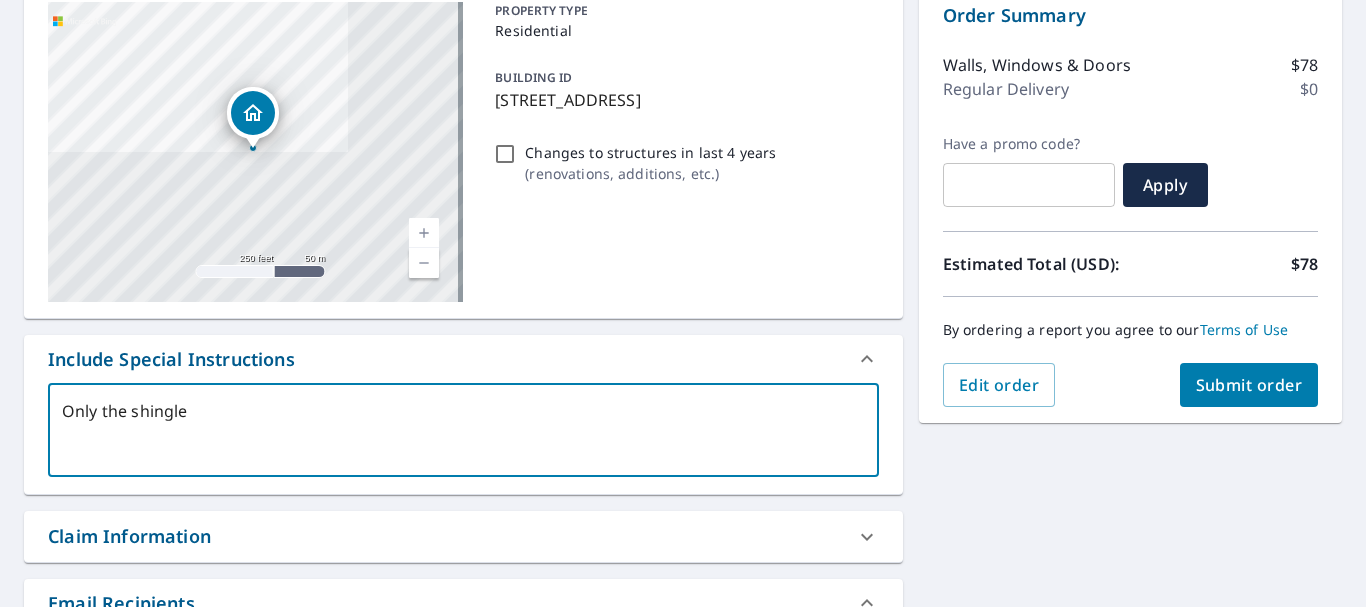 type on "Only the shingle" 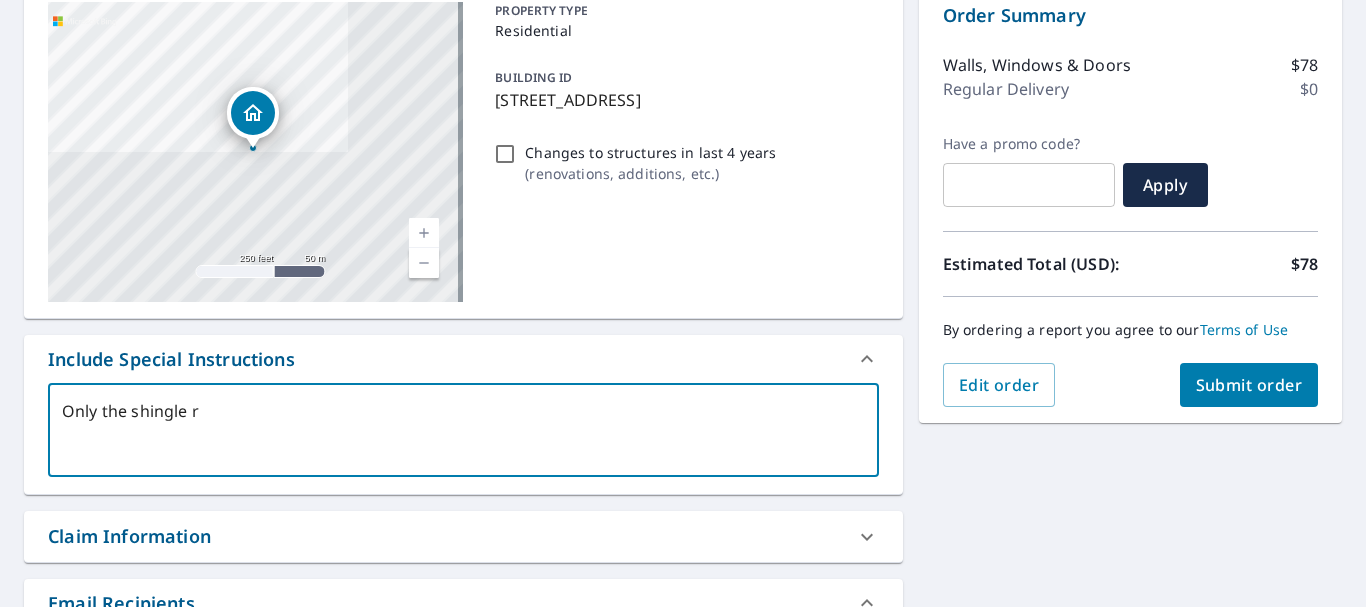 type on "Only the shingle ro" 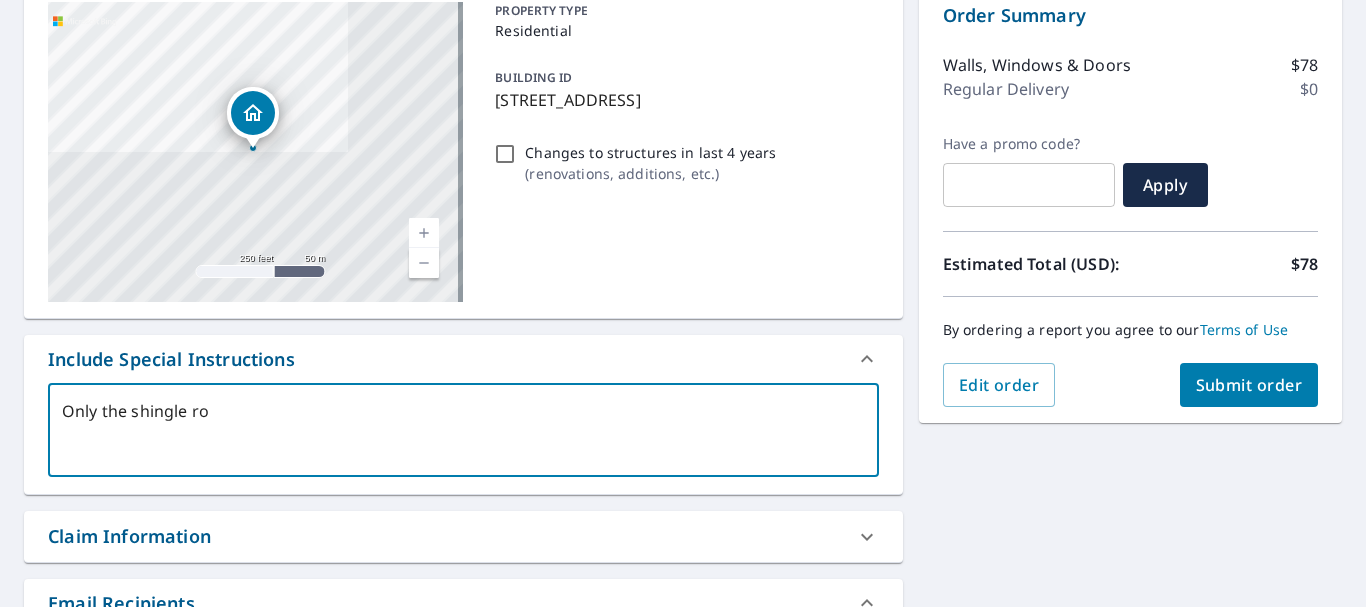 type on "Only the shingle roo" 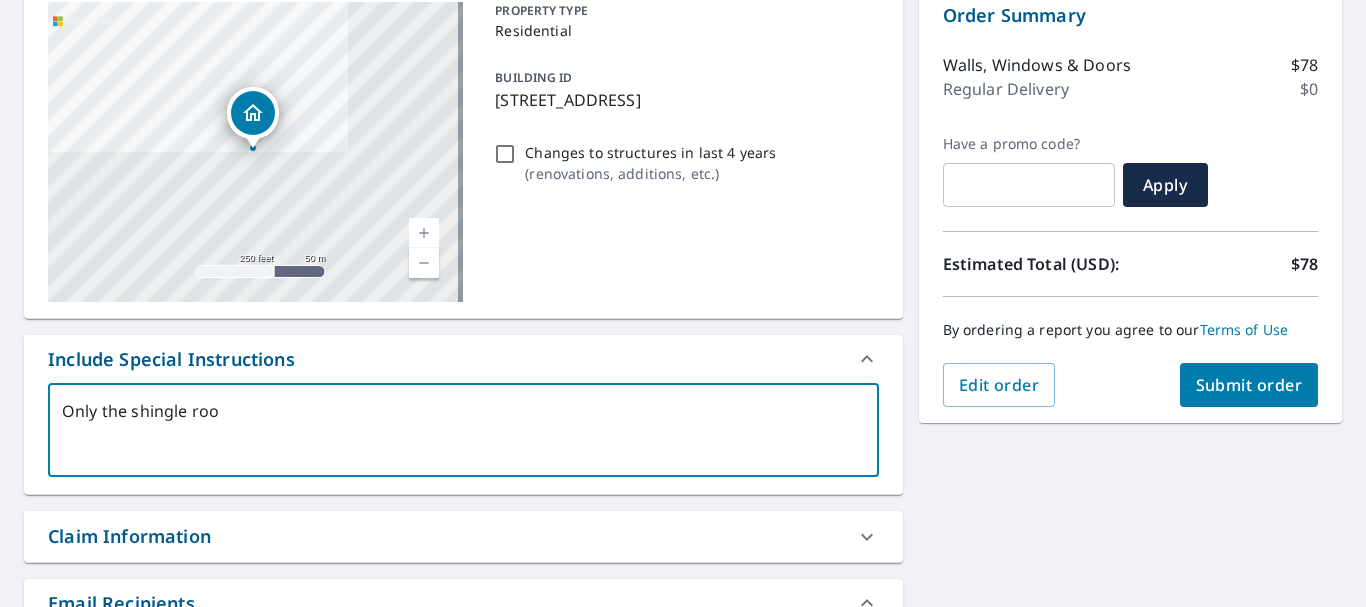 type on "Only the shingle roof" 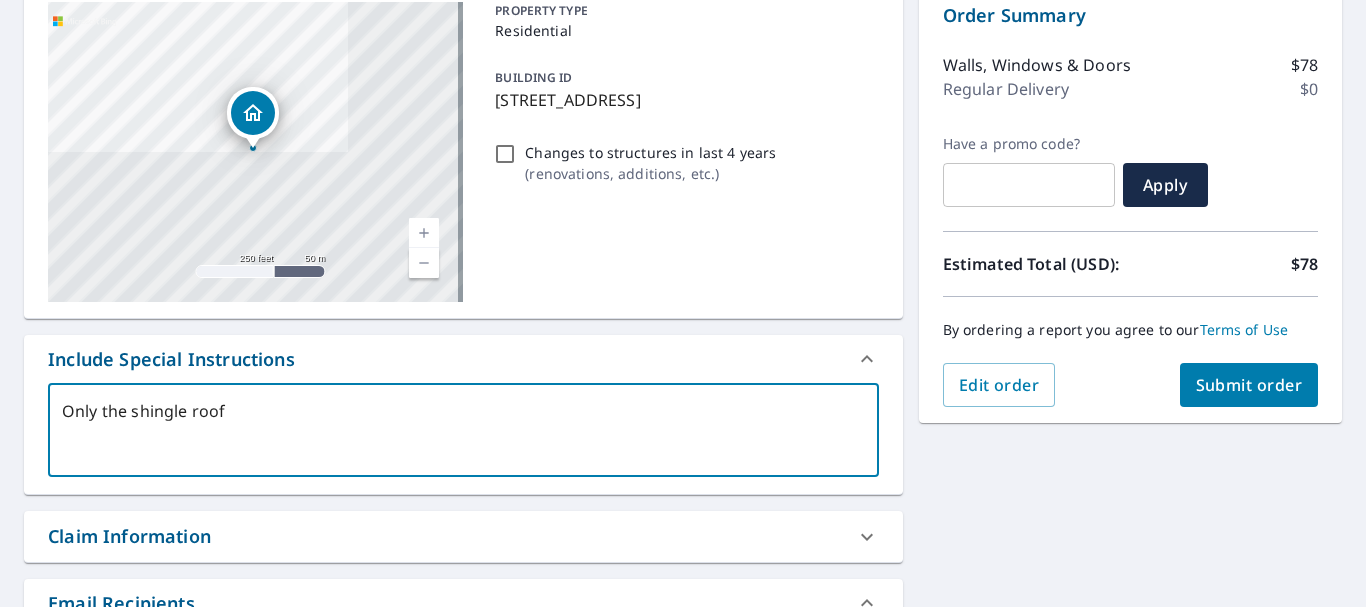 type on "Only the shingle roof" 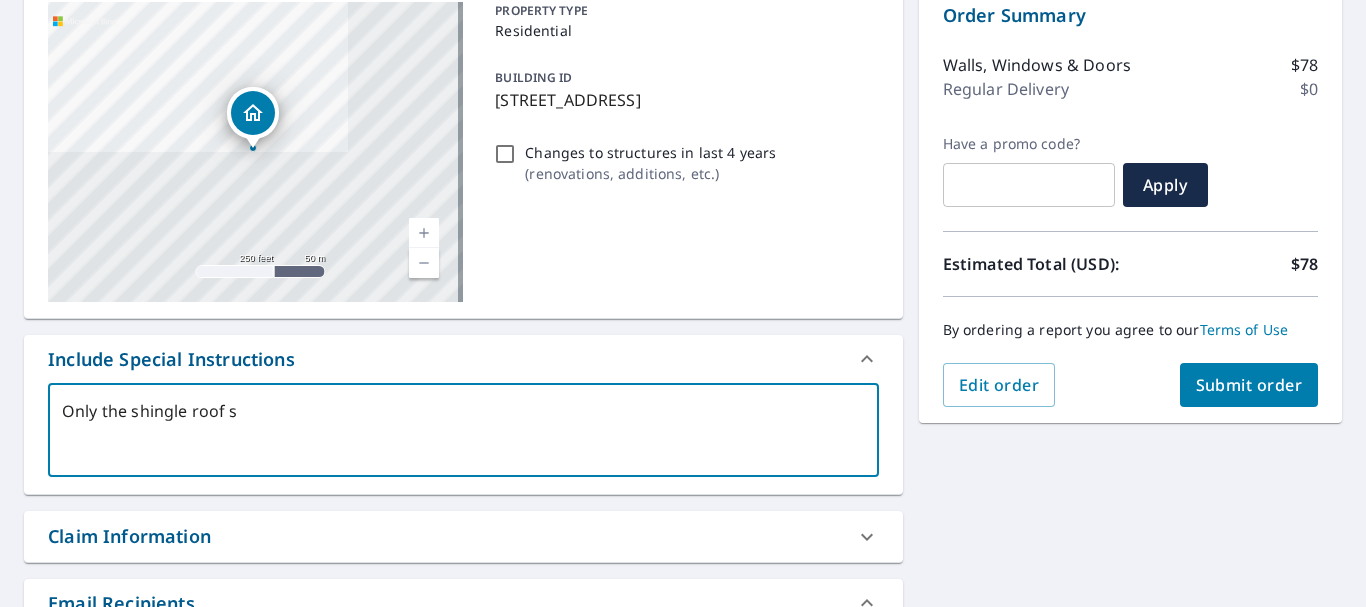 type on "Only the shingle roof st" 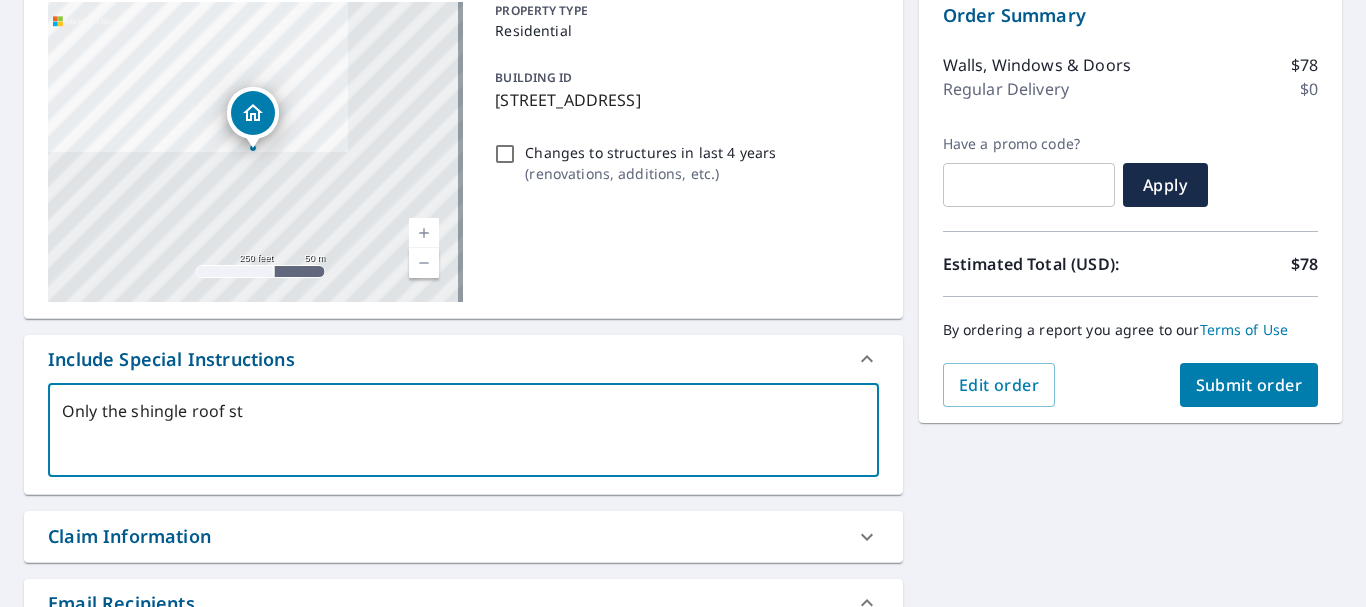 type on "Only the shingle roof str" 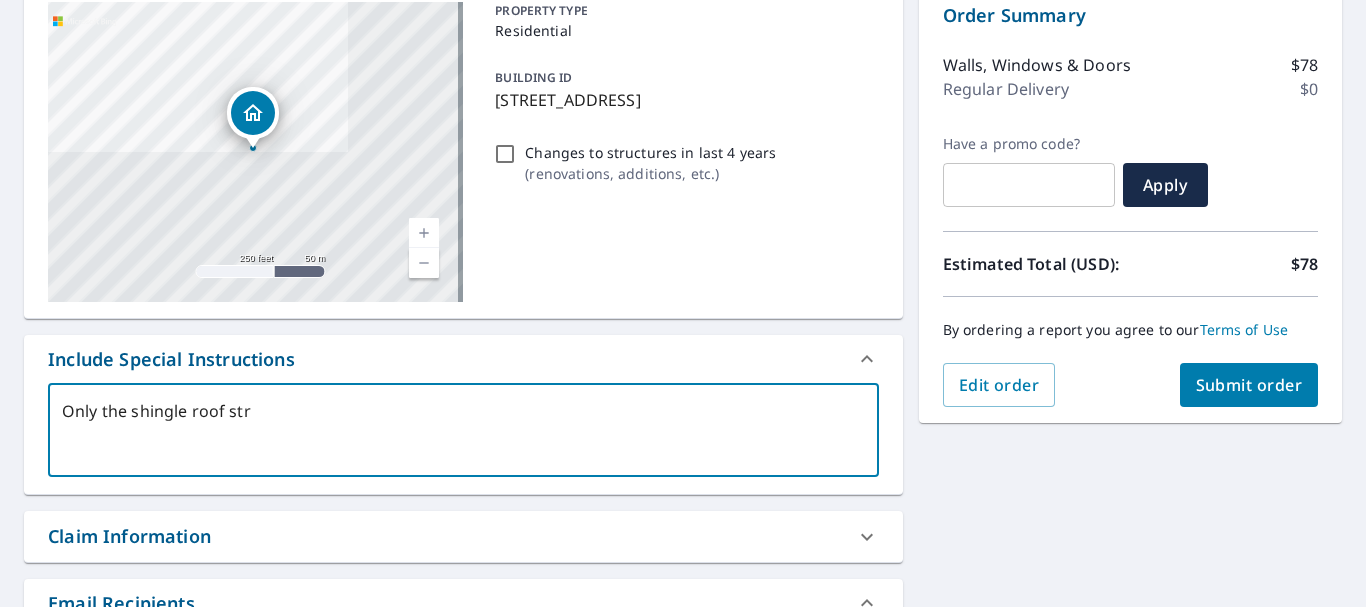 type on "Only the shingle roof stru" 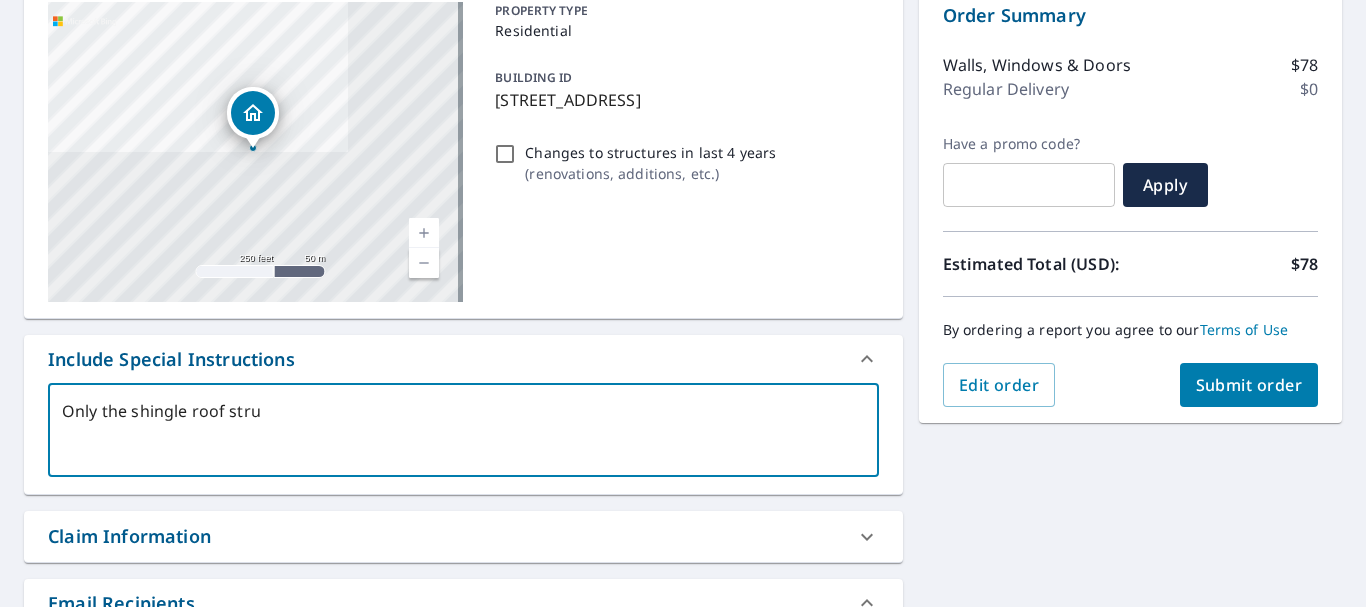type on "Only the shingle roof struc" 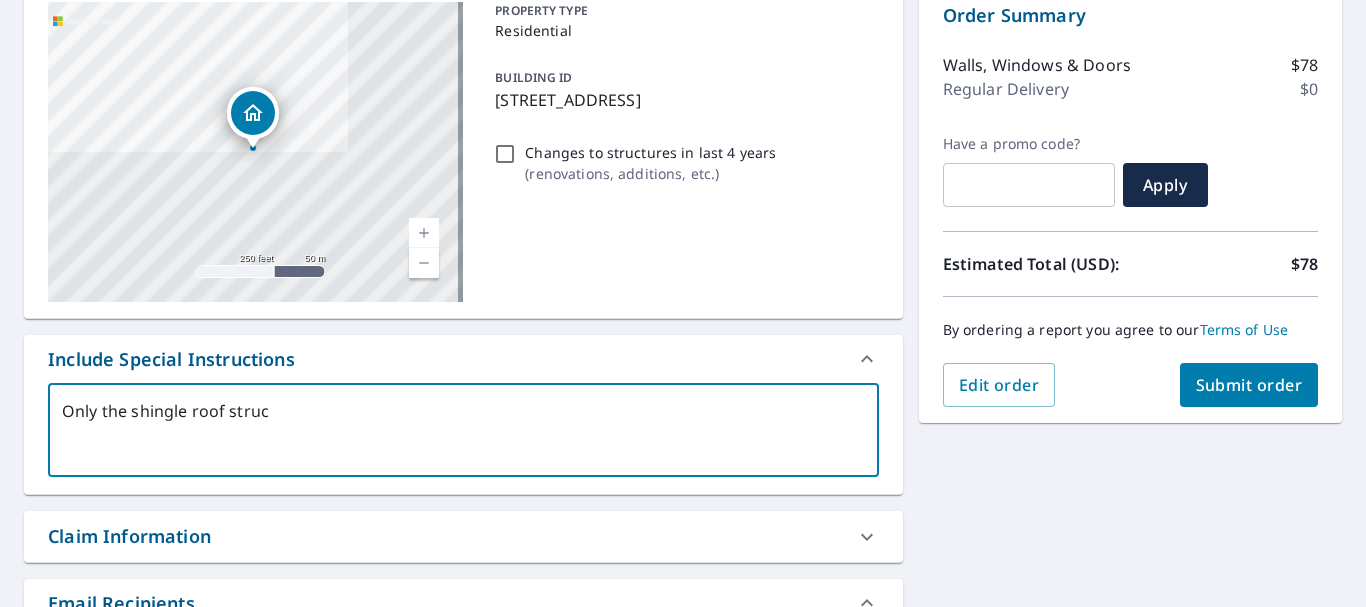 type on "Only the shingle roof struct" 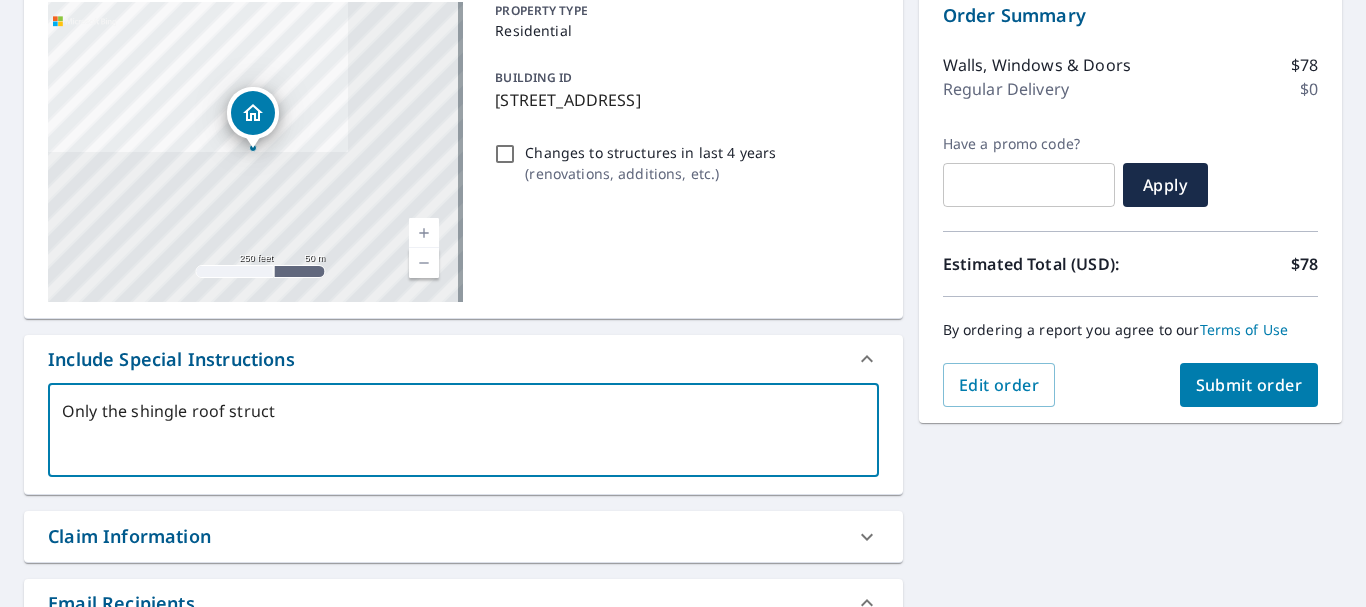 type on "Only the shingle roof structu" 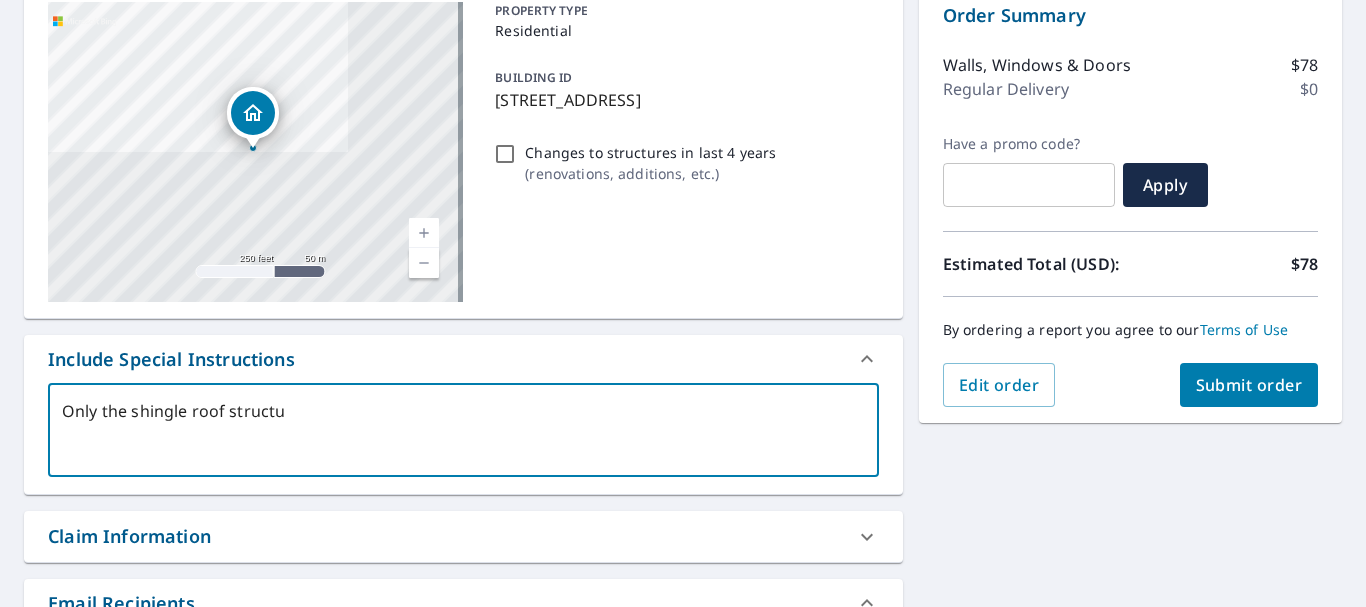 type on "Only the shingle roof structur" 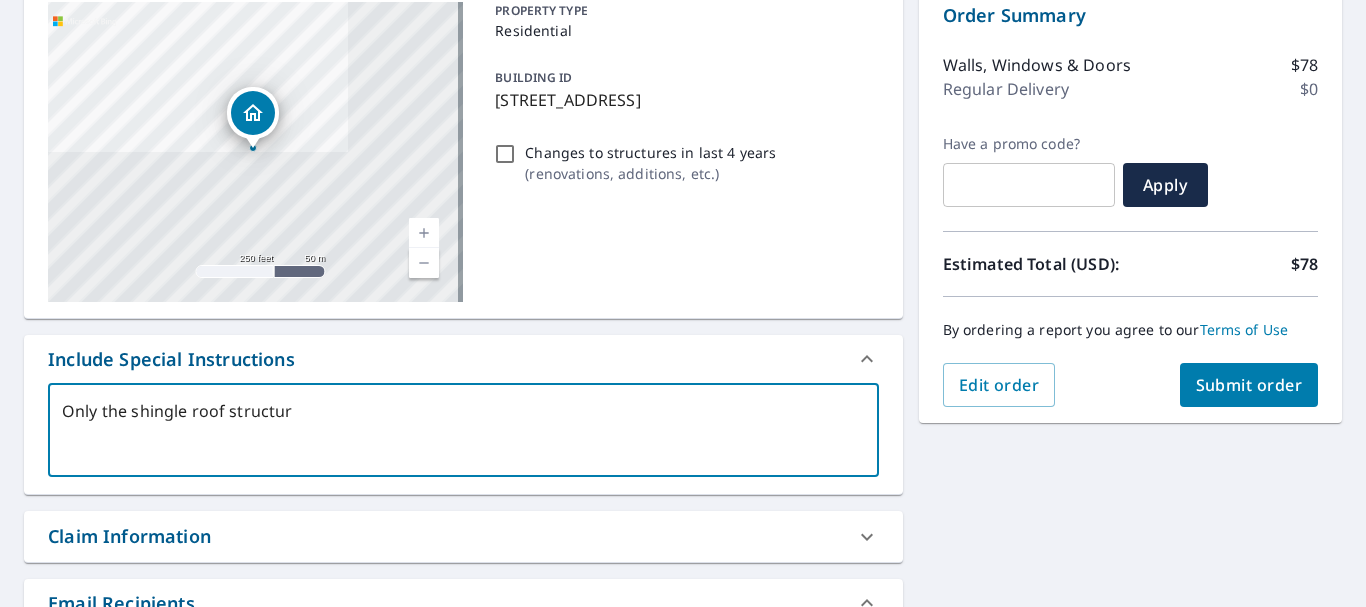 type on "Only the shingle roof structure" 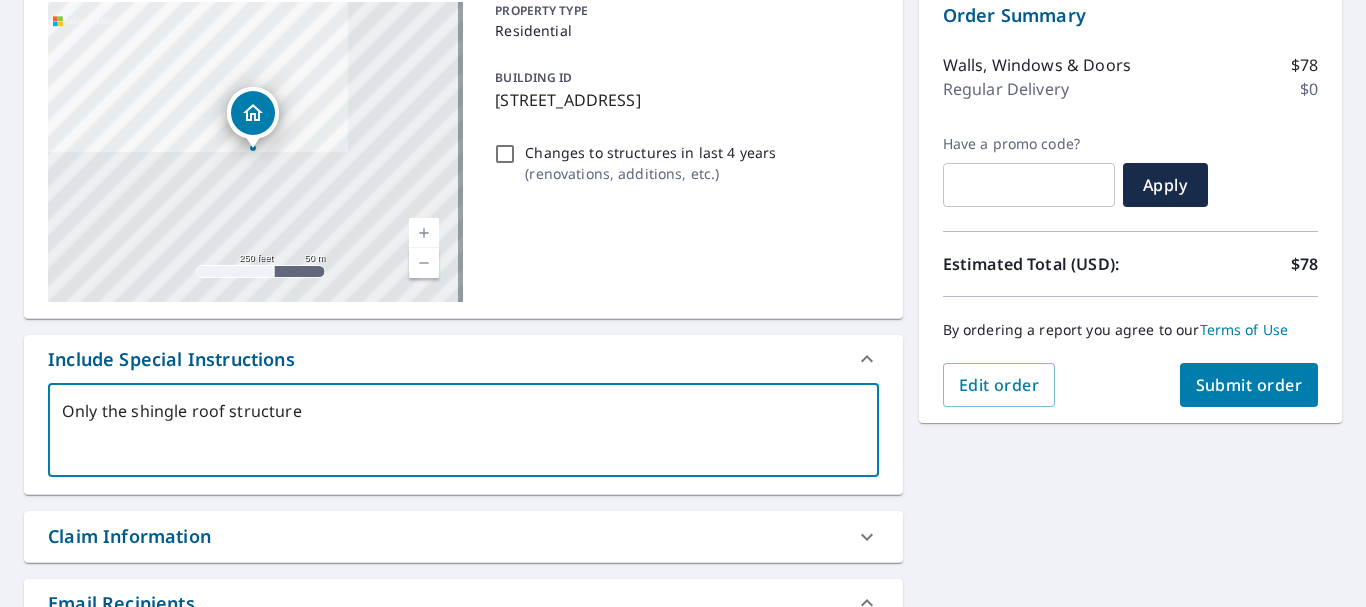 type on "Only the shingle roof structure" 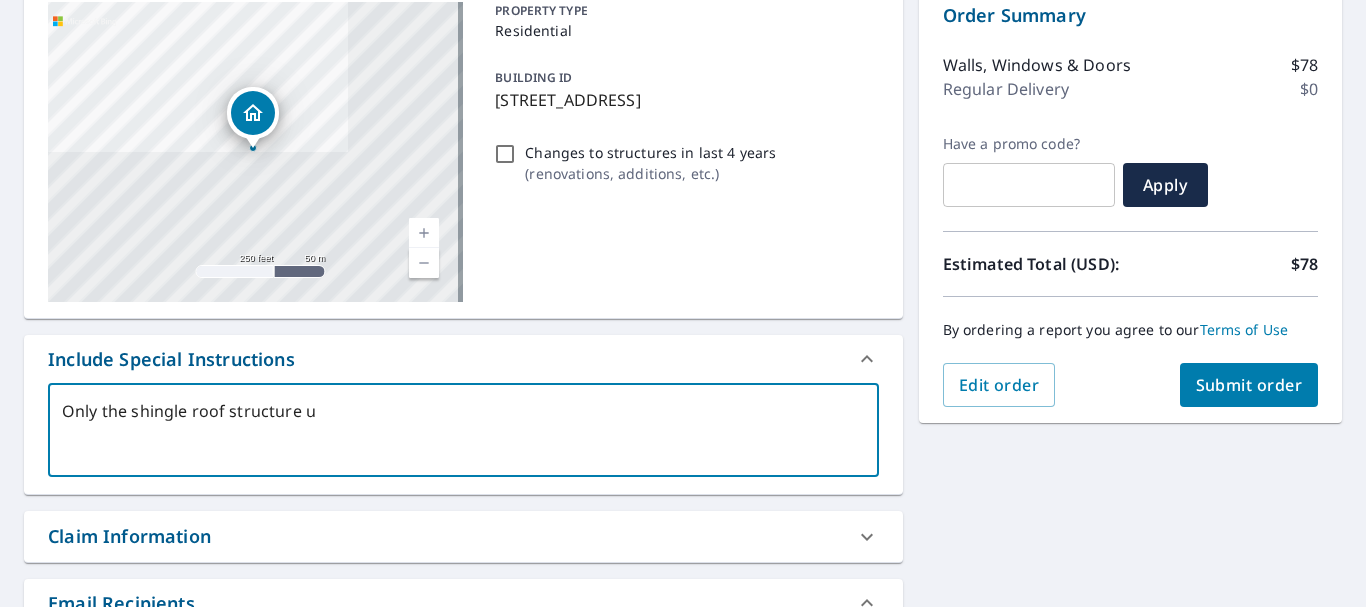 type on "Only the shingle roof structure un" 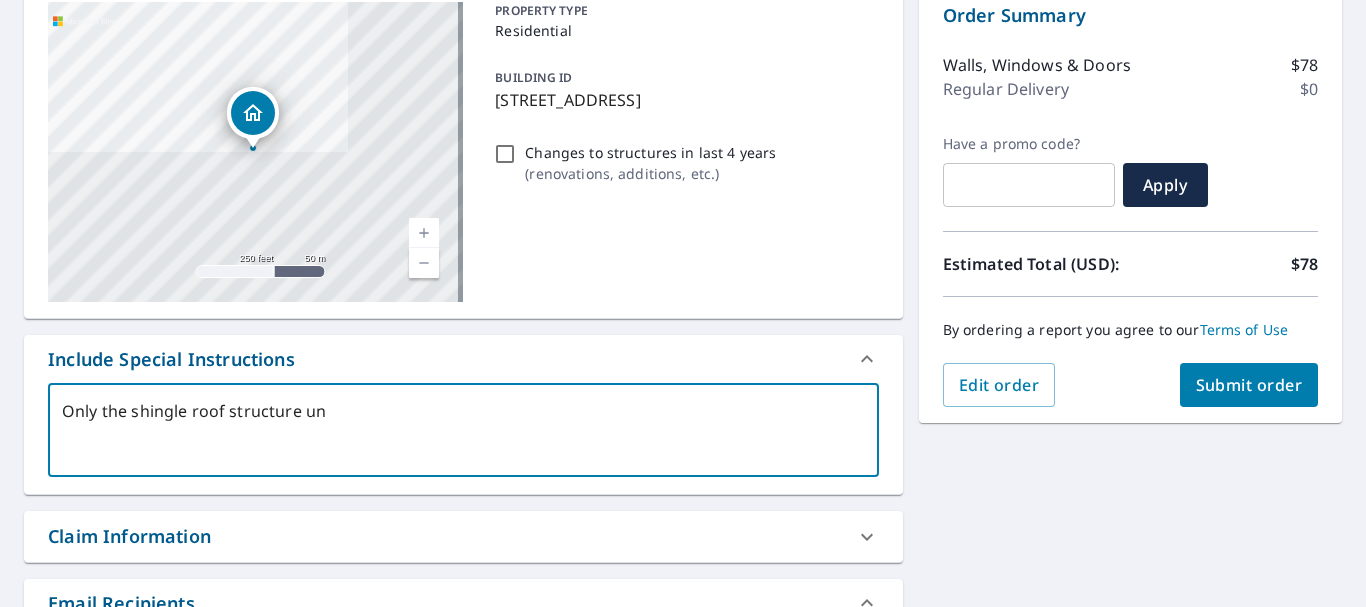 type on "Only the shingle roof structure und" 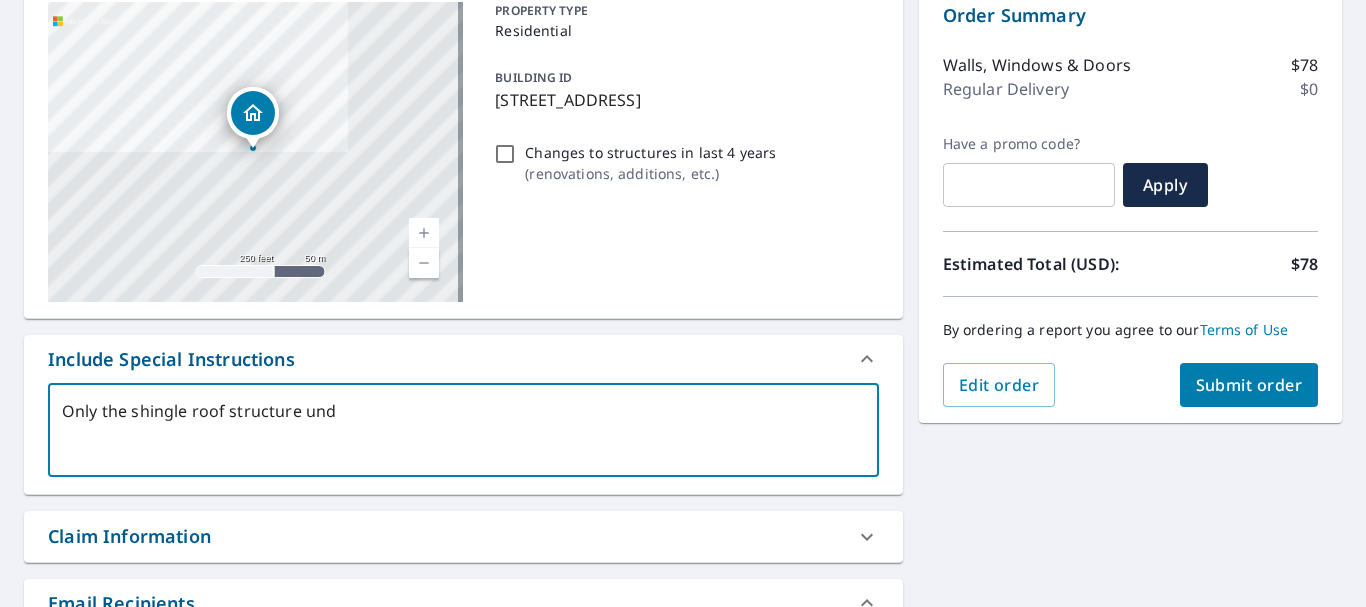 type on "Only the shingle roof structure unde" 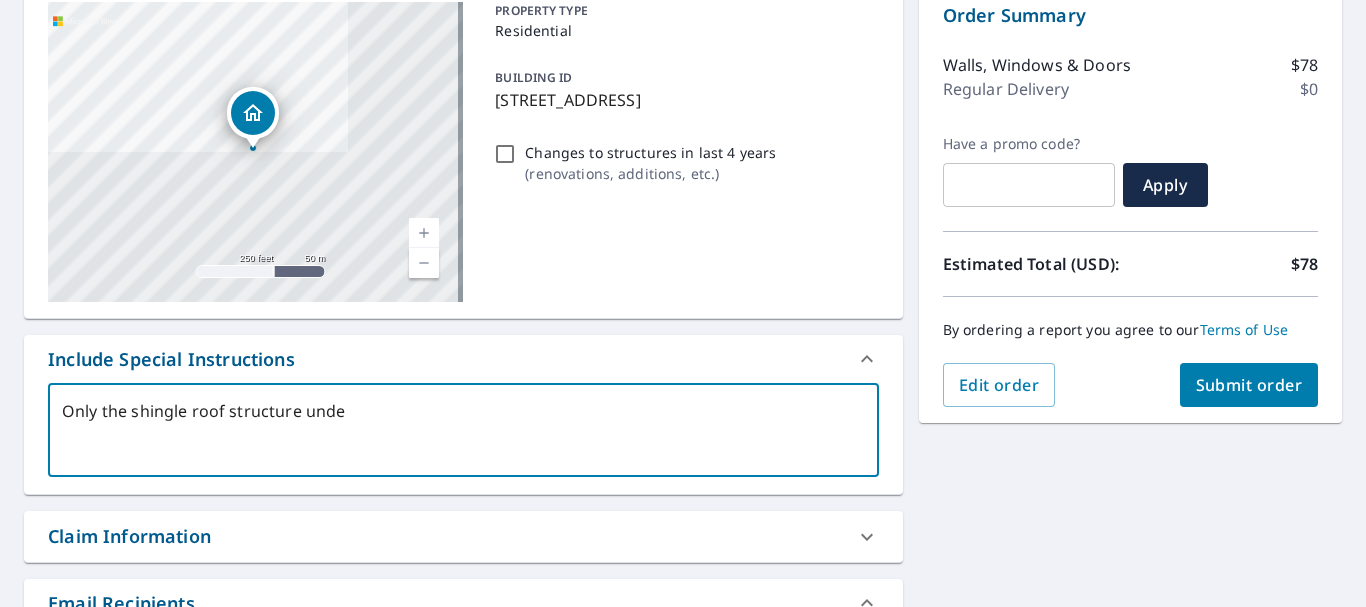 type on "Only the shingle roof structure under" 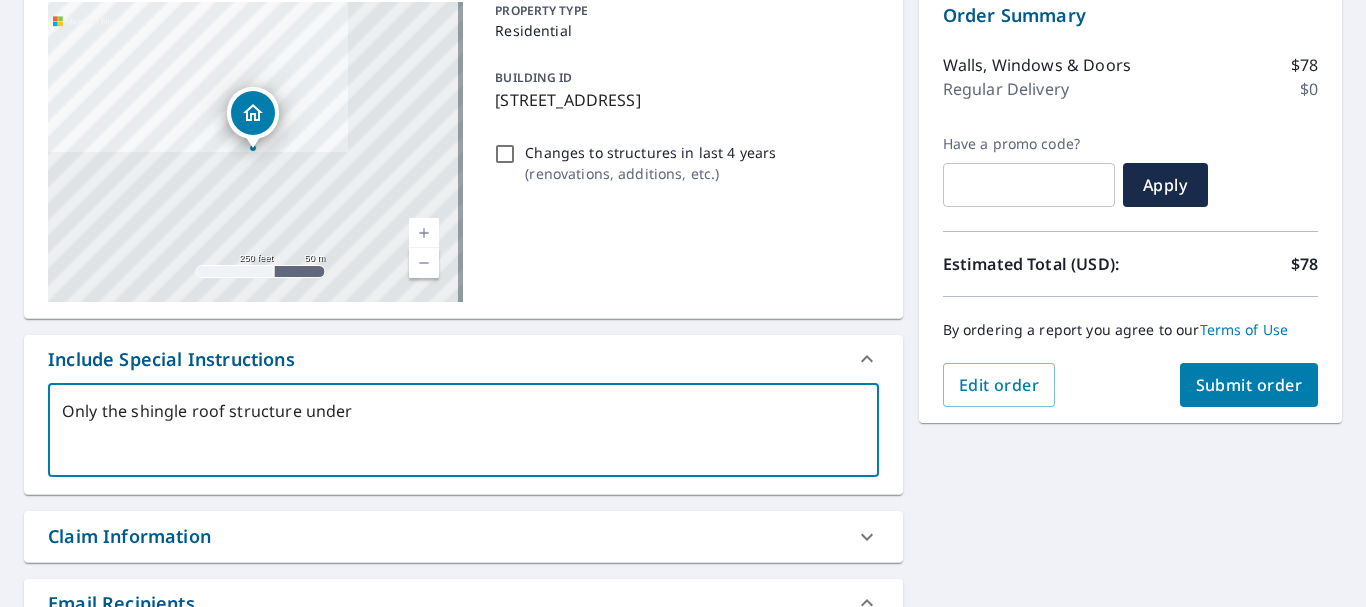 type on "Only the shingle roof structure under" 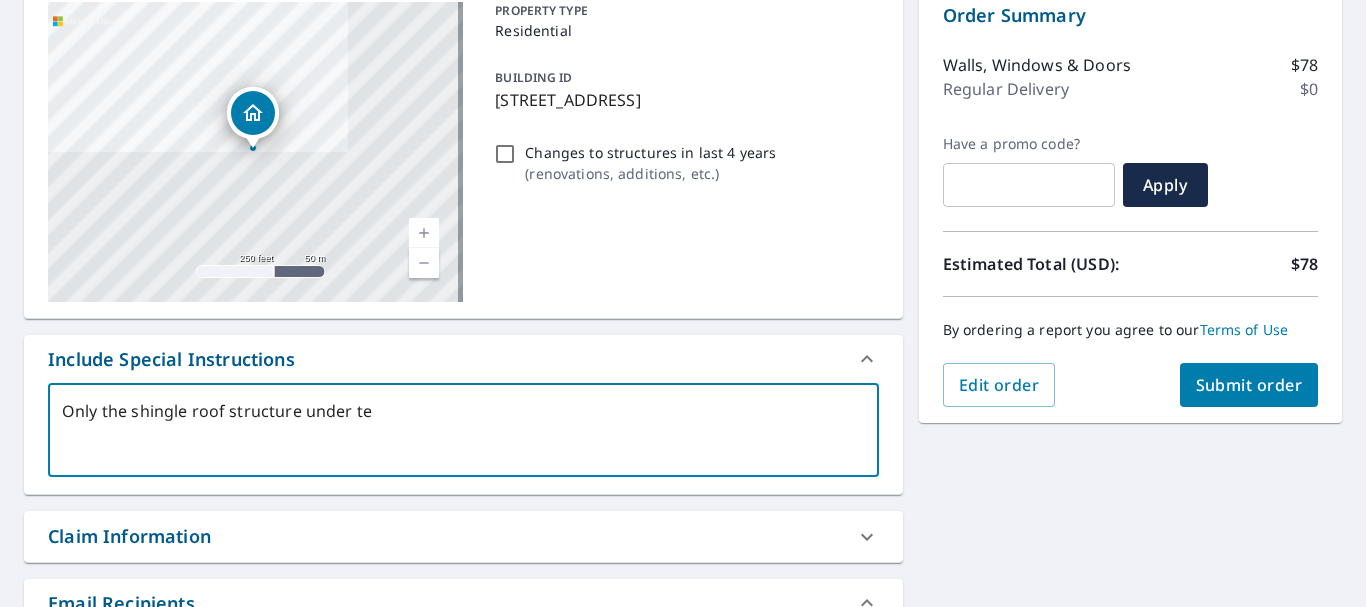 type on "Only the shingle roof structure under teh" 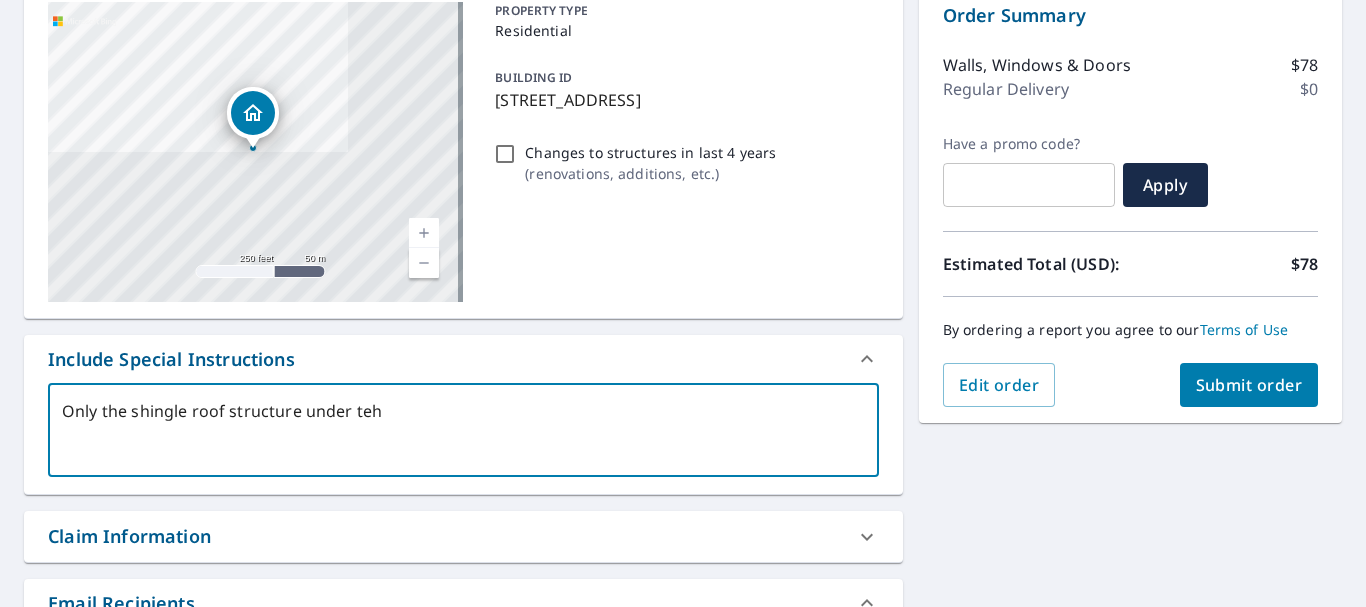 type on "x" 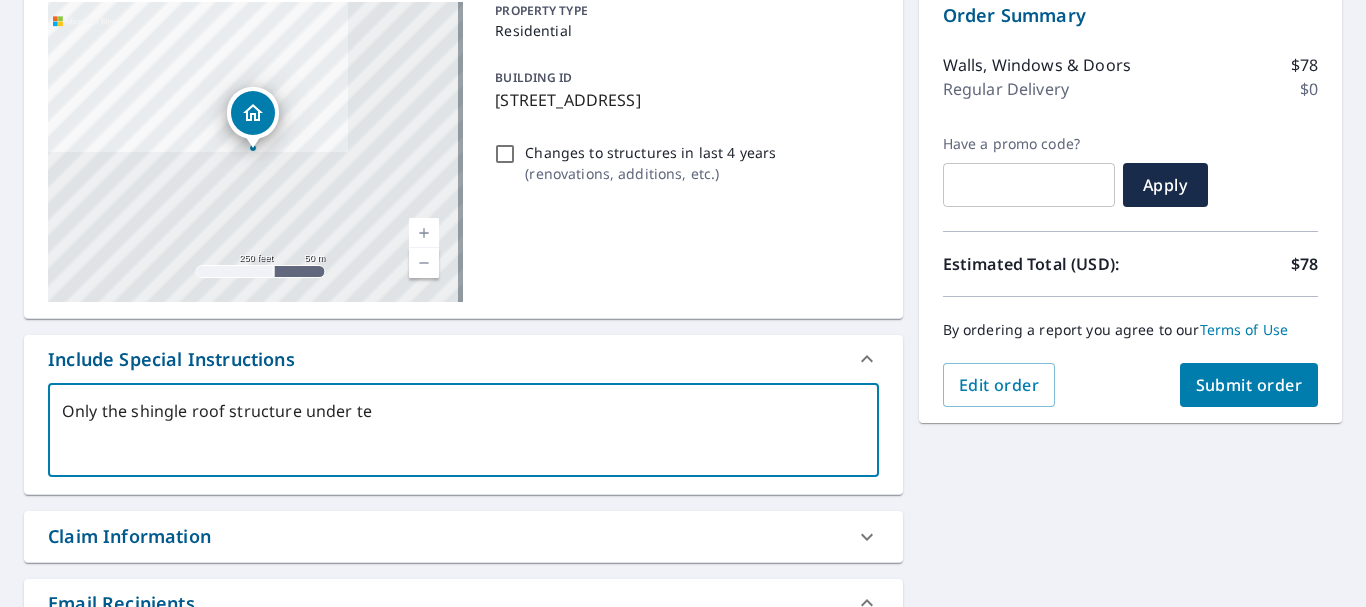 type on "Only the shingle roof structure under t" 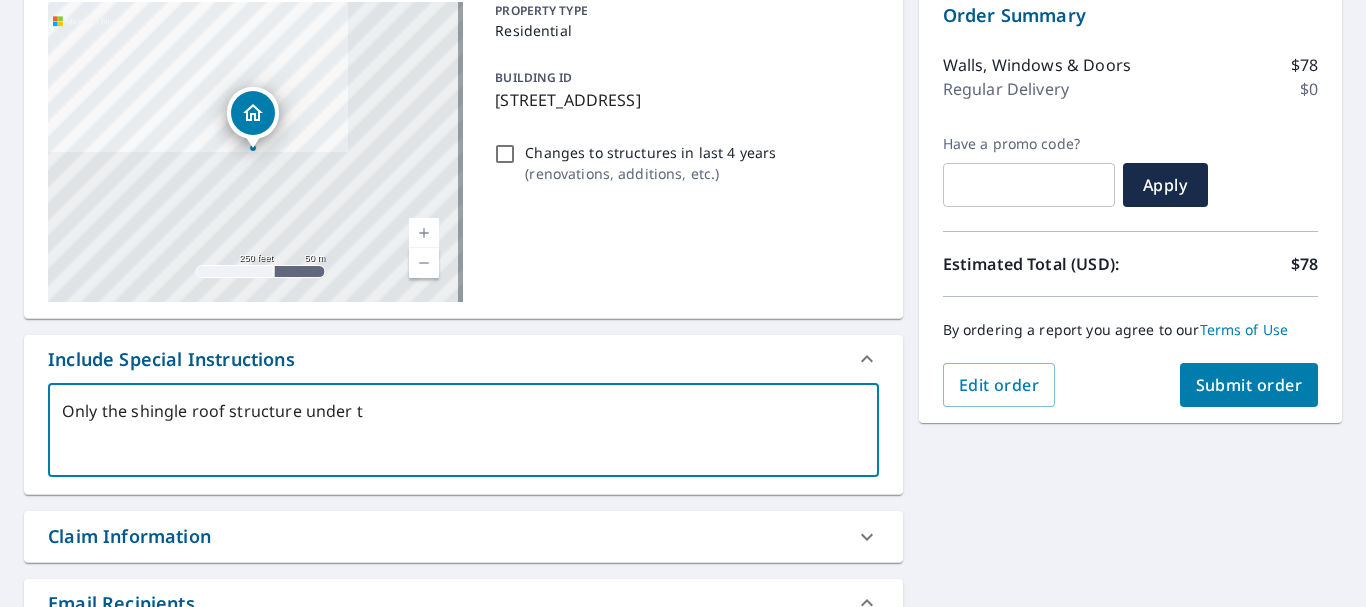 type on "Only the shingle roof structure under" 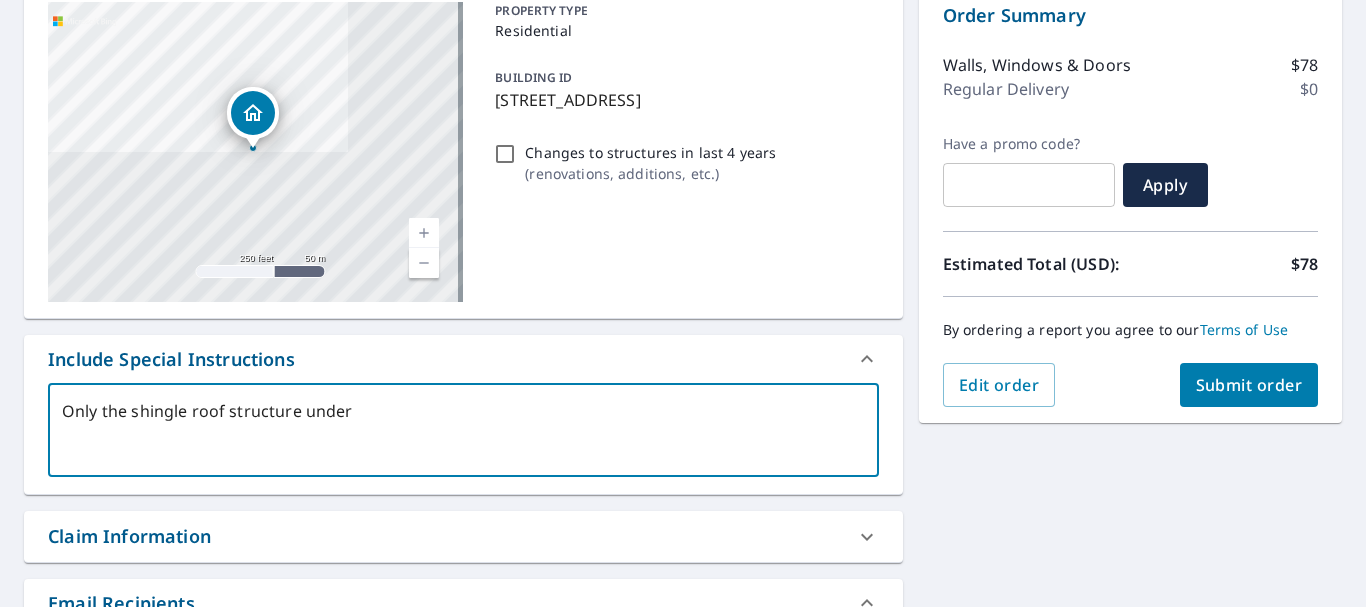 type on "Only the shingle roof structure under t" 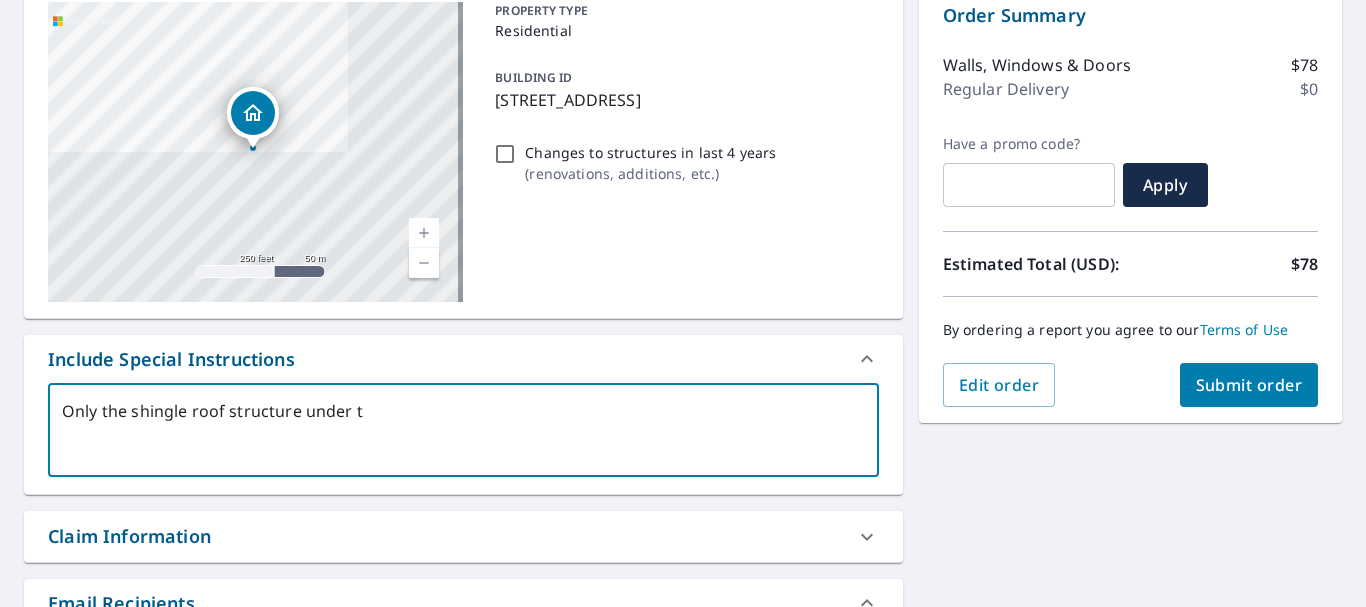 type on "Only the shingle roof structure under th" 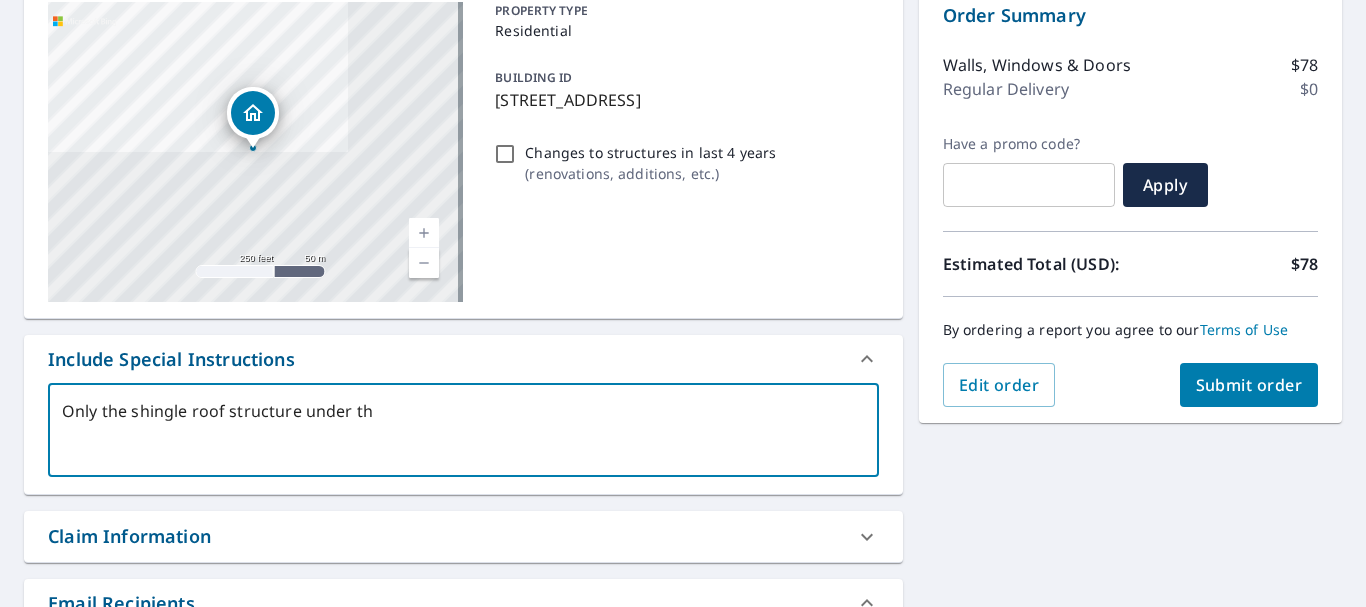 type on "Only the shingle roof structure under the" 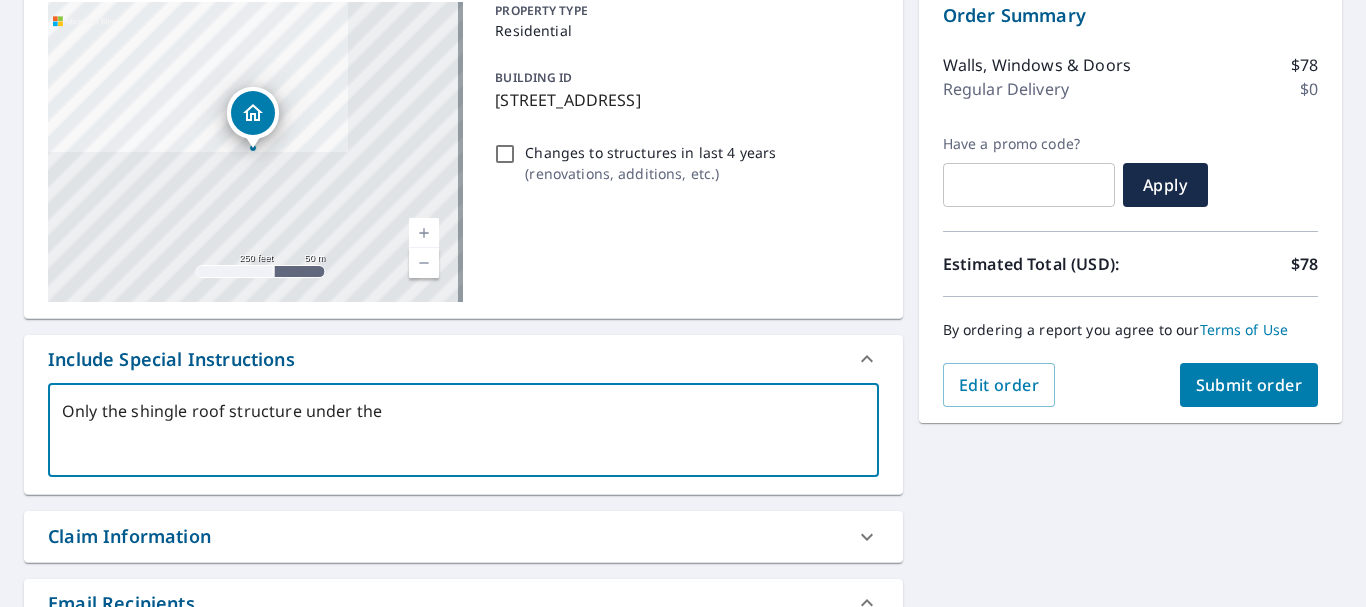 type on "Only the shingle roof structure under the" 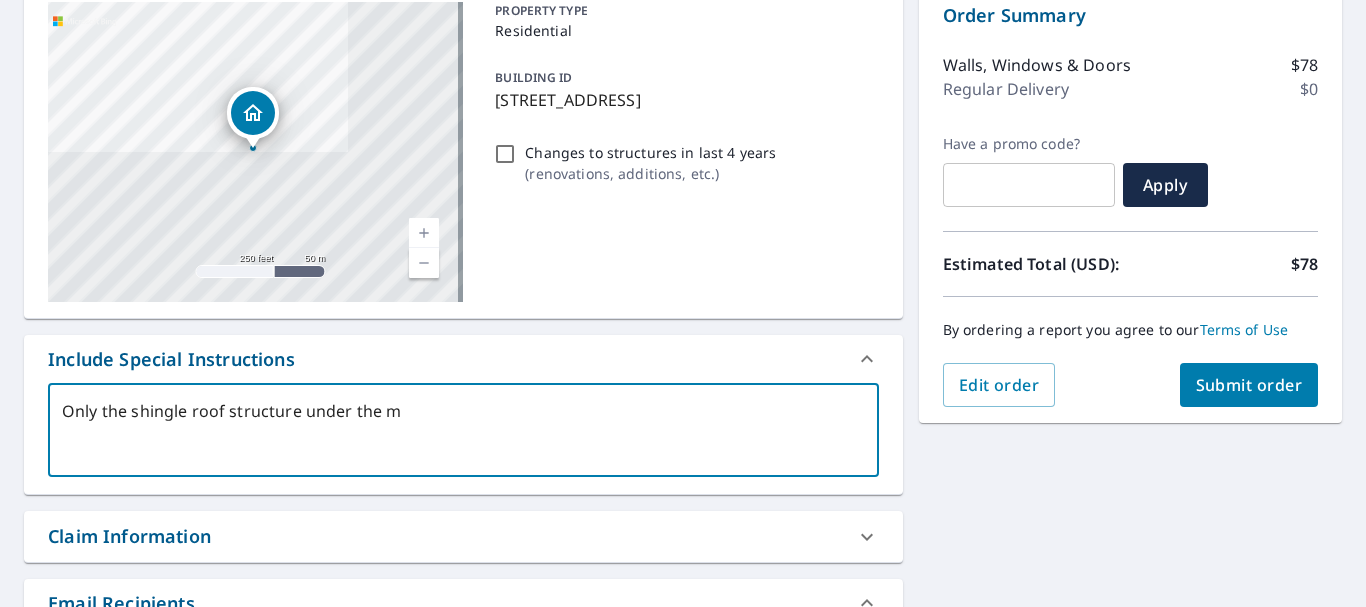 type on "Only the shingle roof structure under the ma" 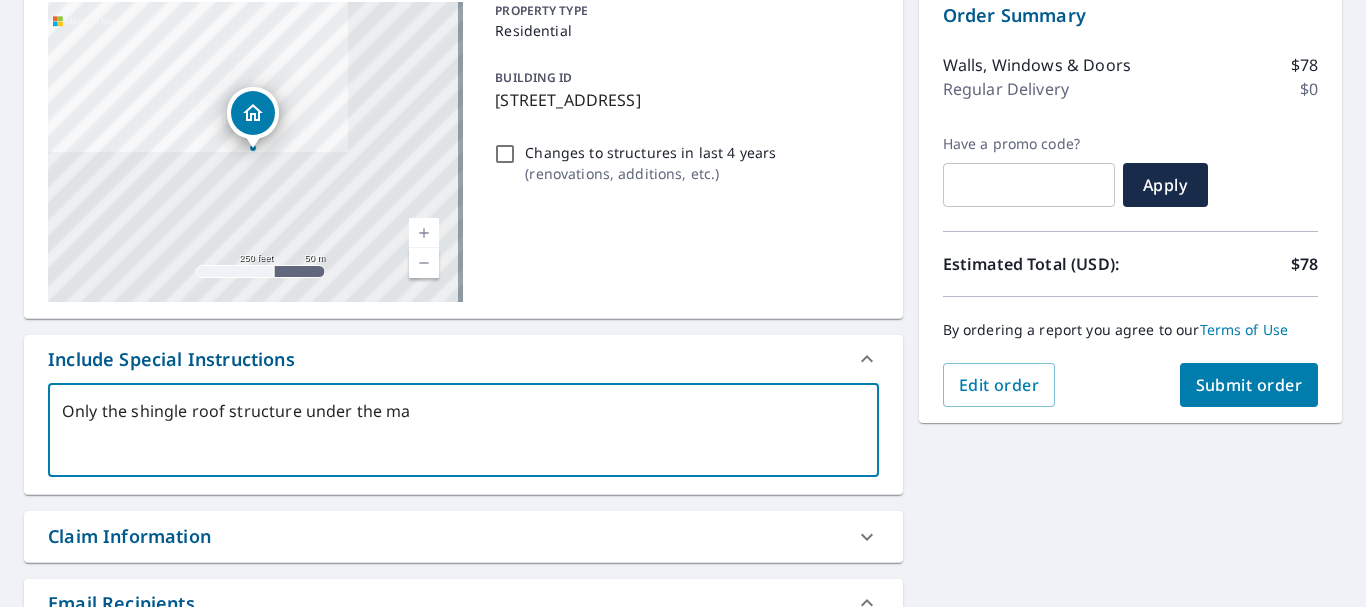type on "Only the shingle roof structure under the mar" 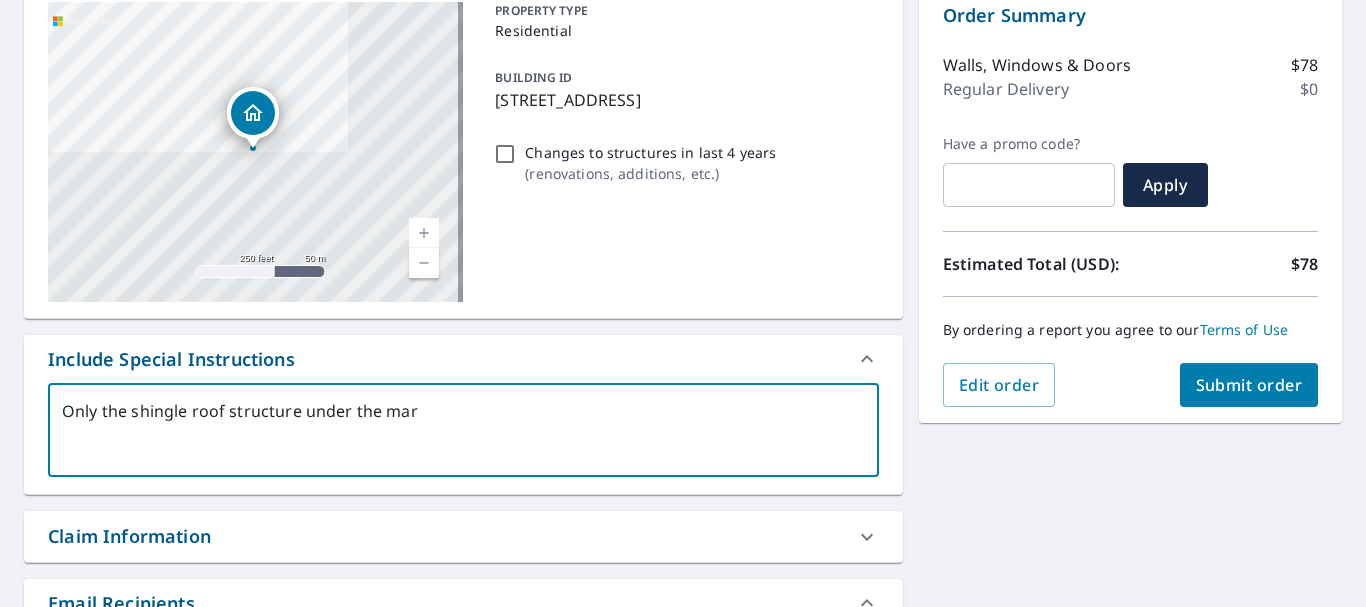 type on "Only the shingle roof structure under the mark" 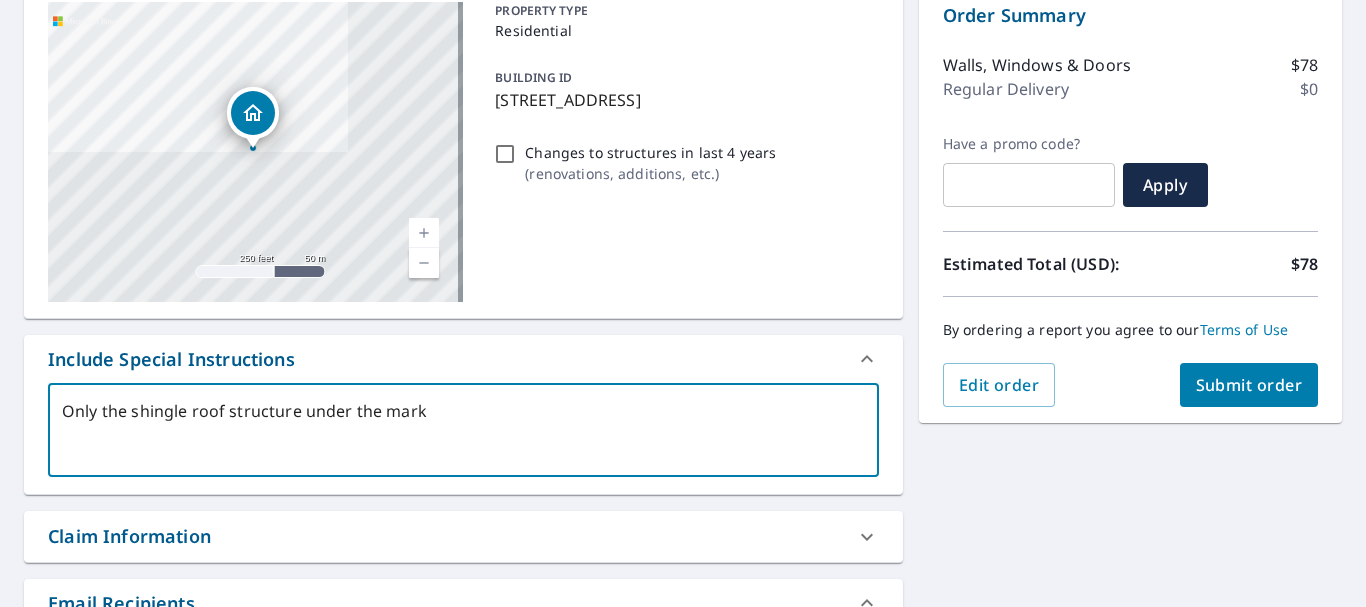 type on "Only the shingle roof structure under the marke" 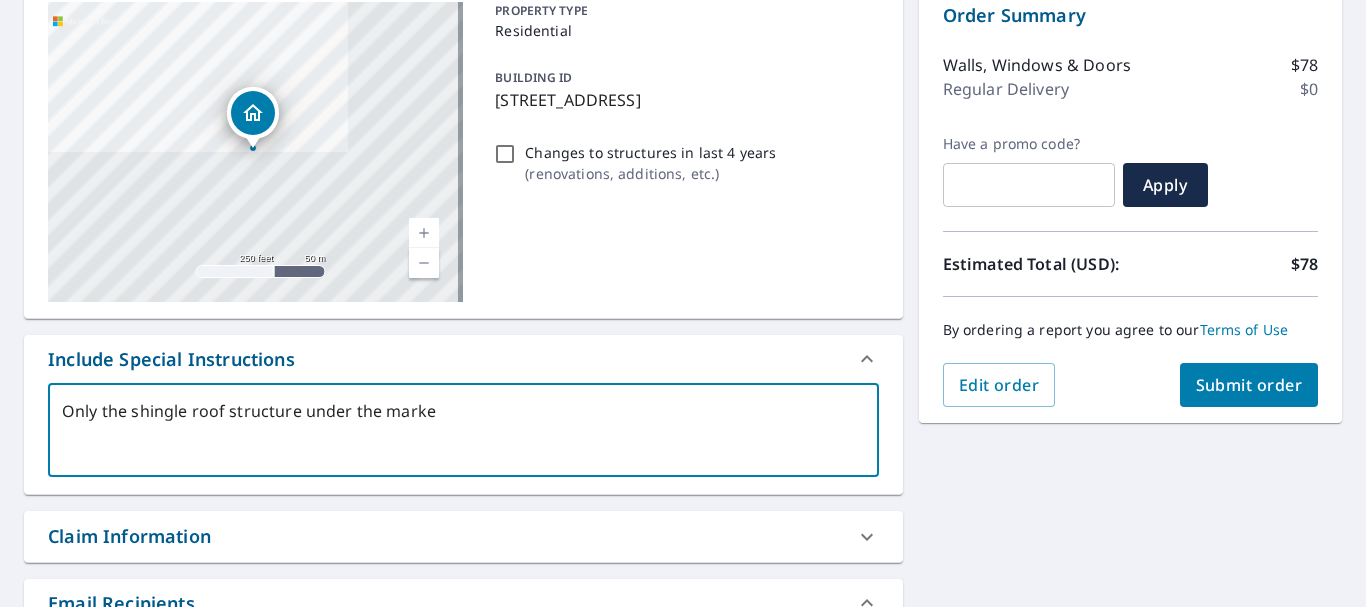 type on "Only the shingle roof structure under the marker" 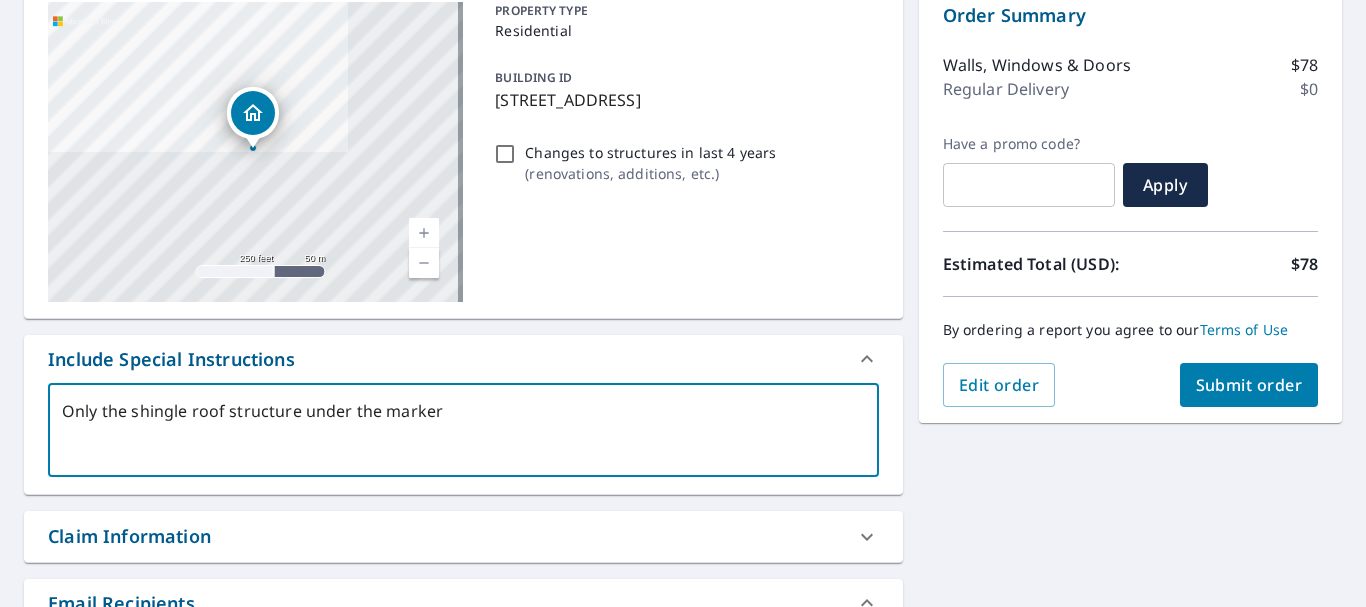 type on "Only the shingle roof structure under the marker." 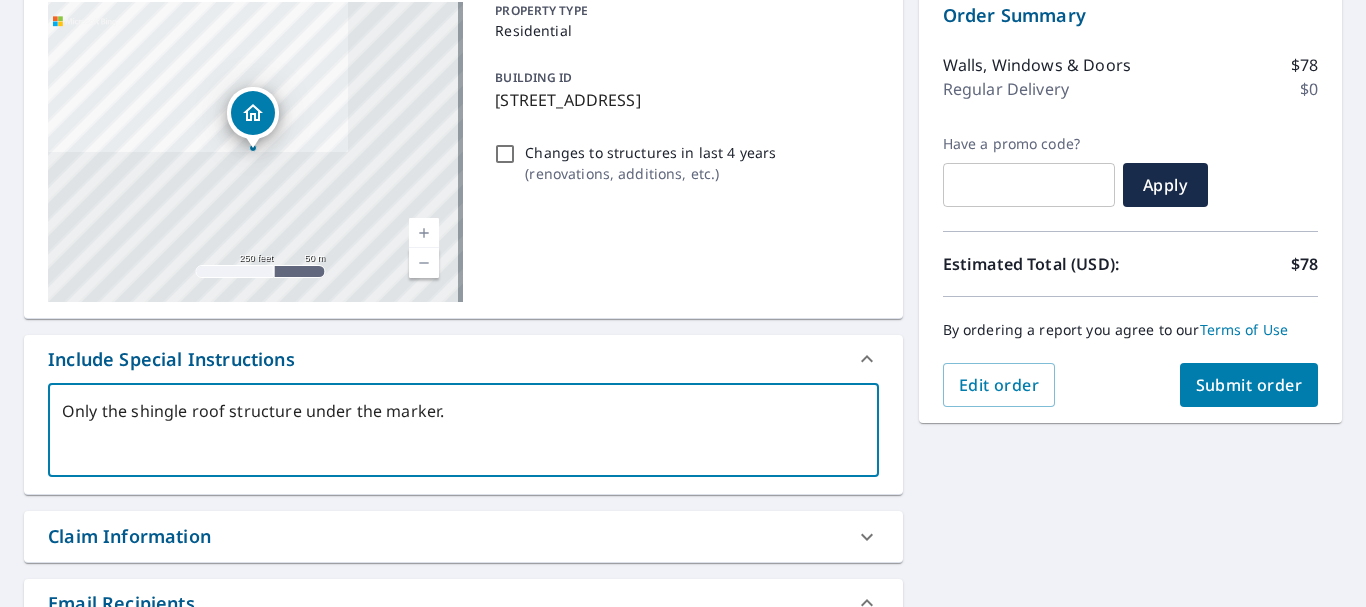 type on "Only the shingle roof structure under the marker." 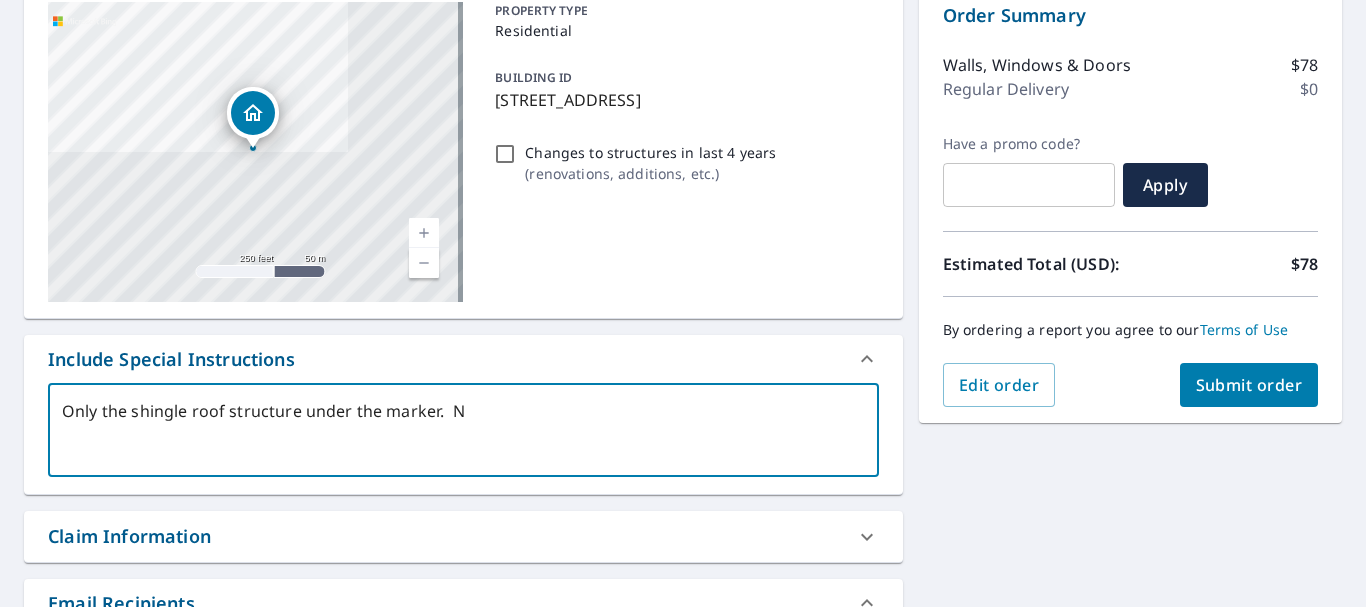 type on "Only the shingle roof structure under the marker.  No" 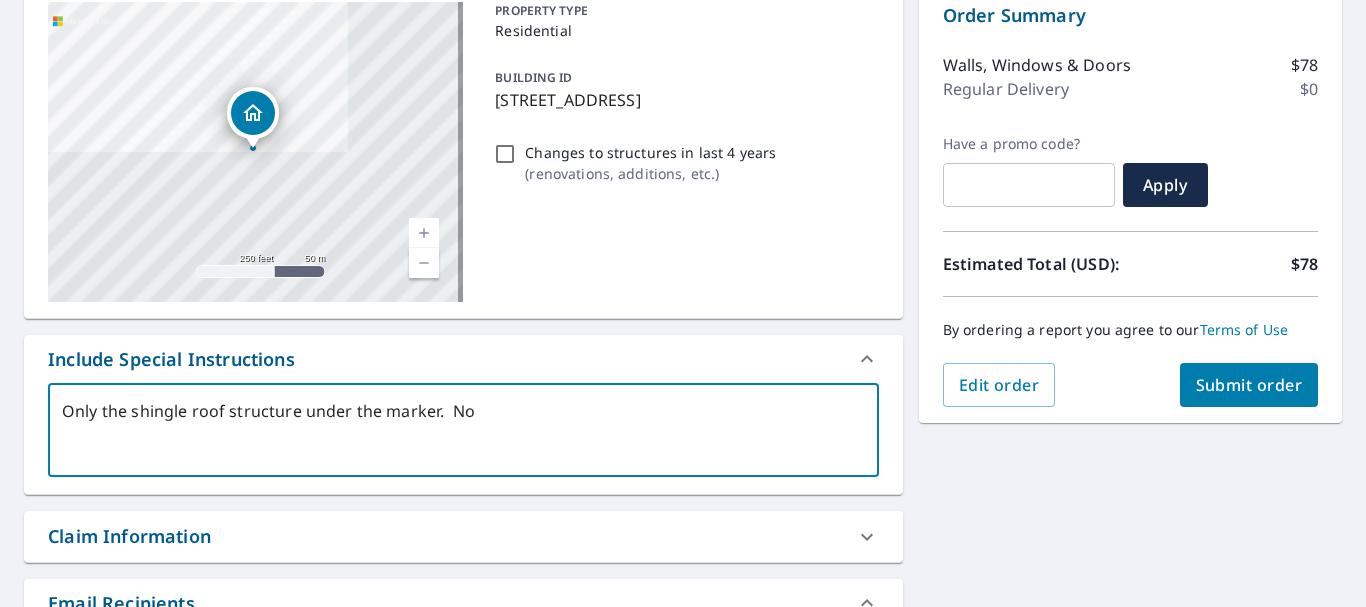 type on "Only the shingle roof structure under the marker.  No" 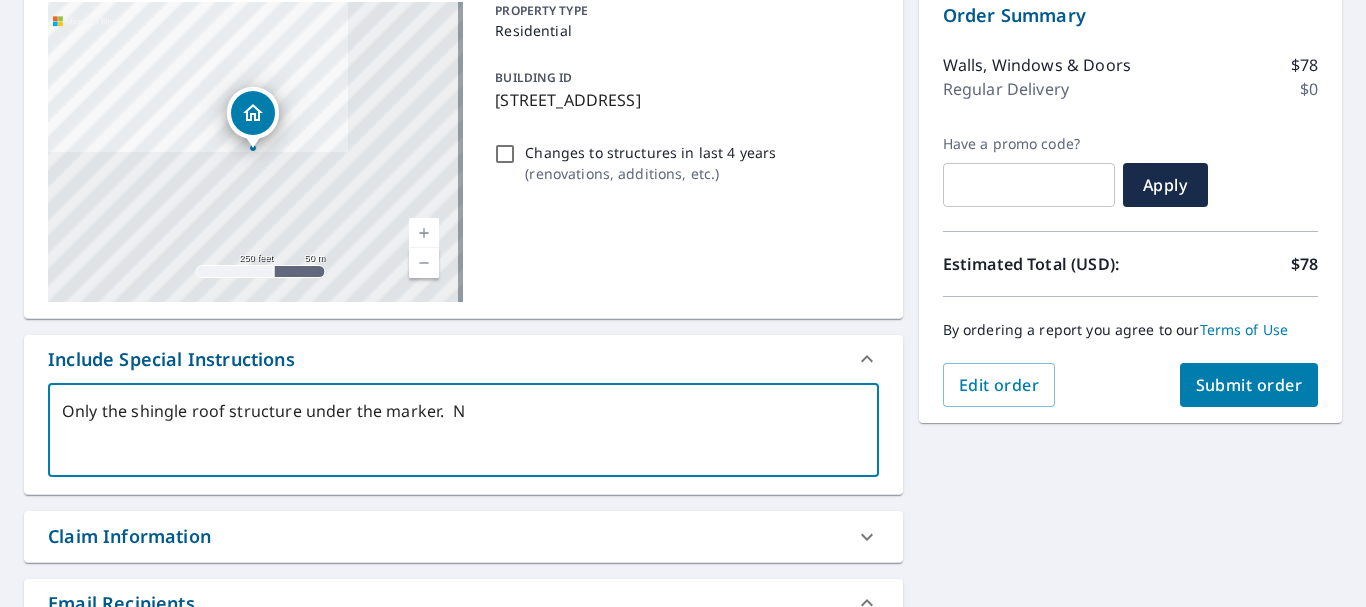 type on "Only the shingle roof structure under the marker." 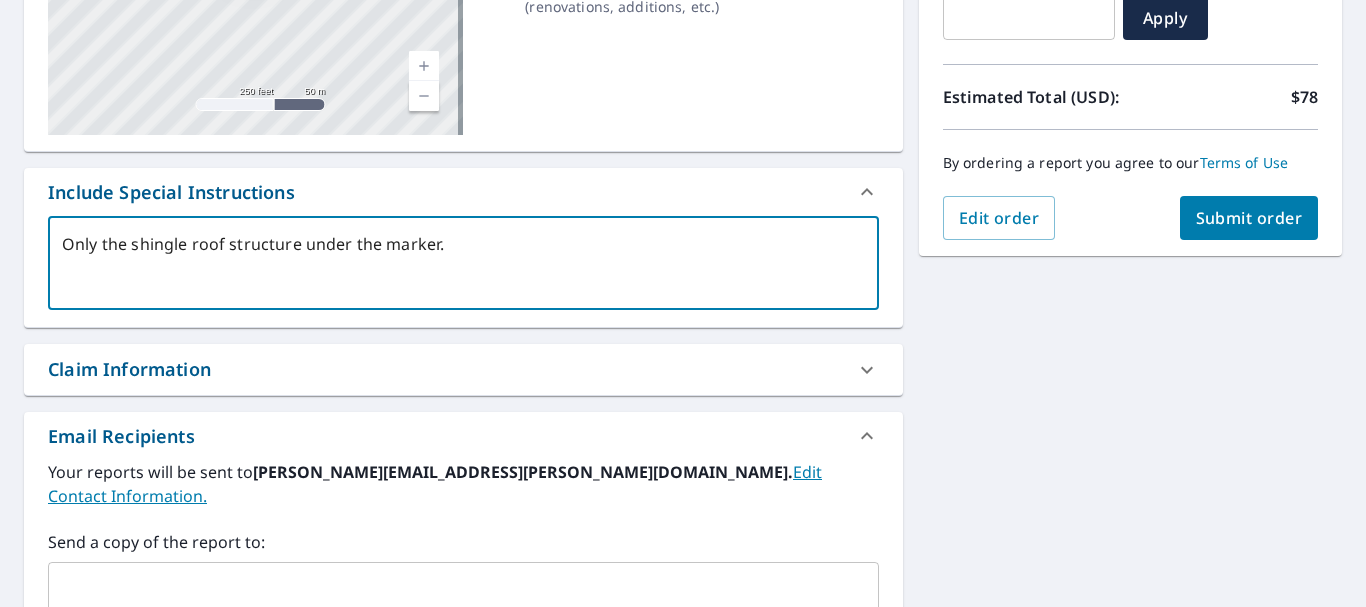 scroll, scrollTop: 415, scrollLeft: 0, axis: vertical 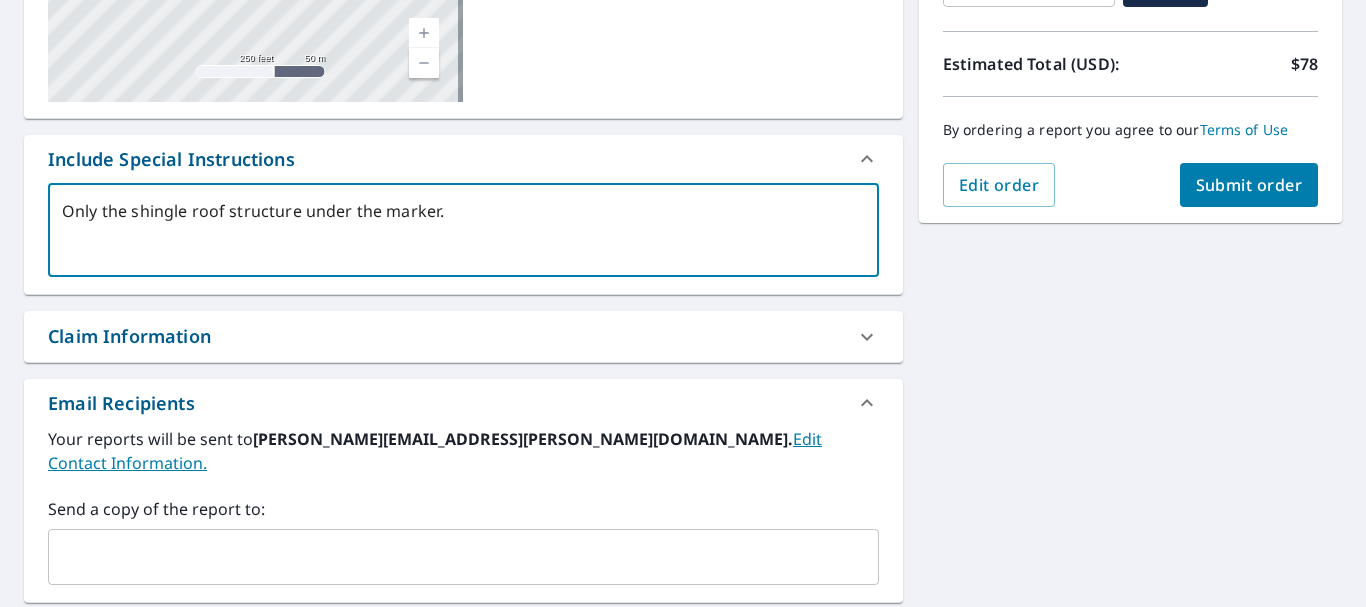 type on "Only the shingle roof structure under the marker." 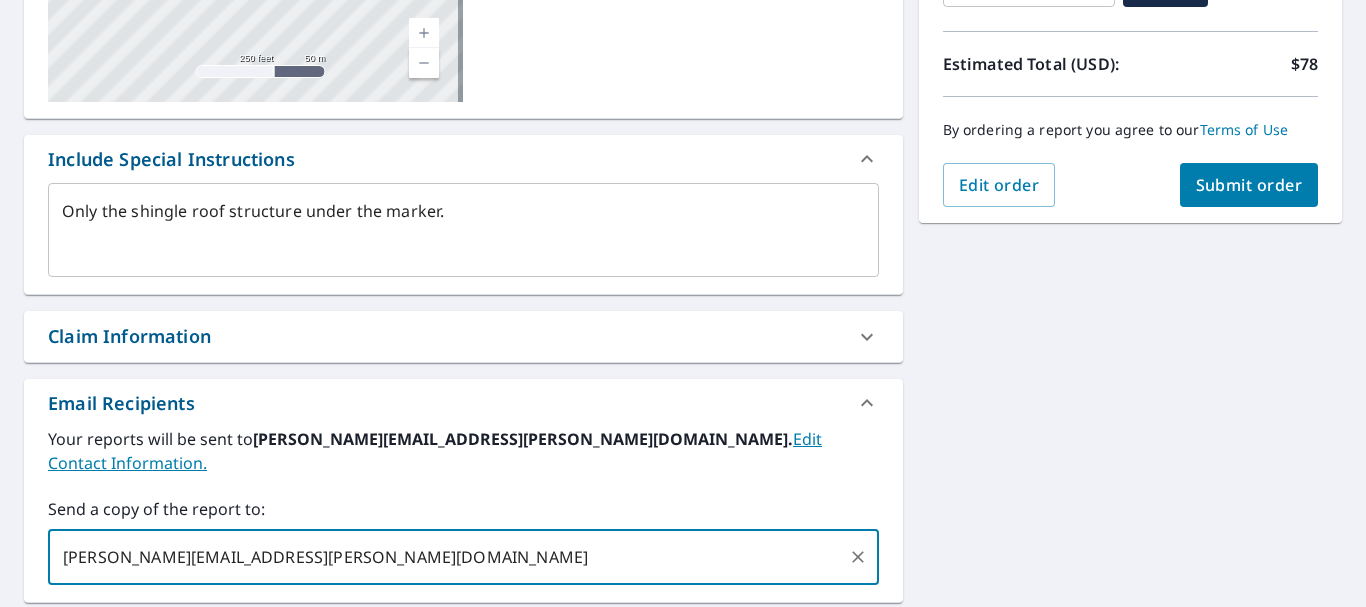 type on "[PERSON_NAME][EMAIL_ADDRESS][PERSON_NAME][DOMAIN_NAME]" 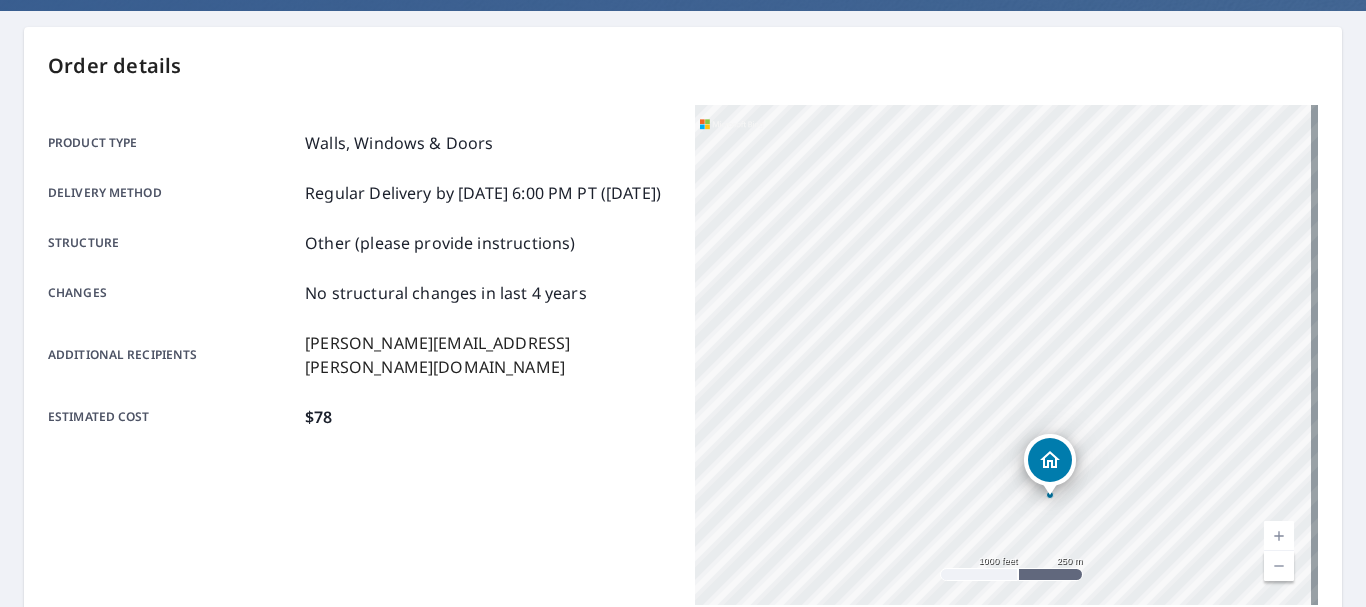 scroll, scrollTop: 170, scrollLeft: 0, axis: vertical 